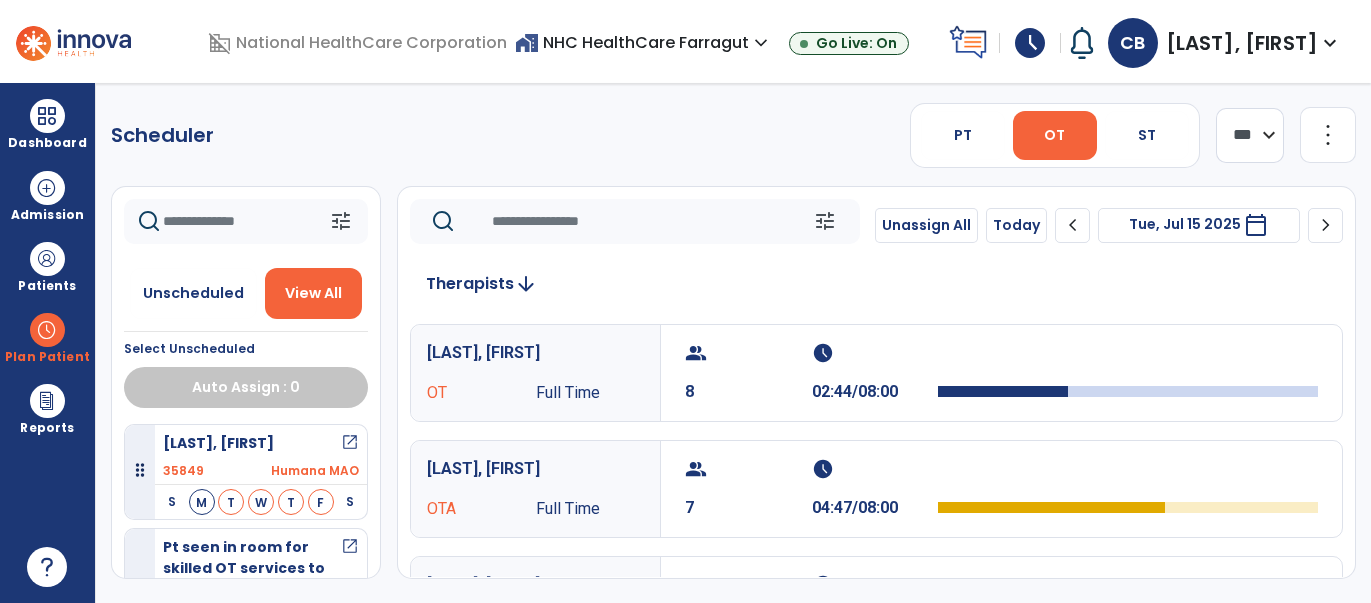 scroll, scrollTop: 0, scrollLeft: 0, axis: both 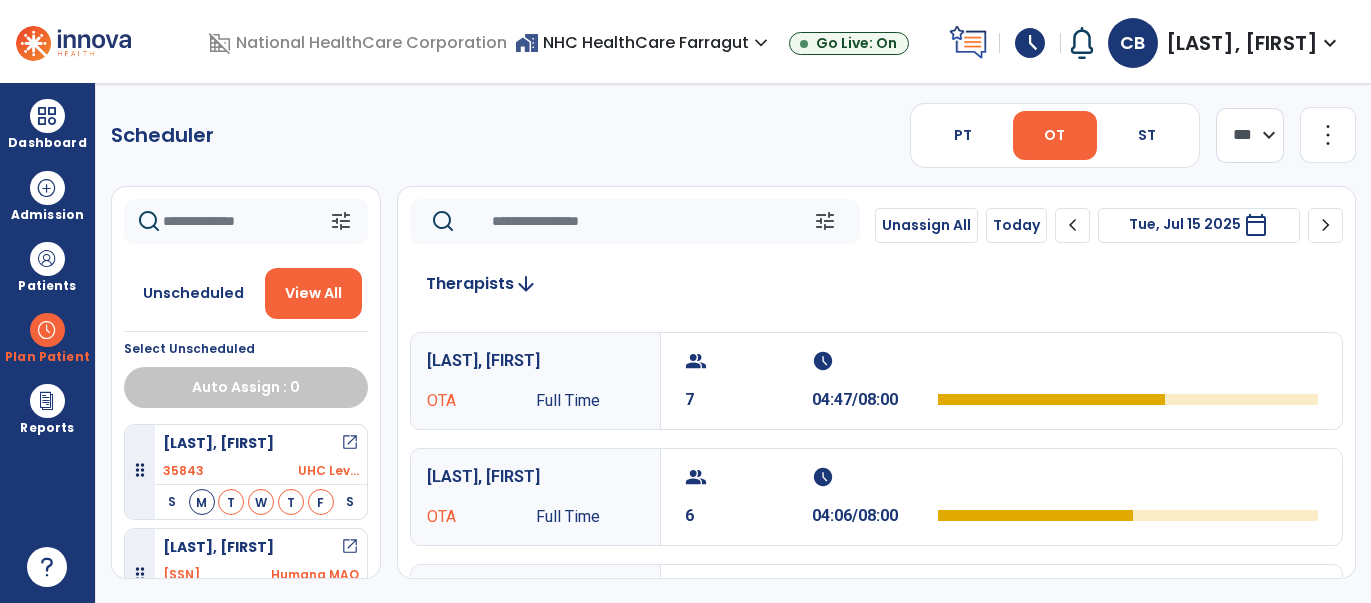 click on "**** ***" 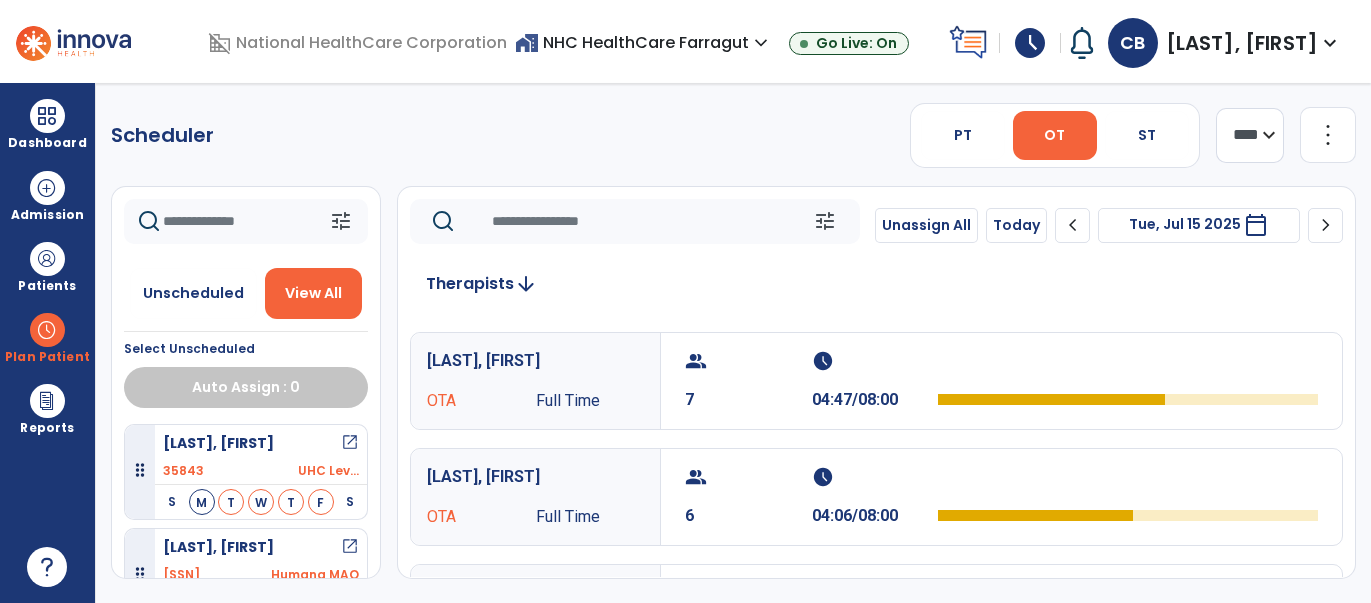 click on "**** ***" 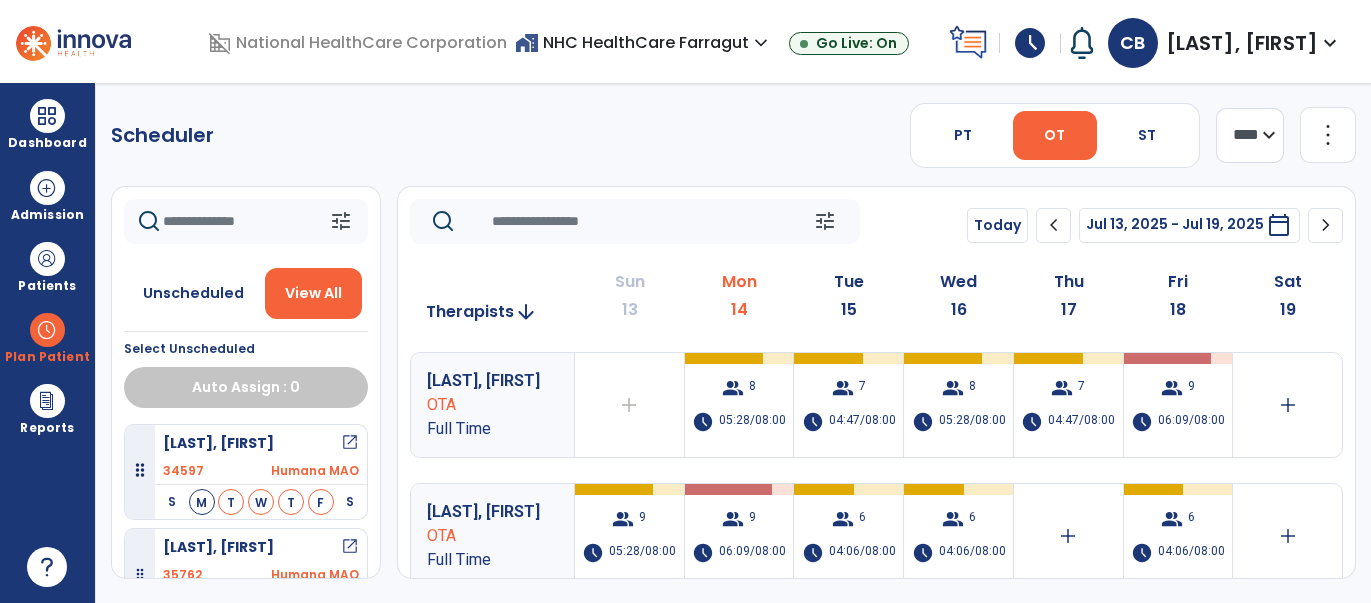 click 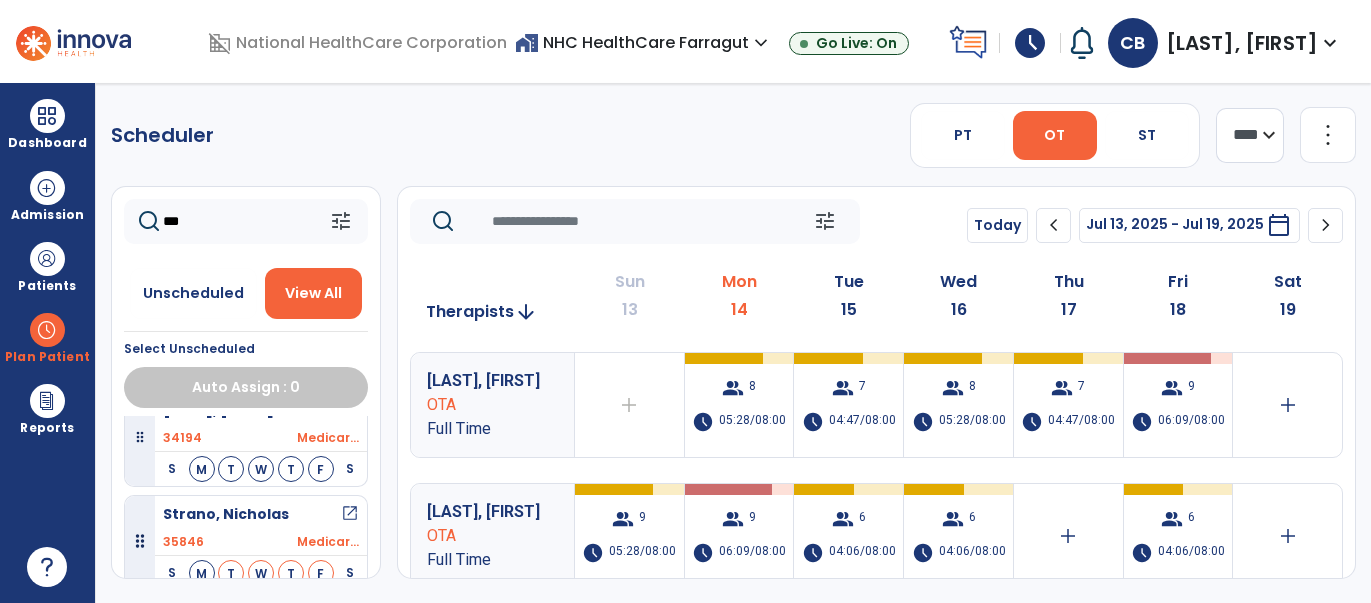 scroll, scrollTop: 137, scrollLeft: 0, axis: vertical 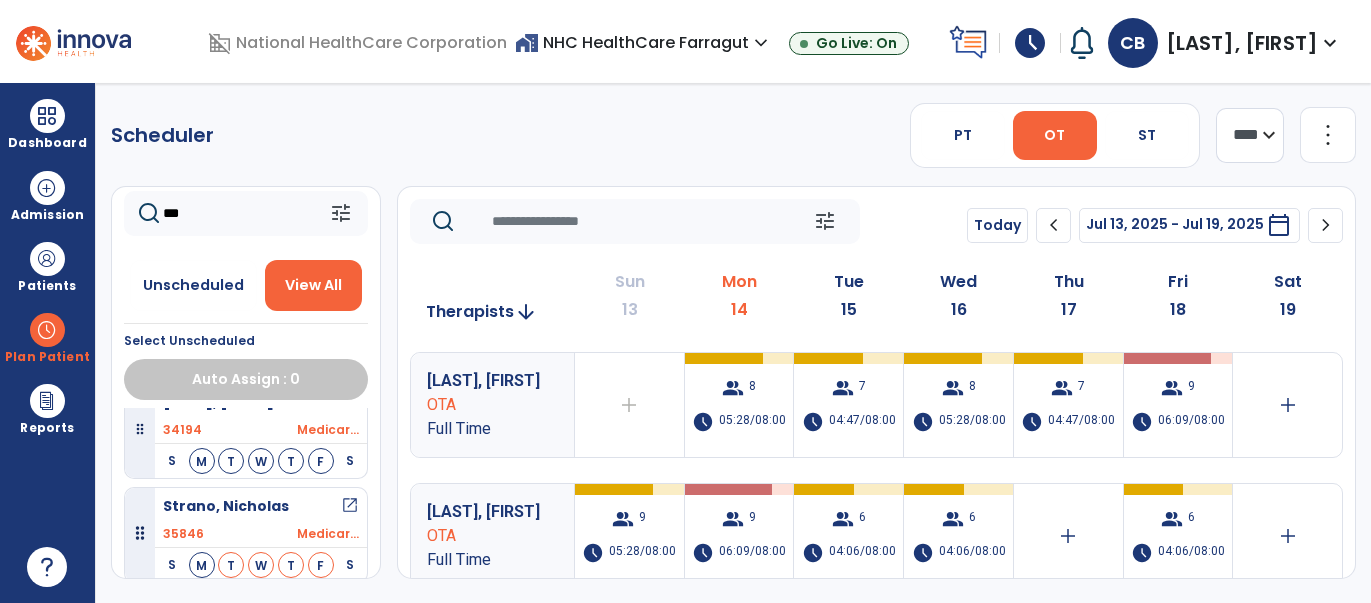 click on "View All" at bounding box center [313, 285] 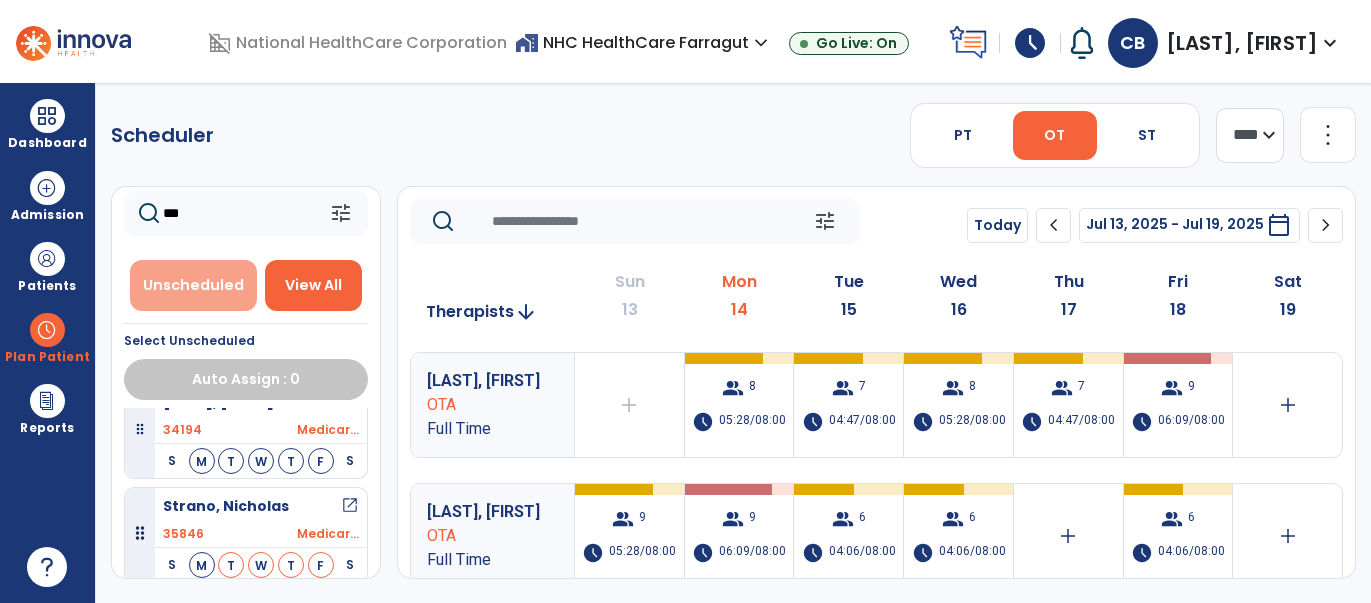 click on "Unscheduled" at bounding box center [193, 285] 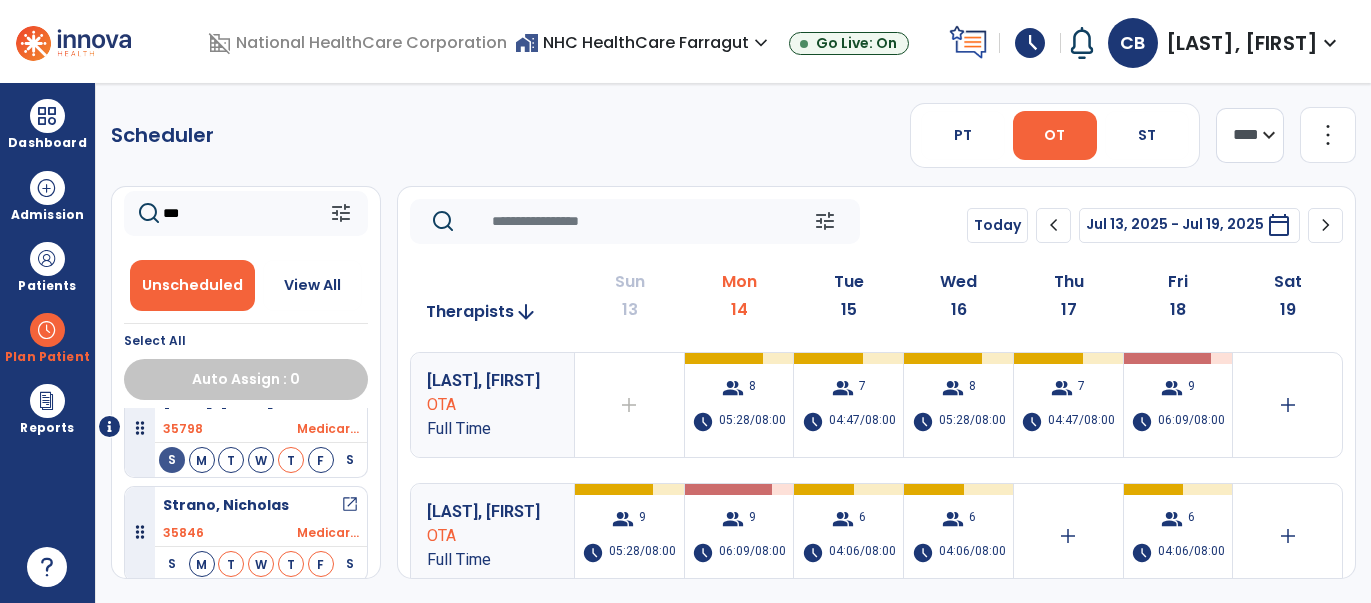 click on "***" 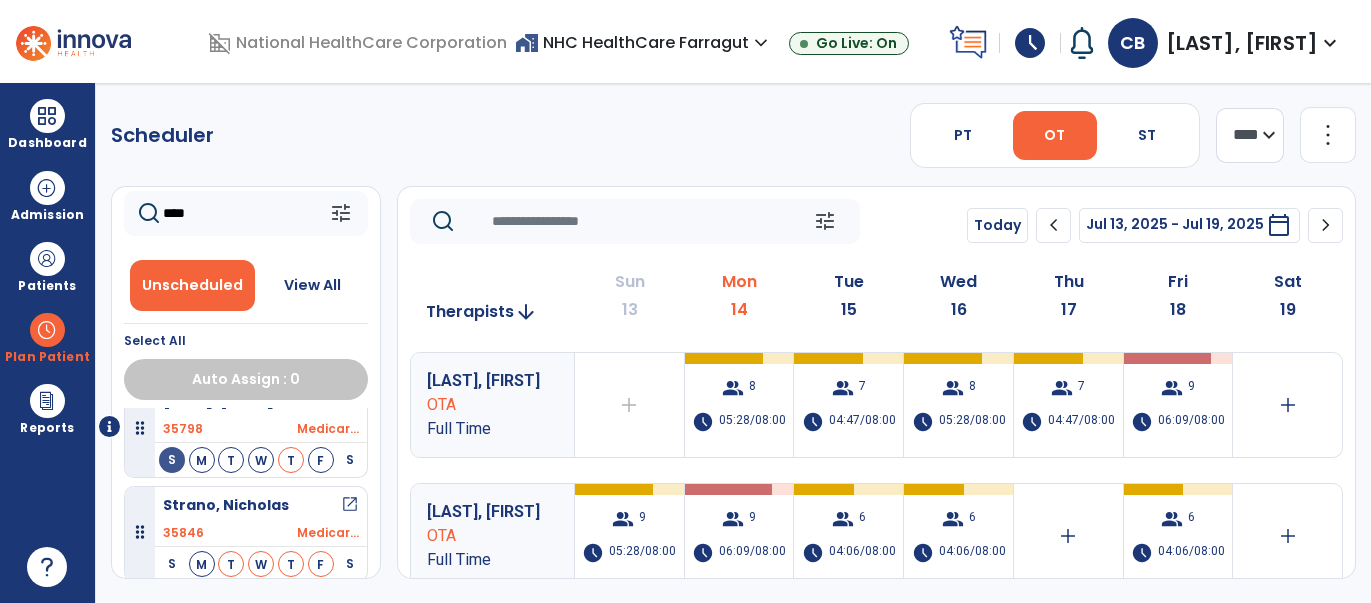 scroll, scrollTop: 0, scrollLeft: 0, axis: both 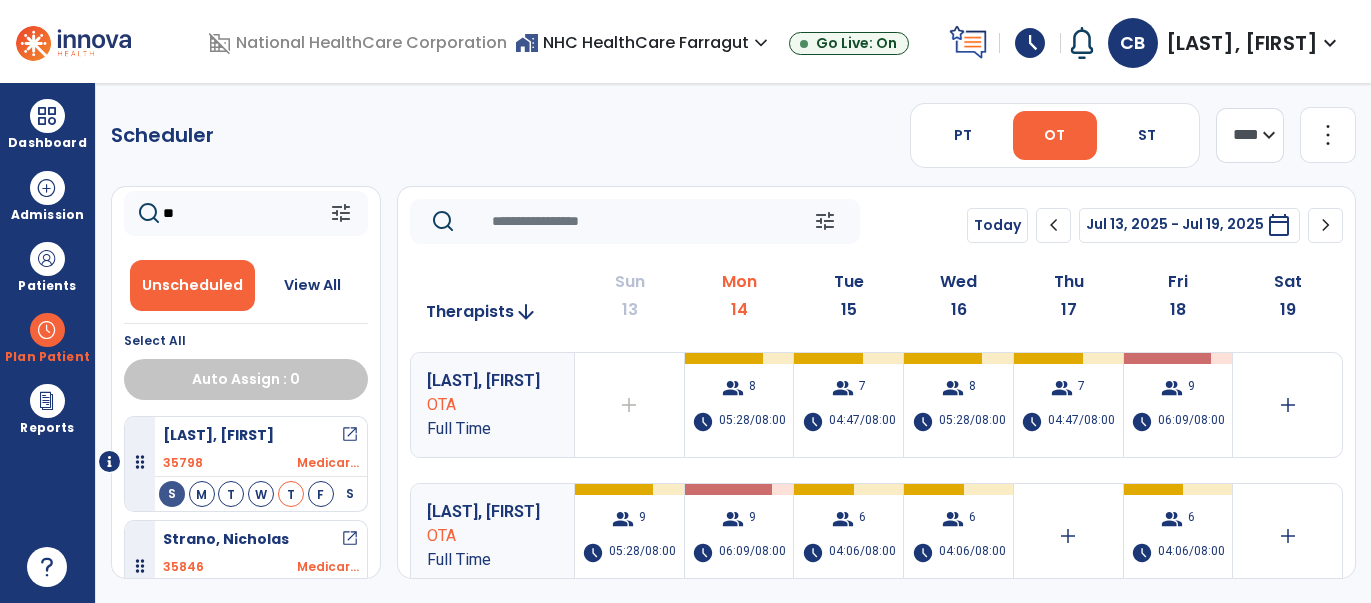 type on "*" 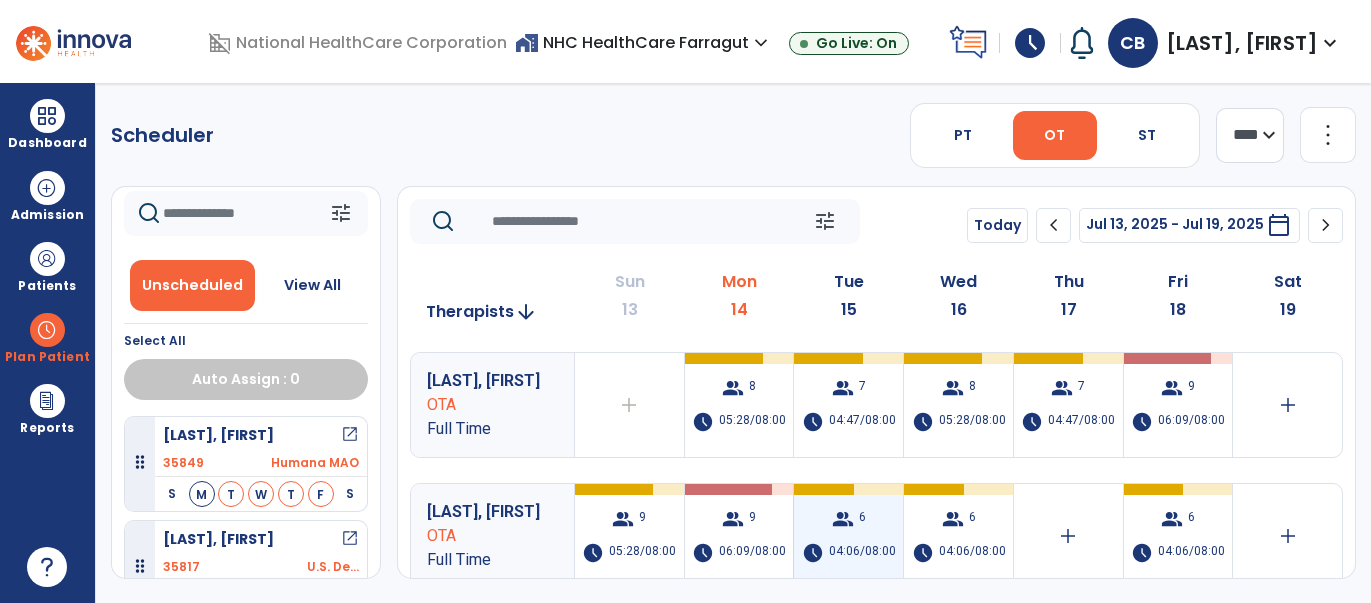 type 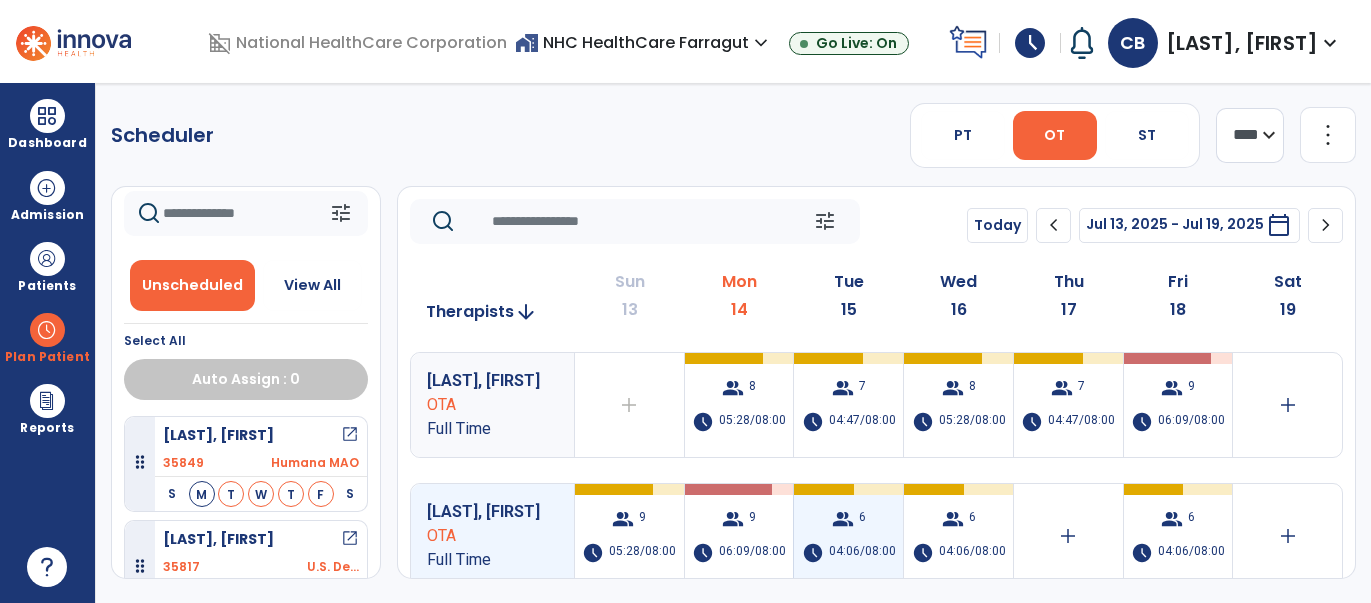 click on "group  6  schedule  04:06/08:00" at bounding box center [848, 536] 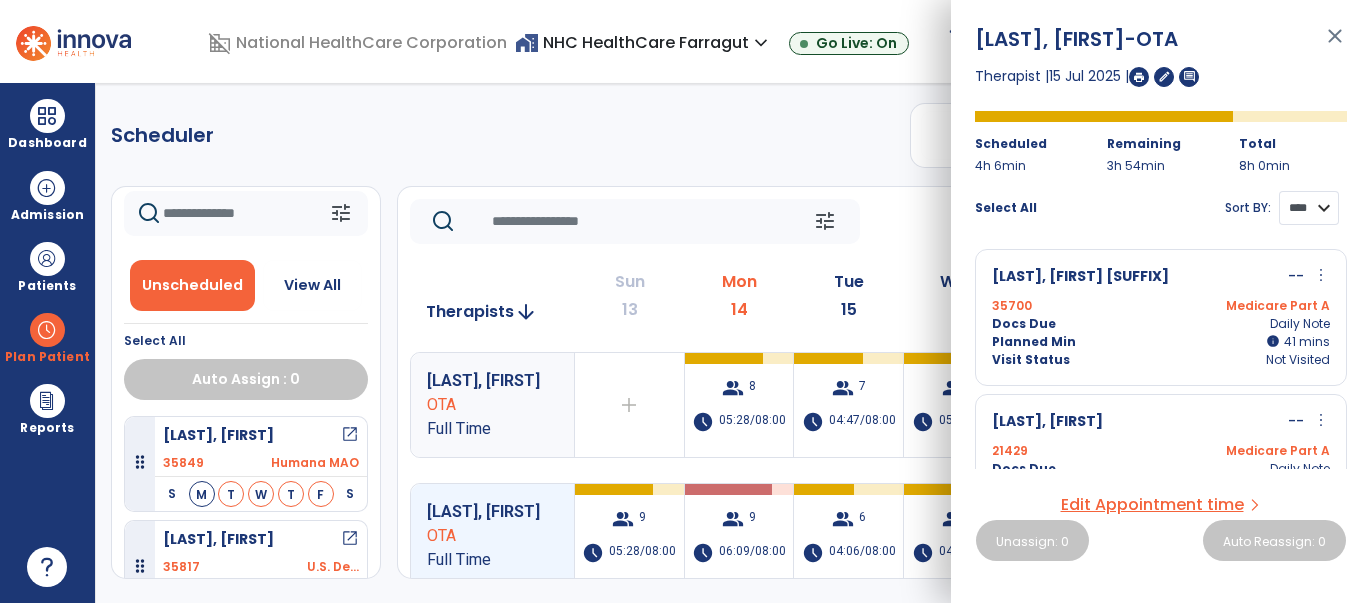 click on "**** ****" at bounding box center [1309, 208] 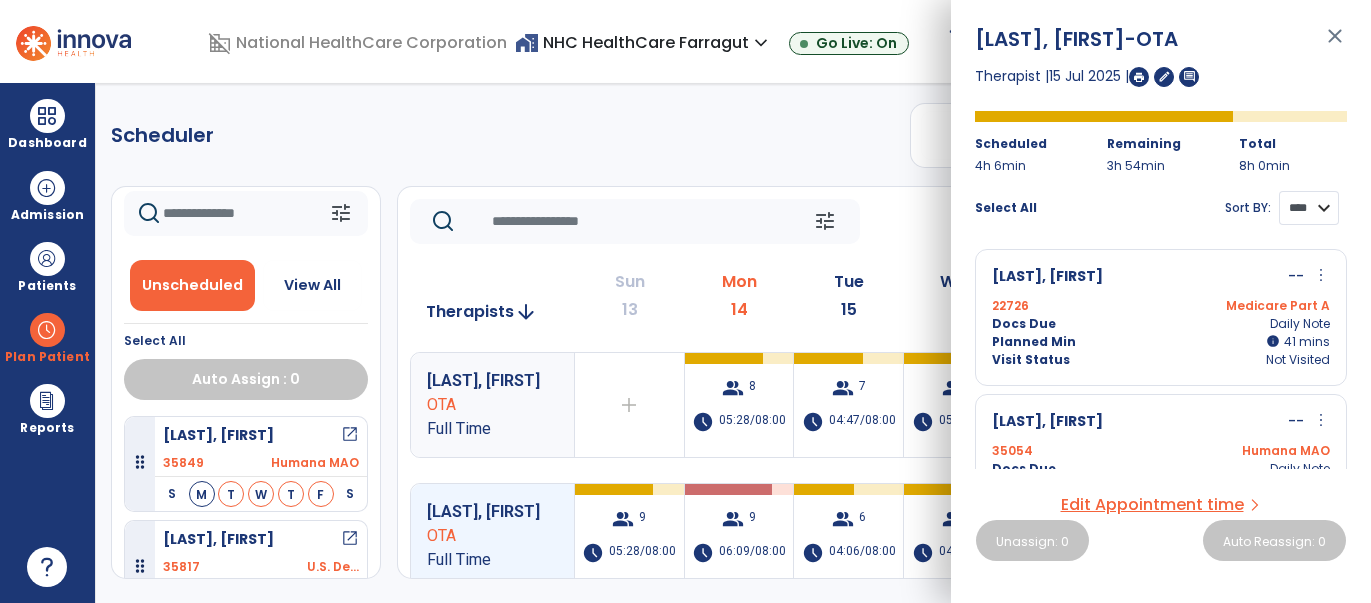click on "**** ****" at bounding box center (1309, 208) 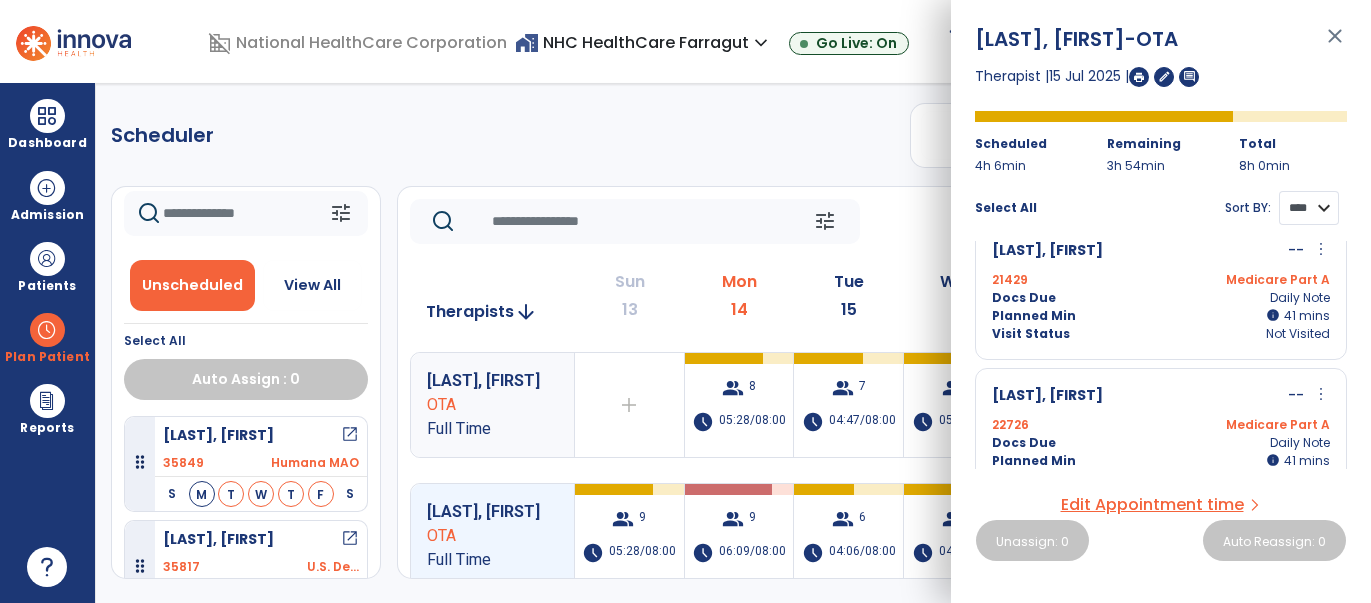 scroll, scrollTop: 927, scrollLeft: 0, axis: vertical 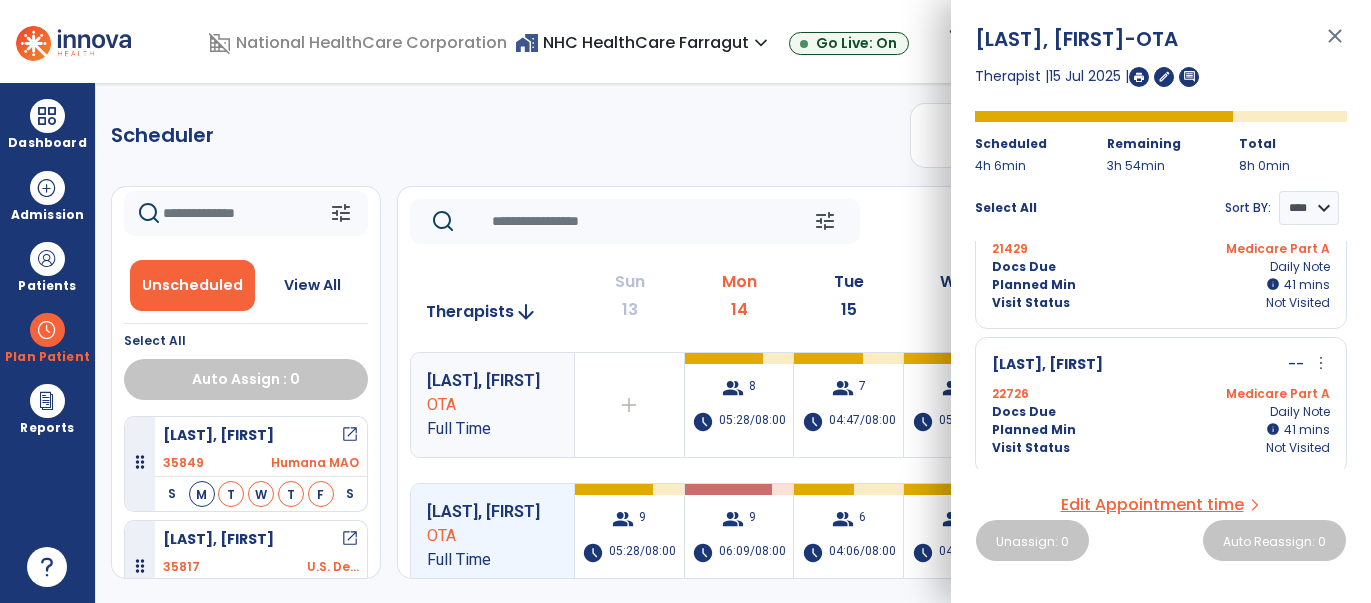 click 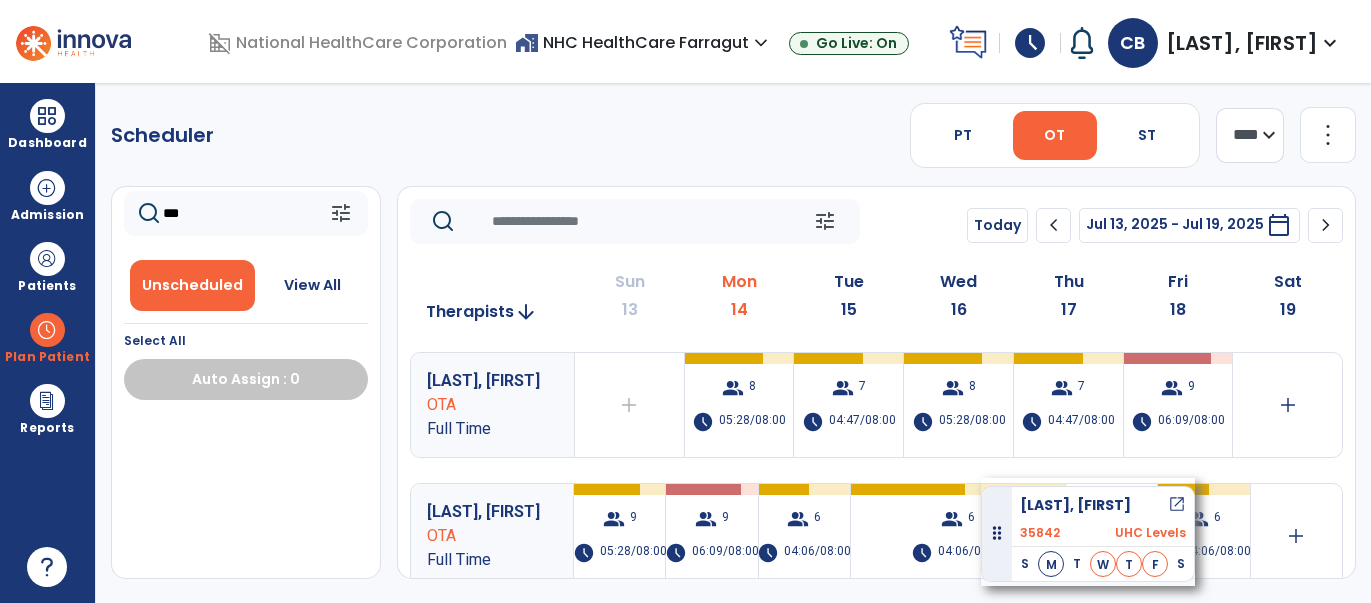 drag, startPoint x: 263, startPoint y: 494, endPoint x: 981, endPoint y: 478, distance: 718.1782 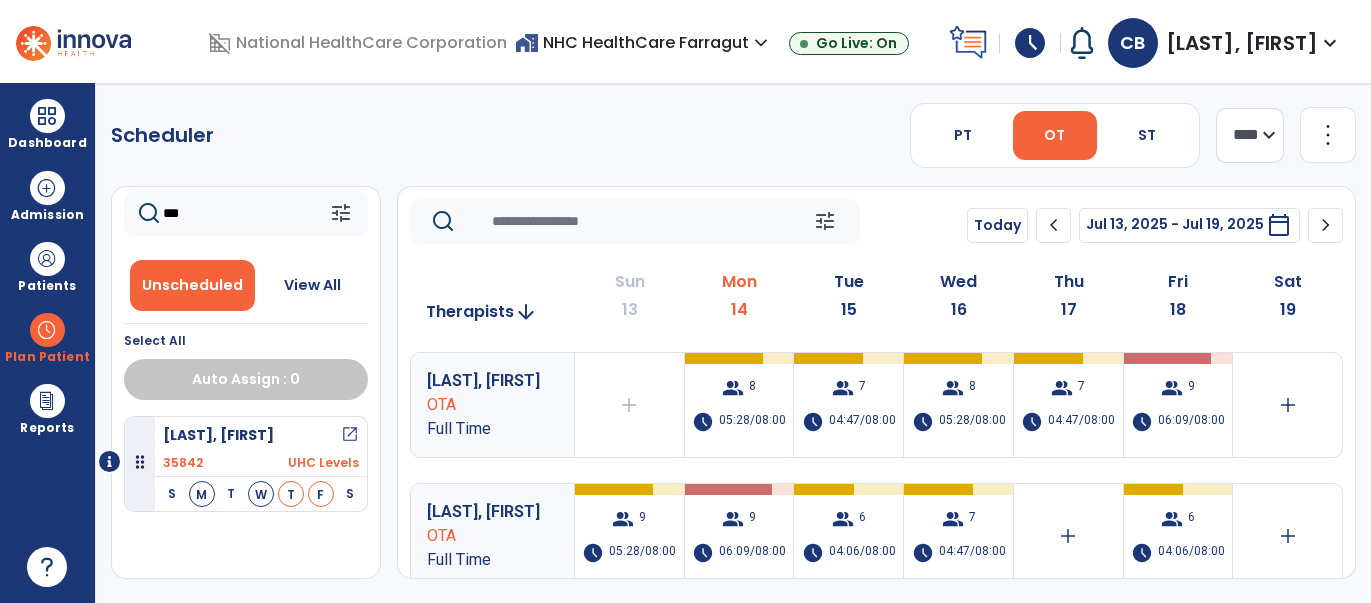 click on "***" 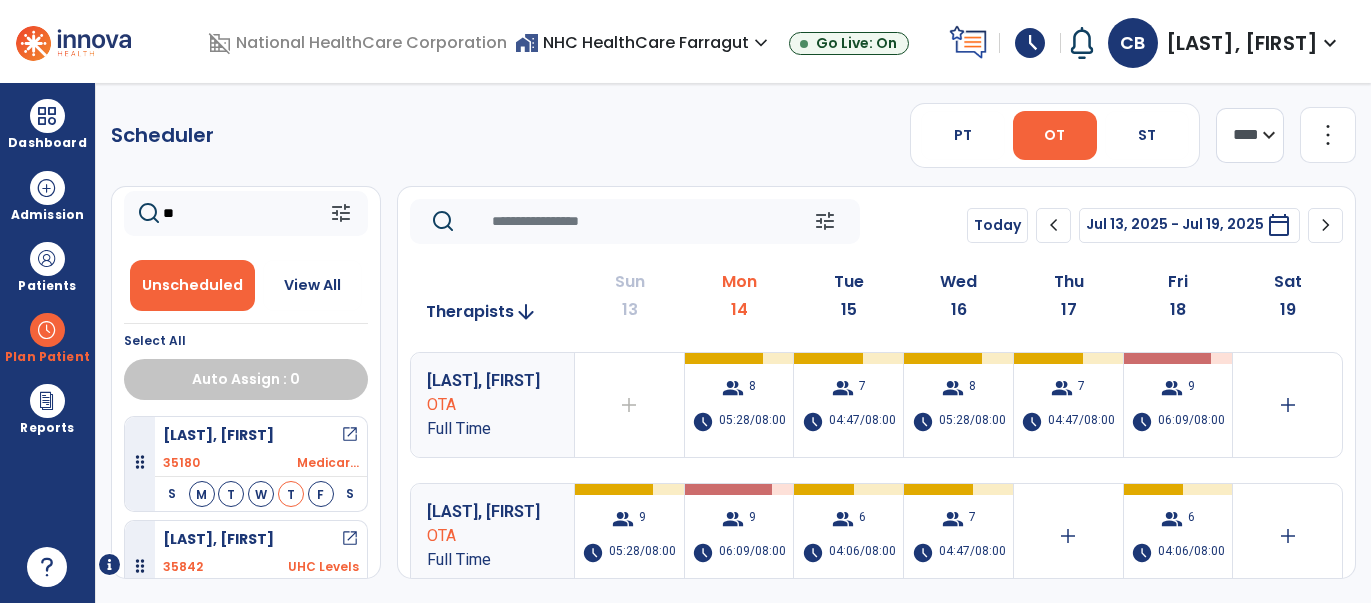 type on "*" 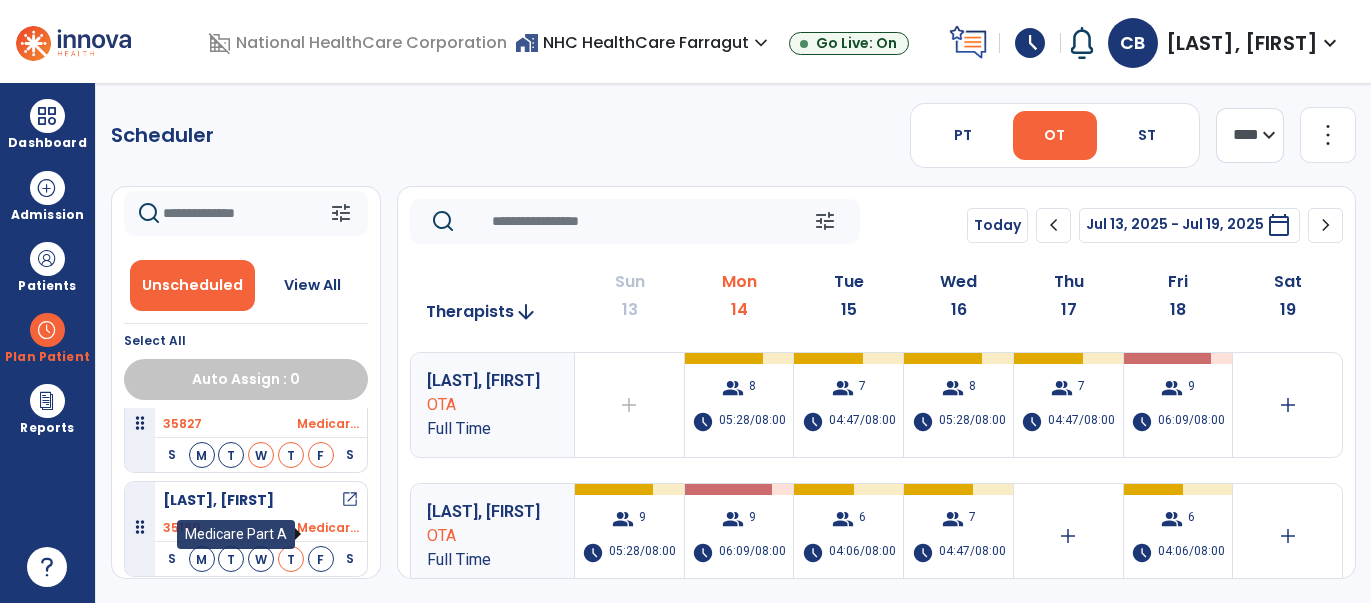scroll, scrollTop: 0, scrollLeft: 0, axis: both 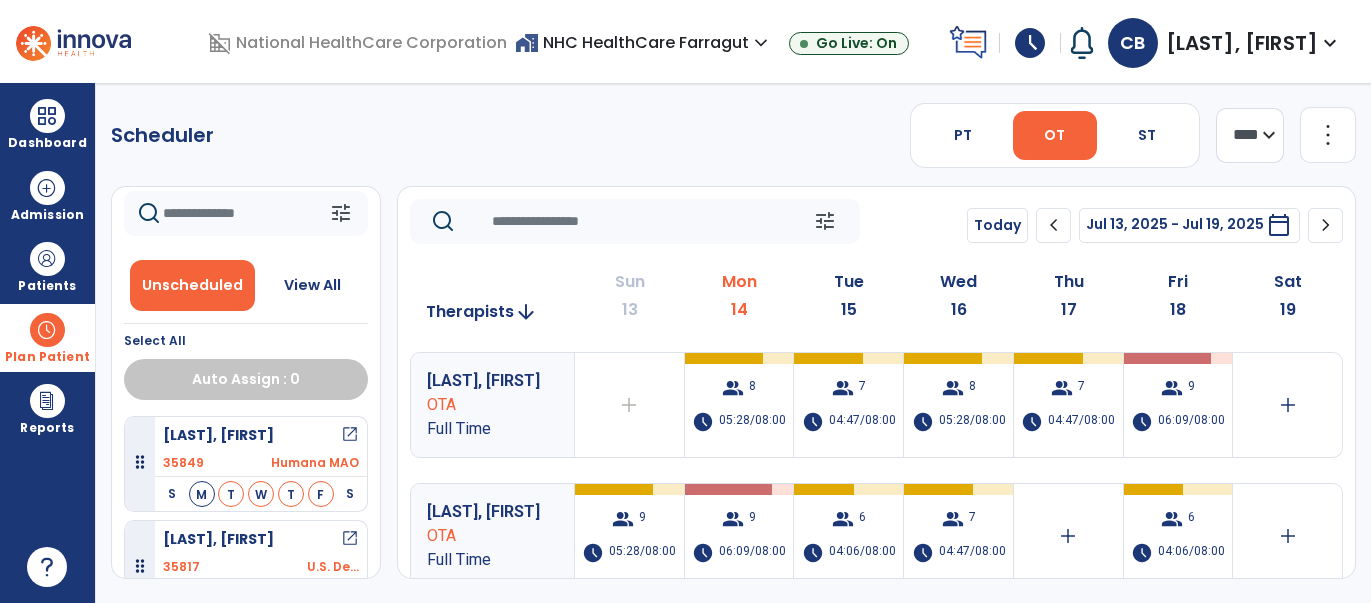 type 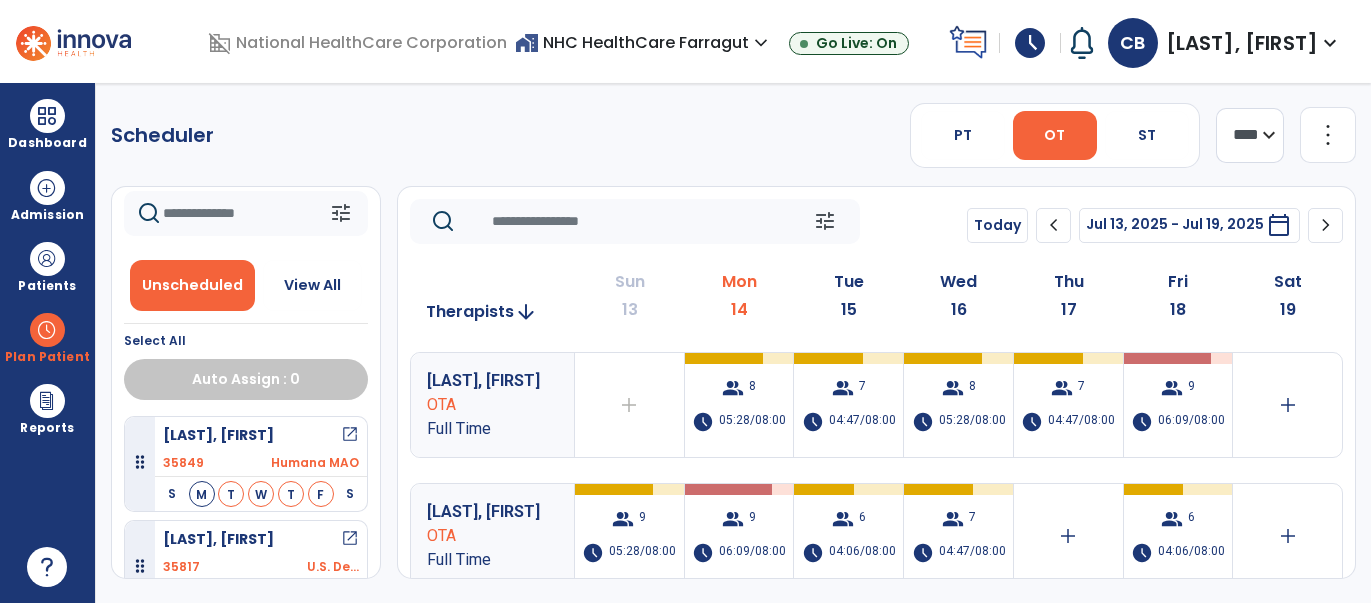 drag, startPoint x: 32, startPoint y: 332, endPoint x: 80, endPoint y: 301, distance: 57.14018 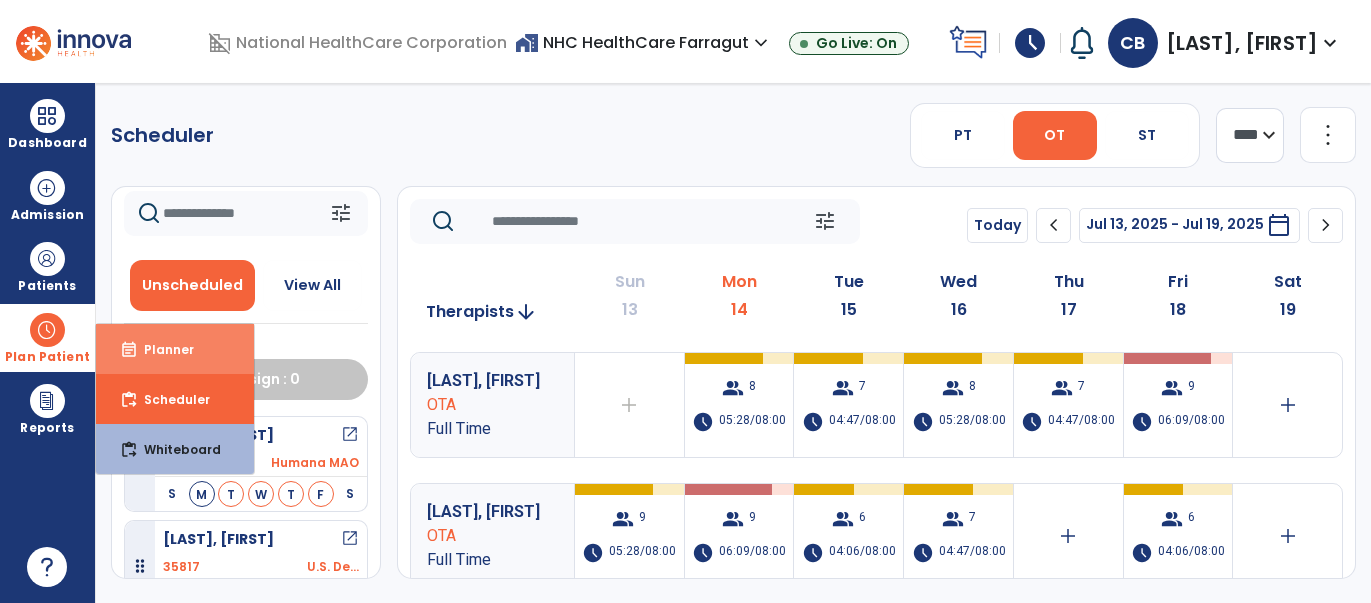 click on "event_note  Planner" at bounding box center (175, 349) 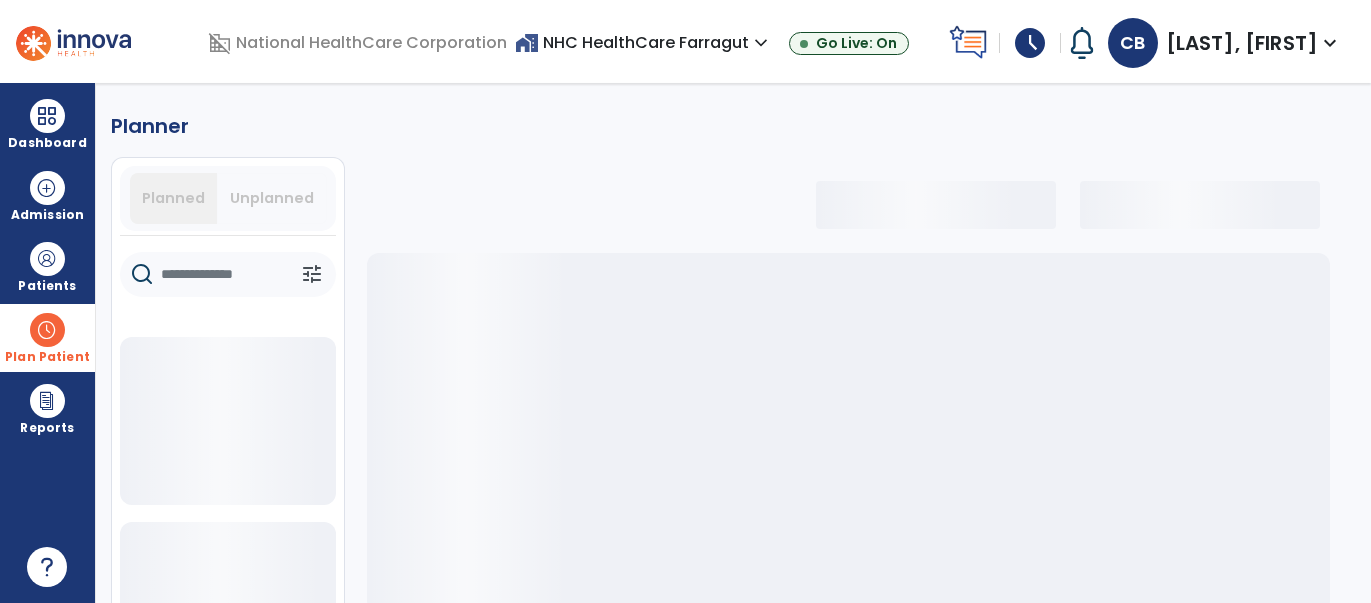 click 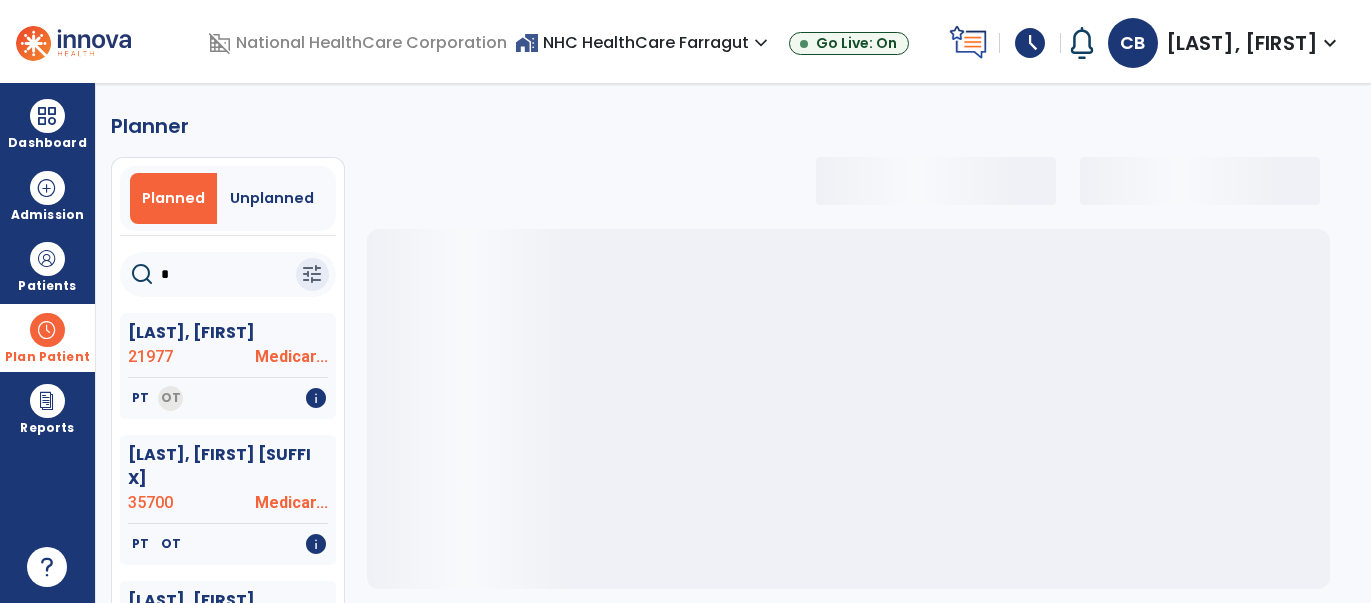 type on "**" 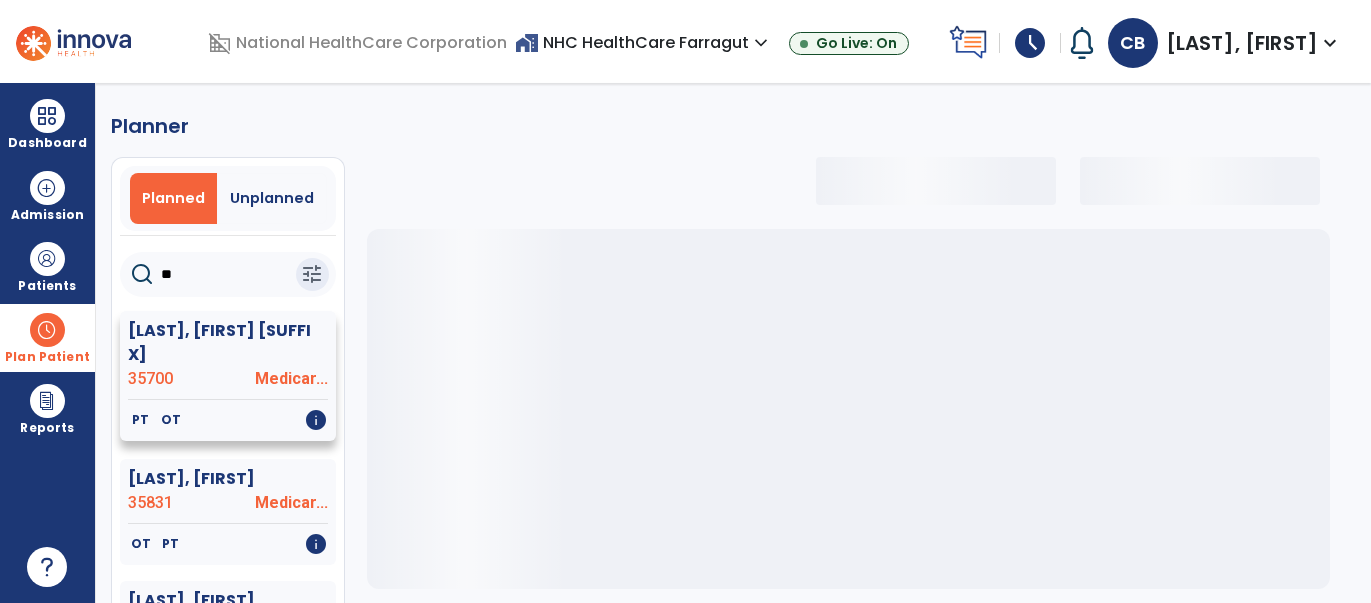 select on "***" 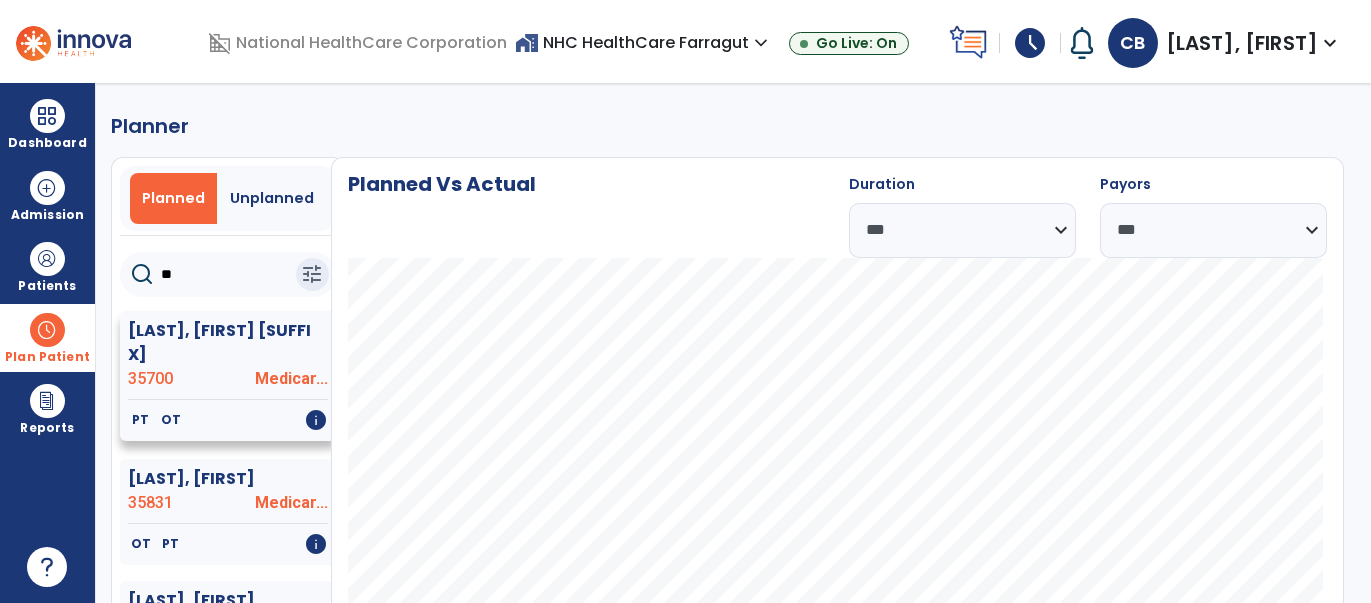 type on "**" 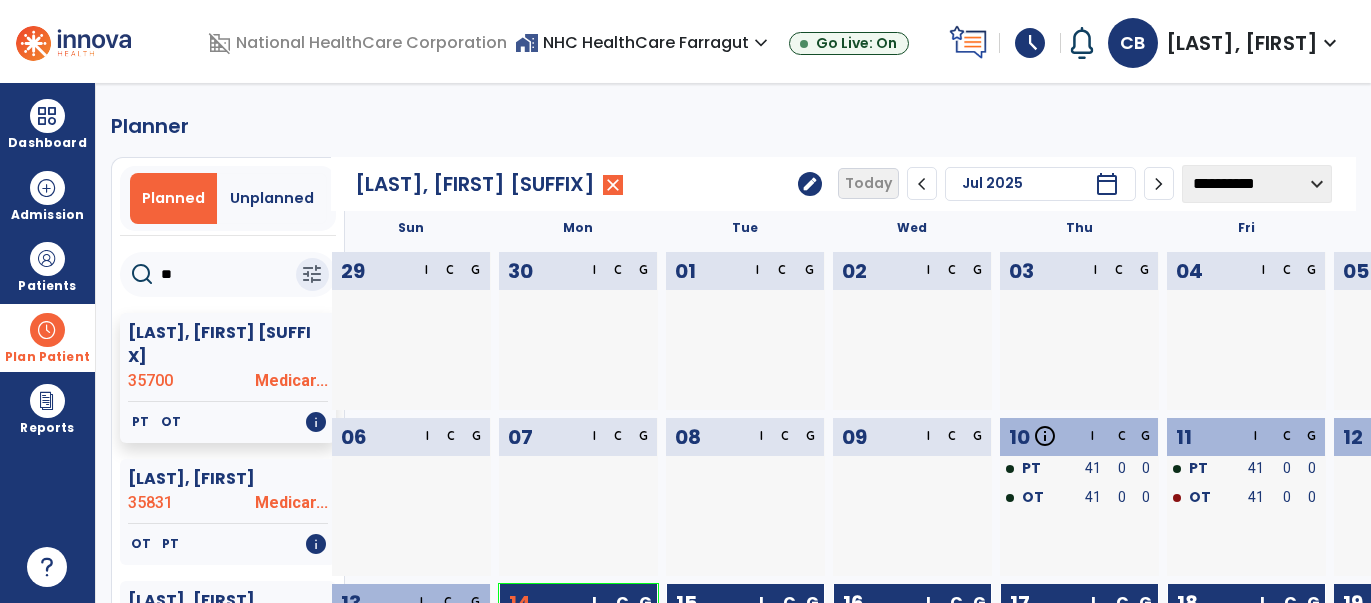 click on "**********" 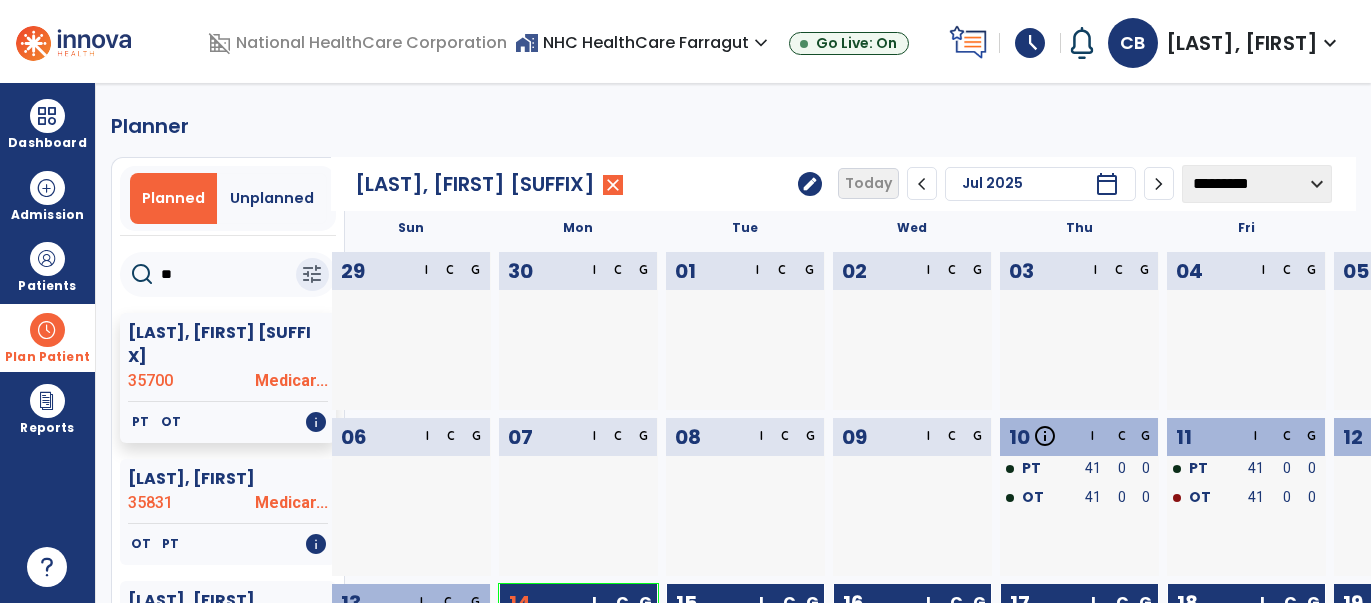 click on "**********" 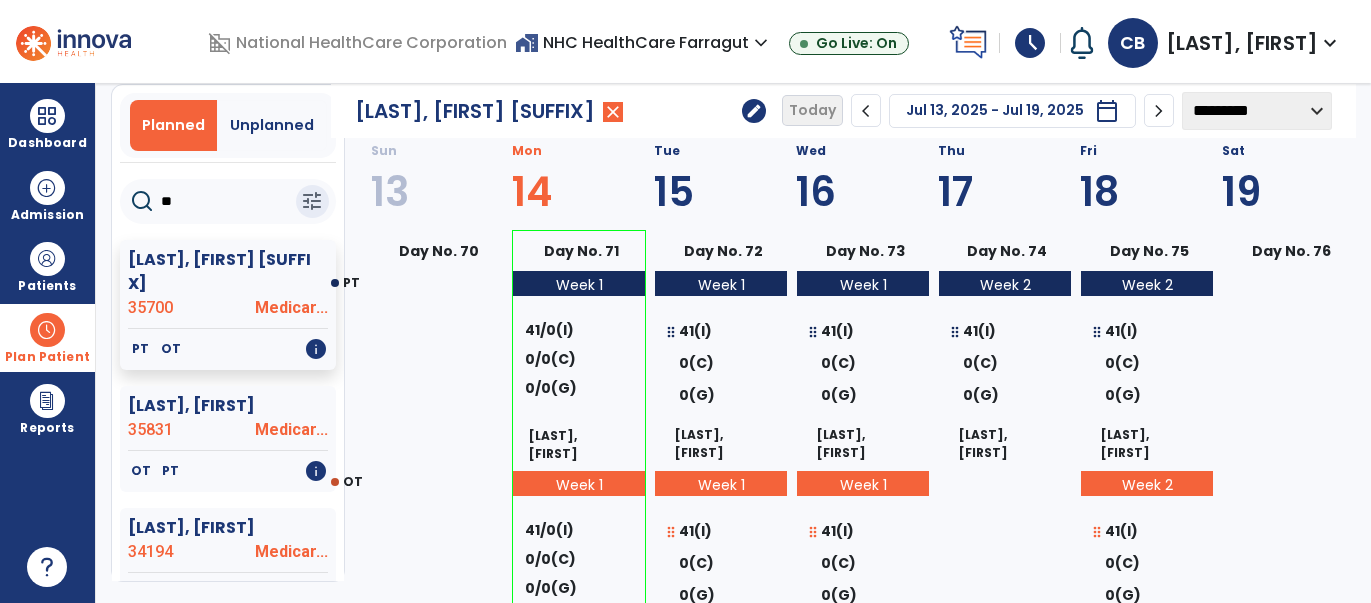 scroll, scrollTop: 0, scrollLeft: 0, axis: both 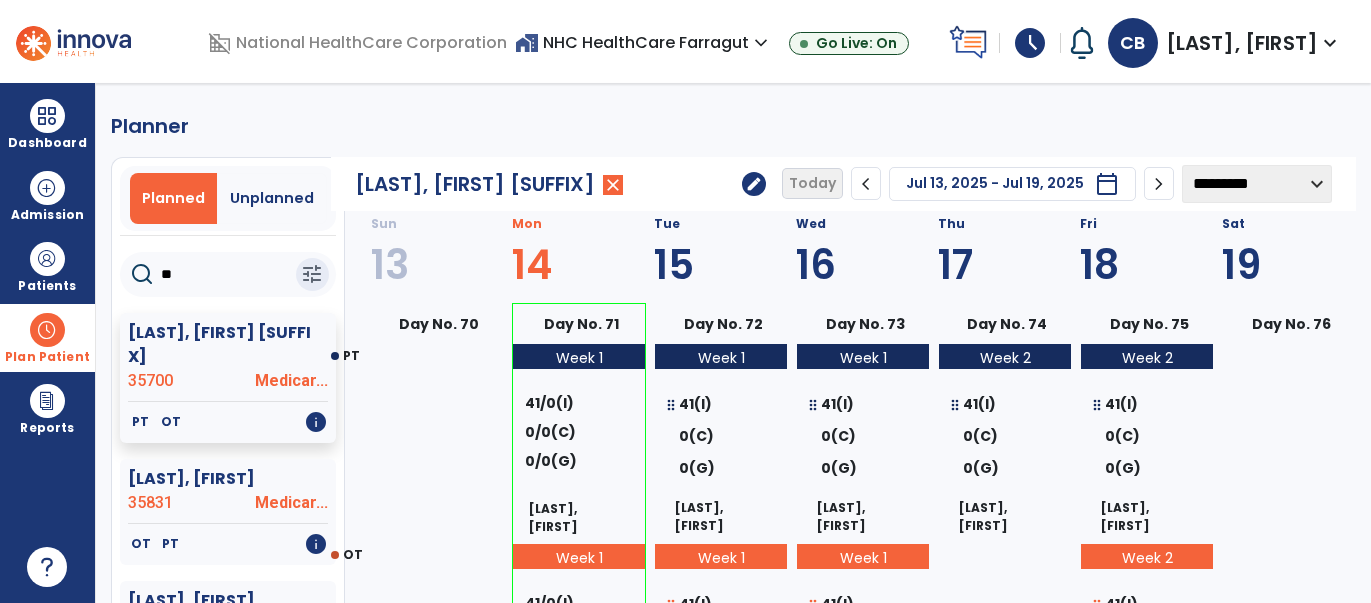 click on "edit" 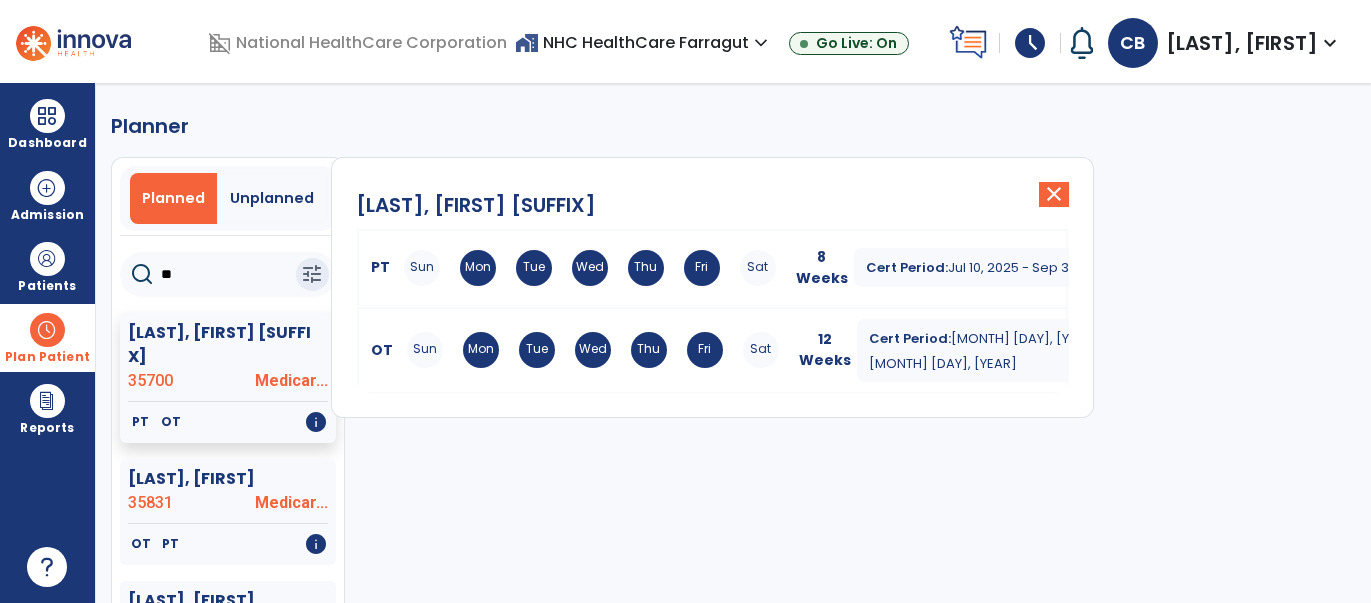 click on "Fri" at bounding box center (705, 350) 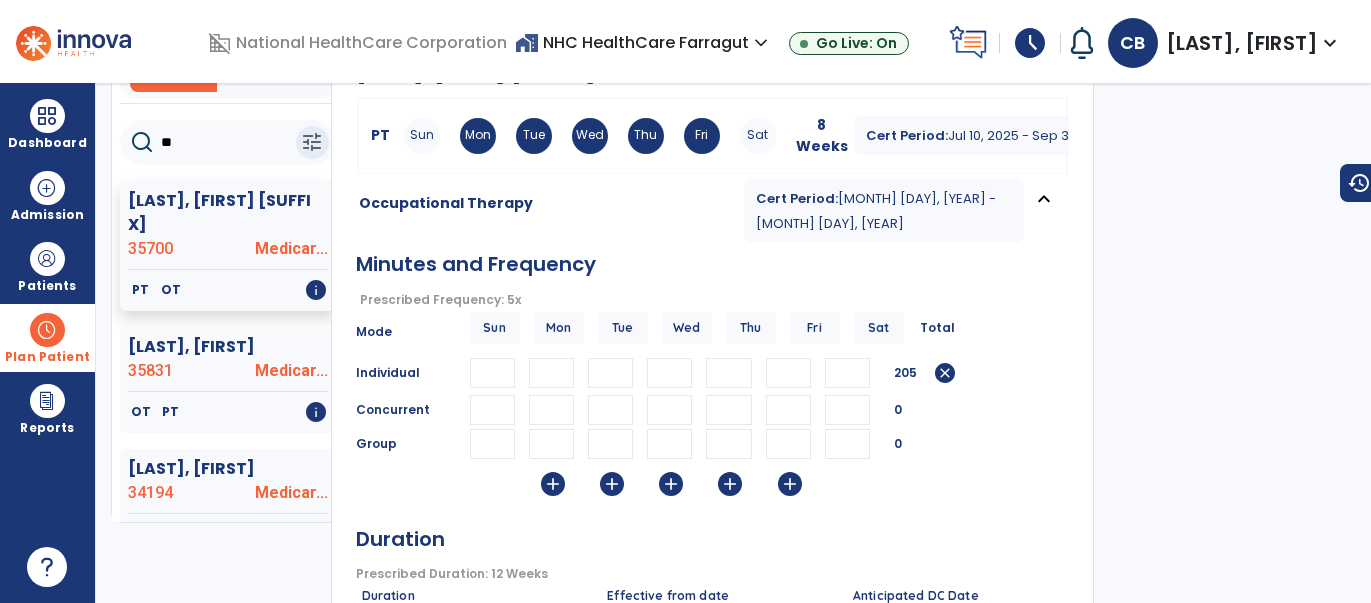 scroll, scrollTop: 0, scrollLeft: 0, axis: both 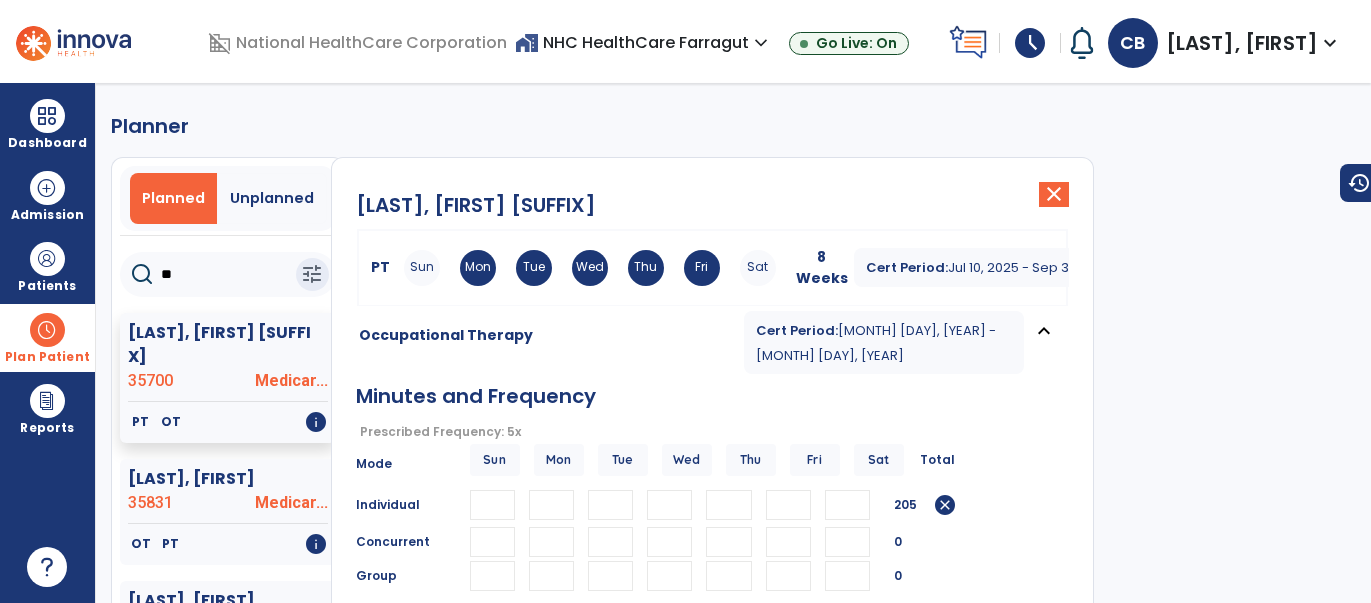 click on "Fri" at bounding box center (702, 268) 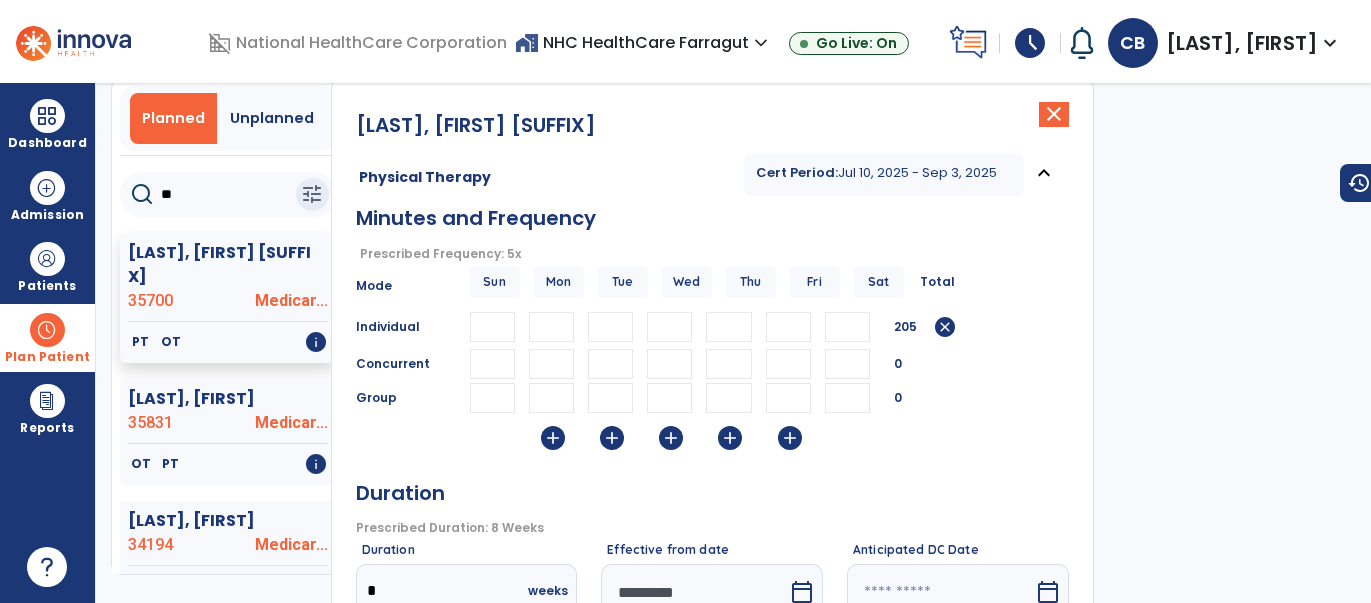 scroll, scrollTop: 0, scrollLeft: 0, axis: both 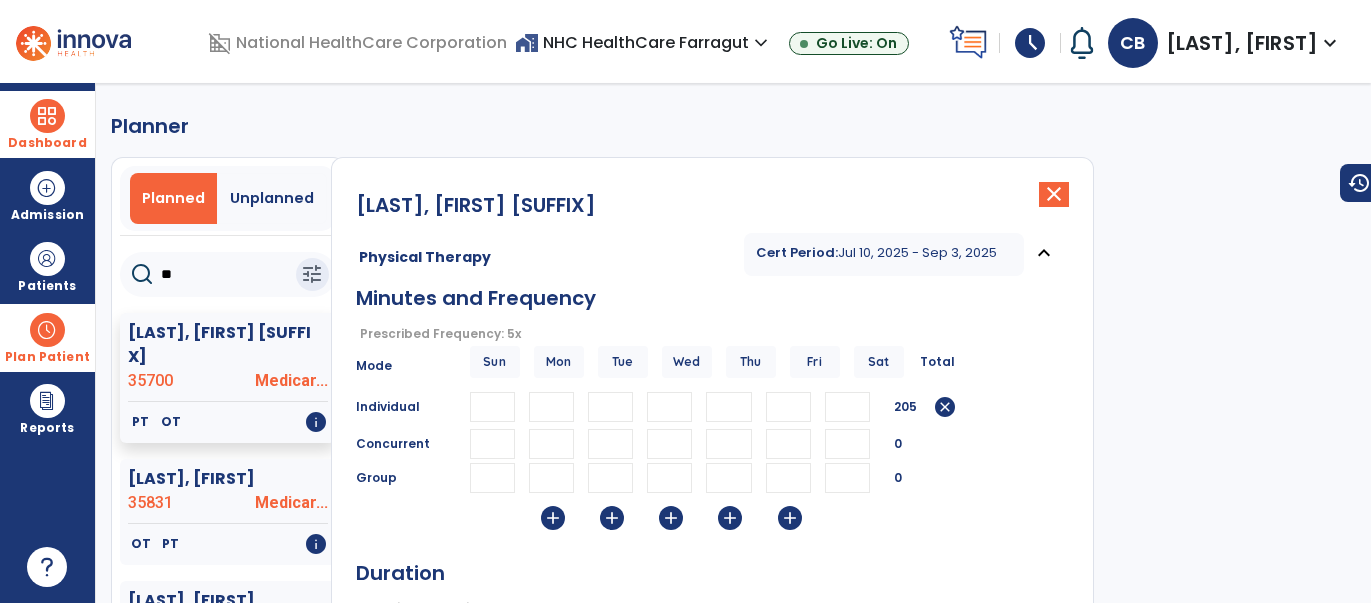 click at bounding box center [47, 116] 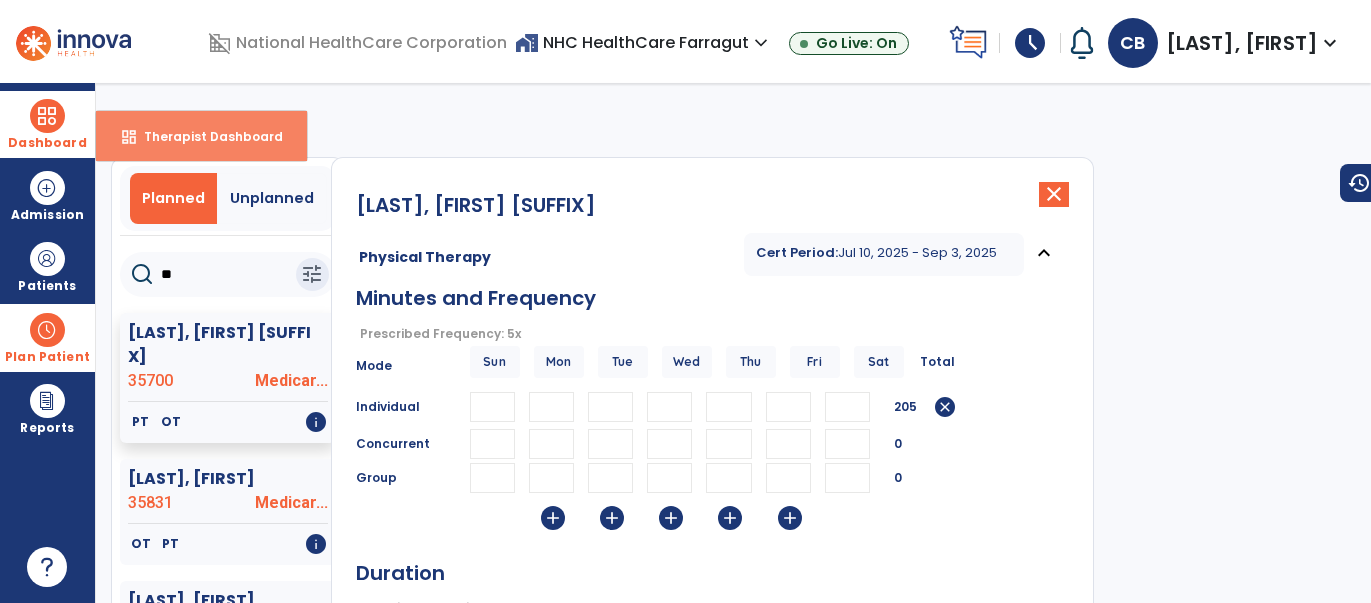 click on "Therapist Dashboard" at bounding box center (205, 136) 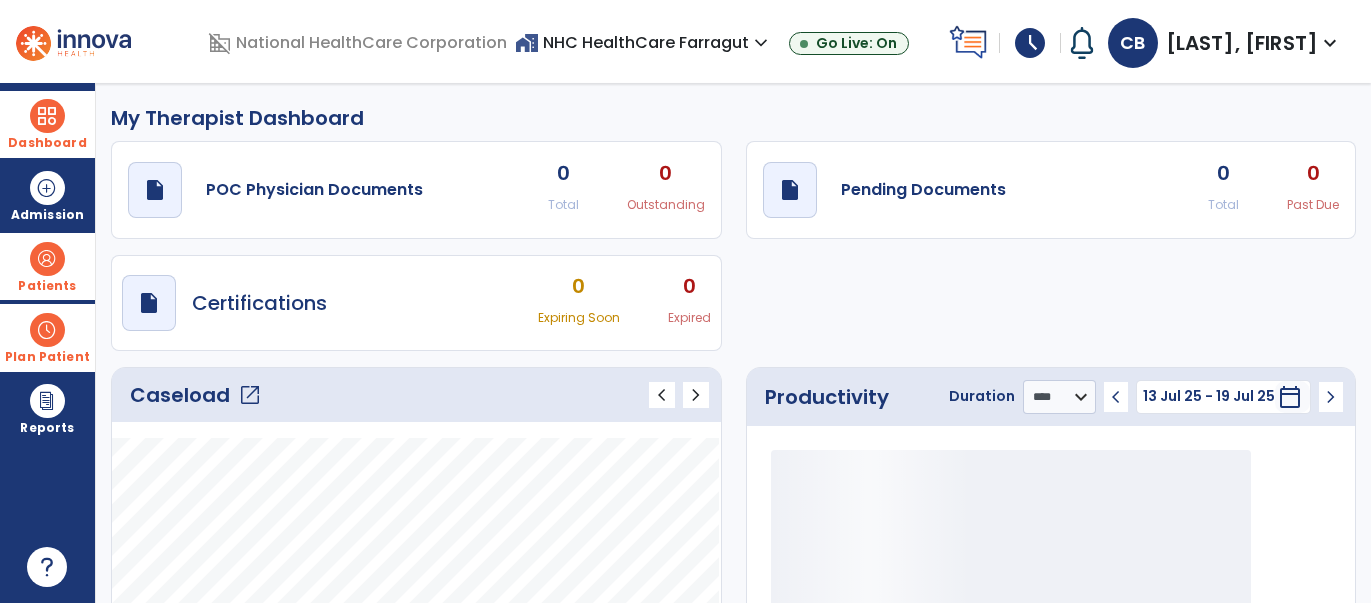 click at bounding box center (47, 259) 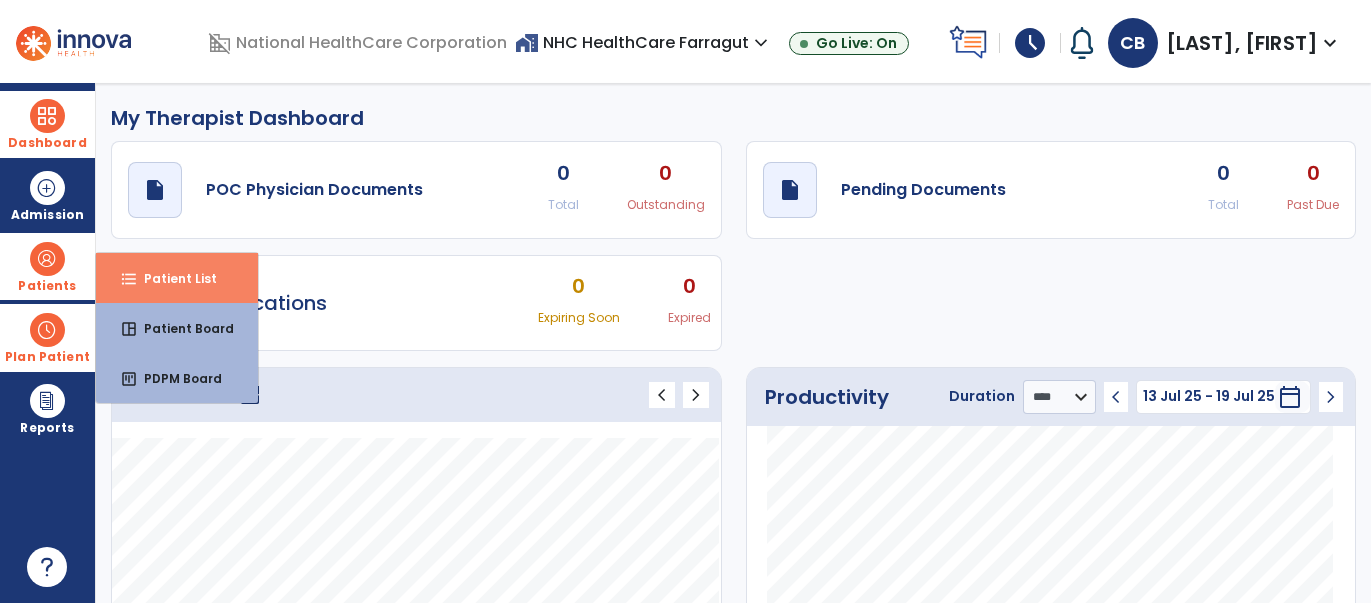 click on "Patient List" at bounding box center [172, 278] 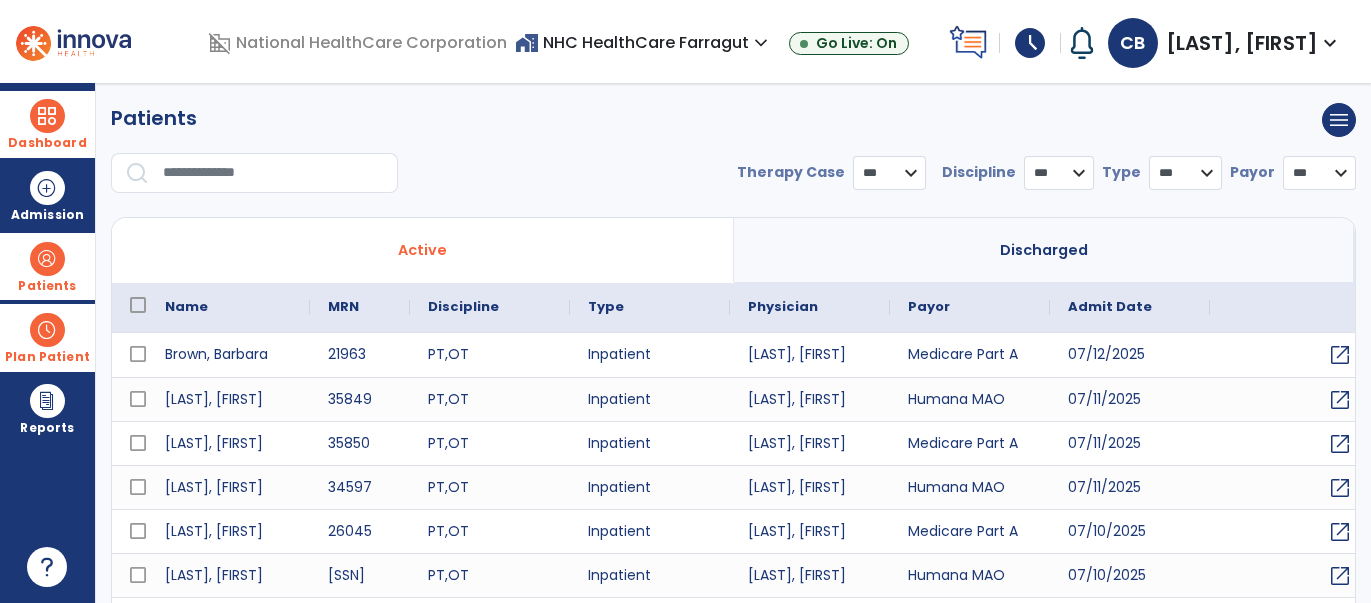 select on "***" 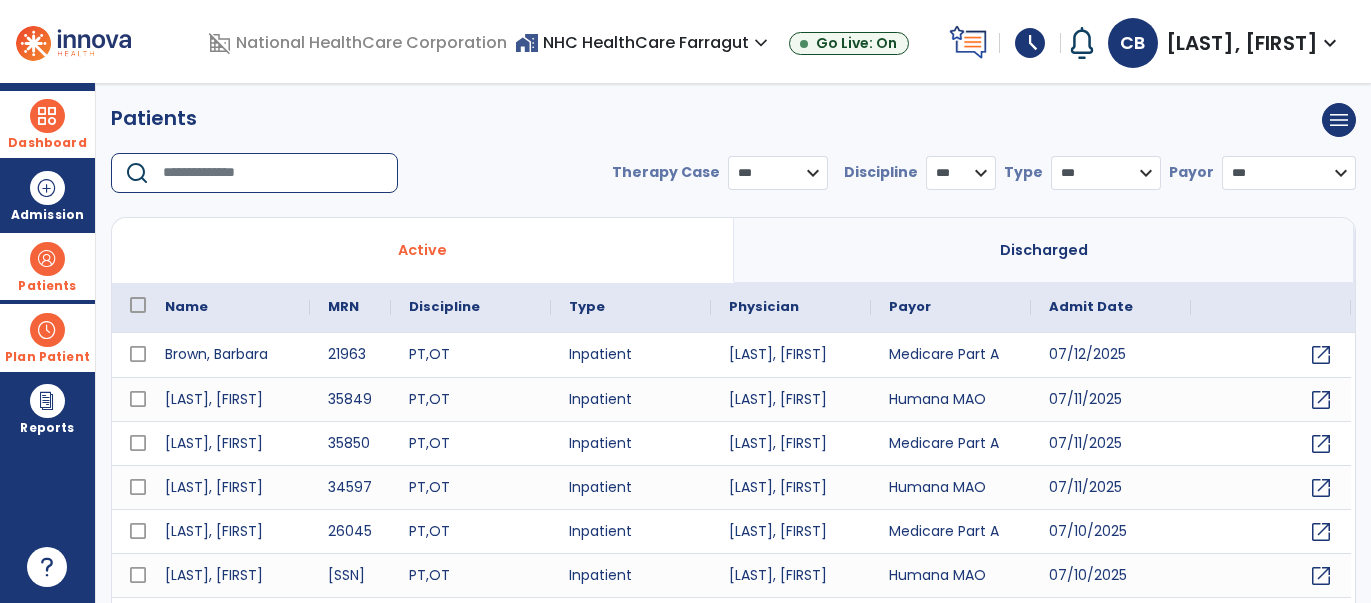 click at bounding box center (273, 173) 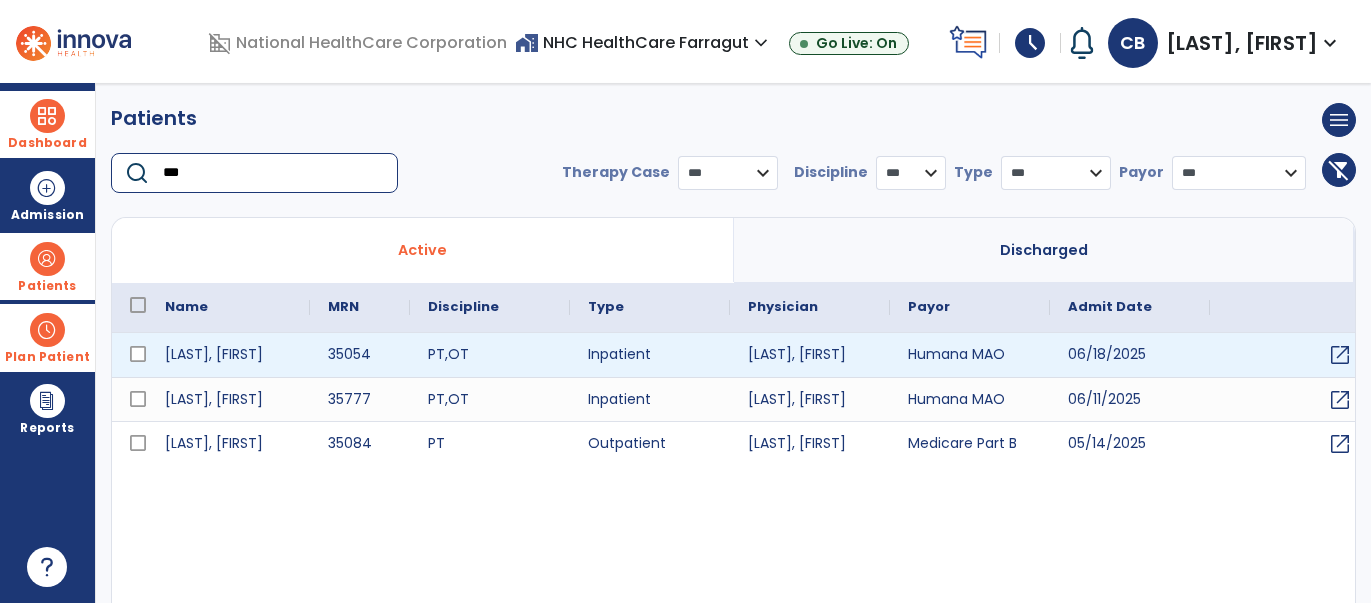 type on "***" 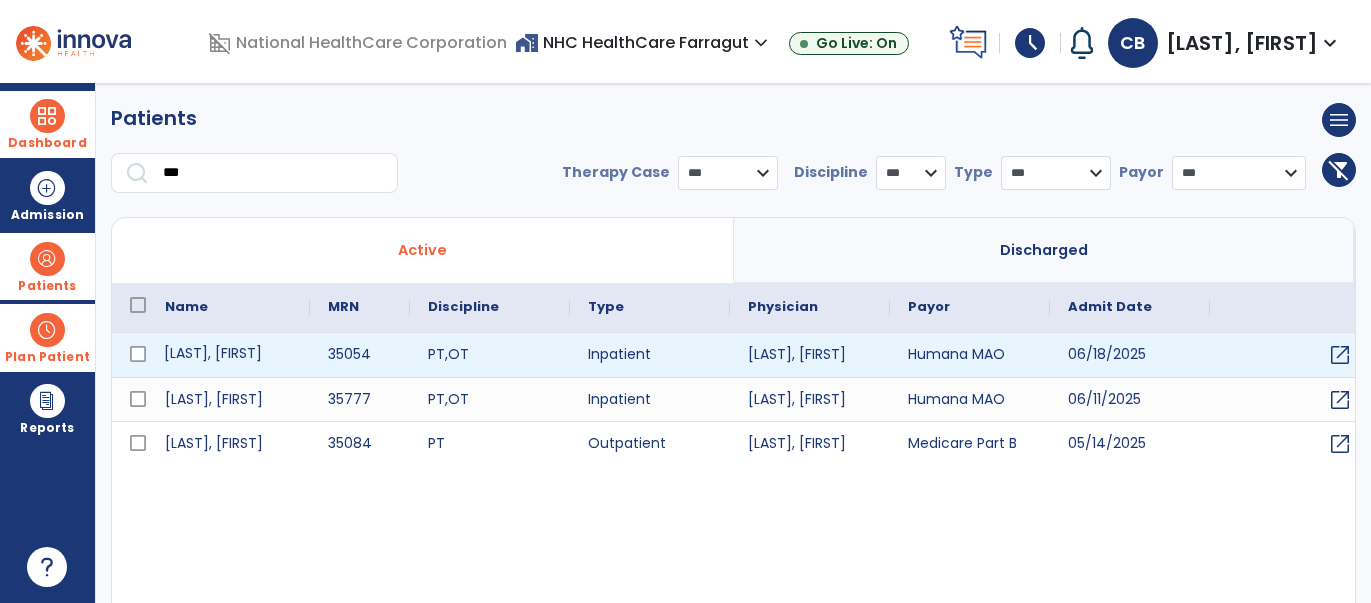 click on "[LAST], [FIRST]" at bounding box center [228, 355] 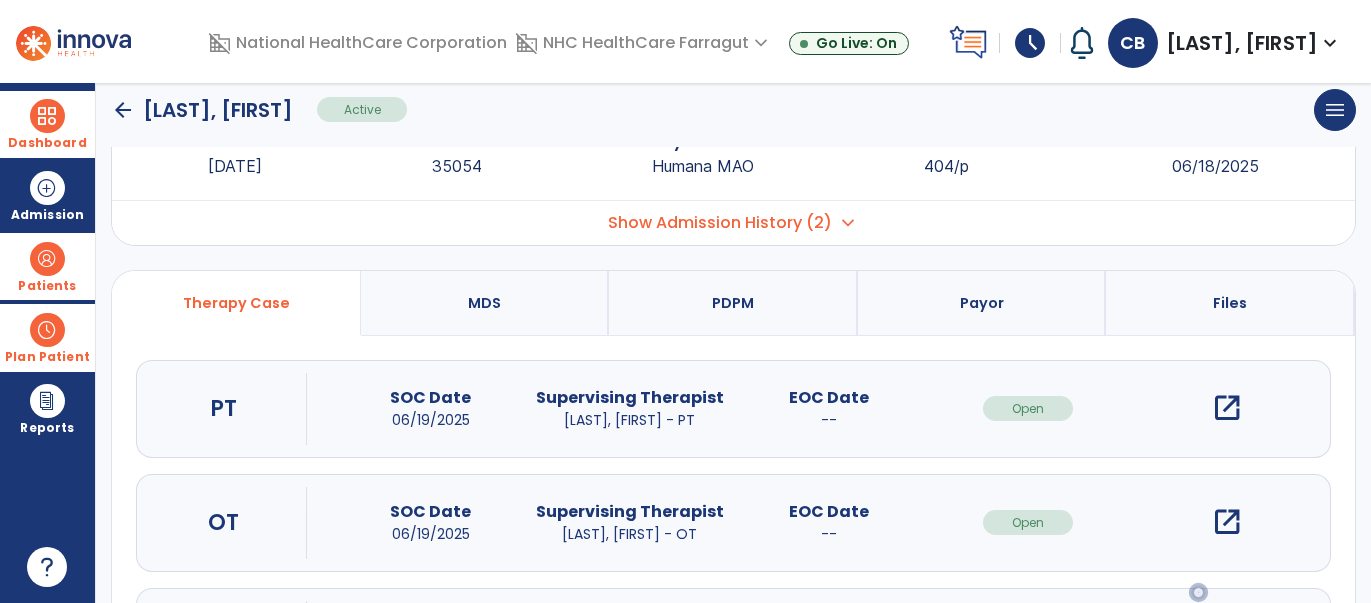 scroll, scrollTop: 112, scrollLeft: 0, axis: vertical 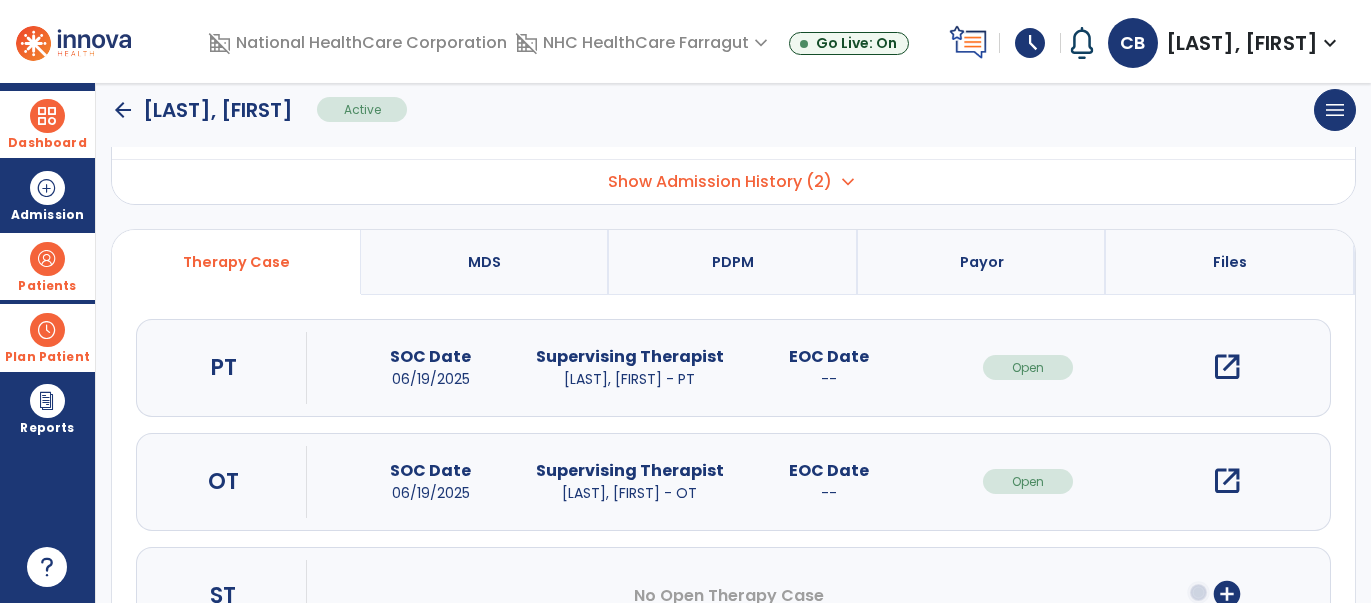click on "open_in_new" at bounding box center (1227, 481) 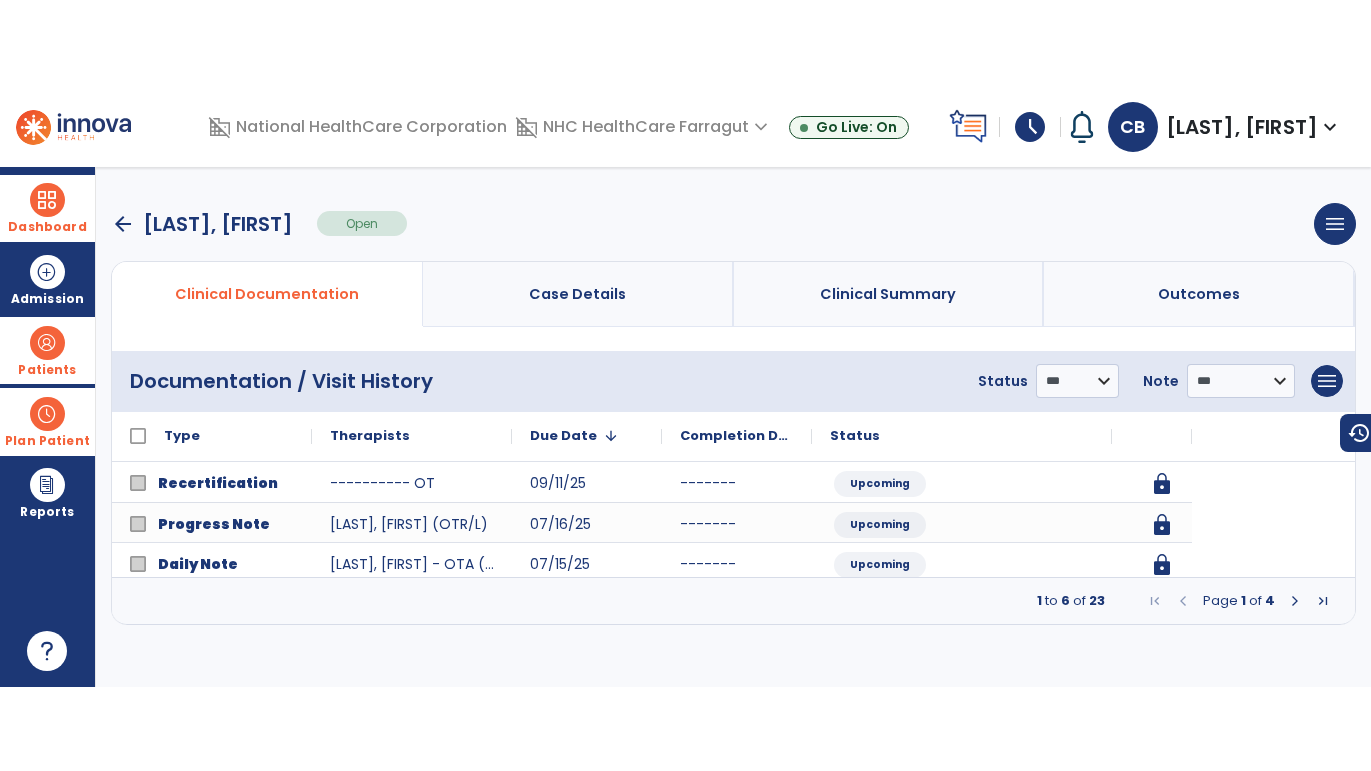 scroll, scrollTop: 0, scrollLeft: 0, axis: both 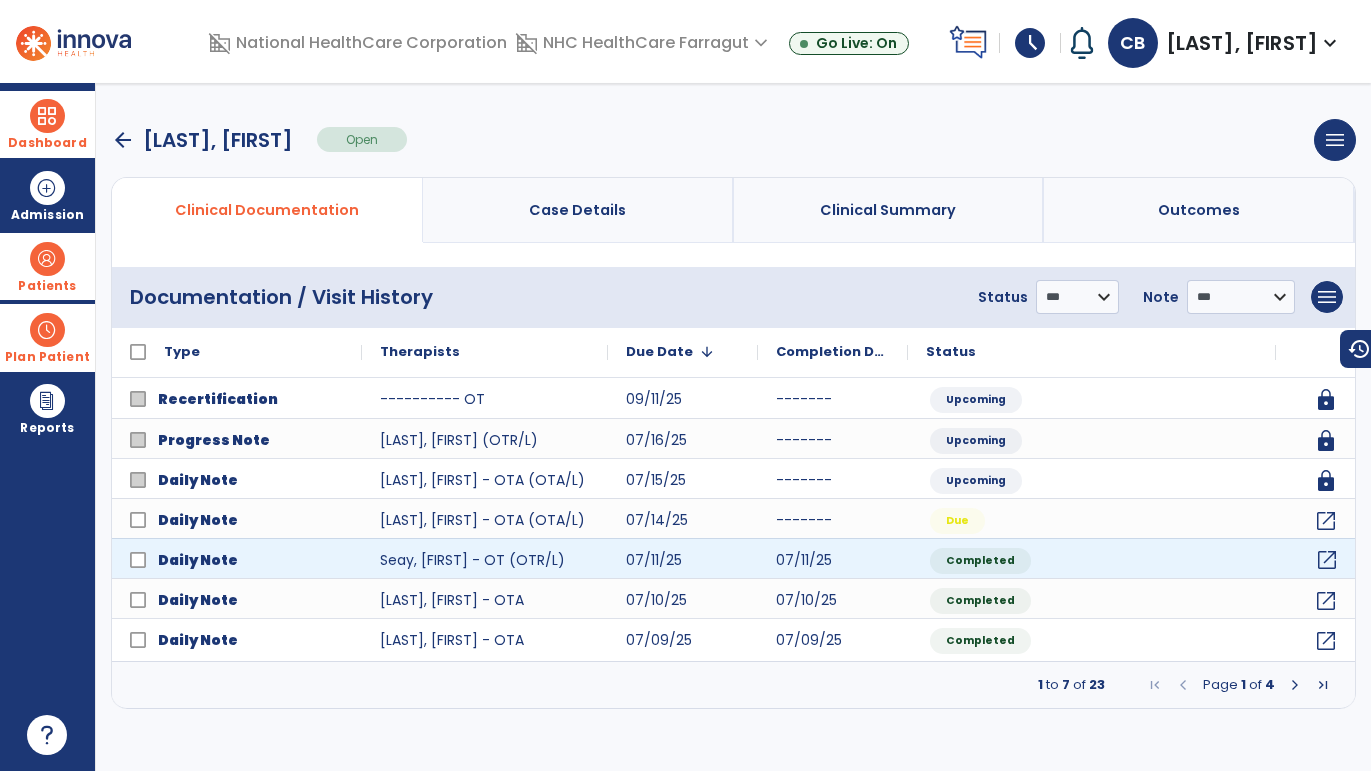 click on "open_in_new" 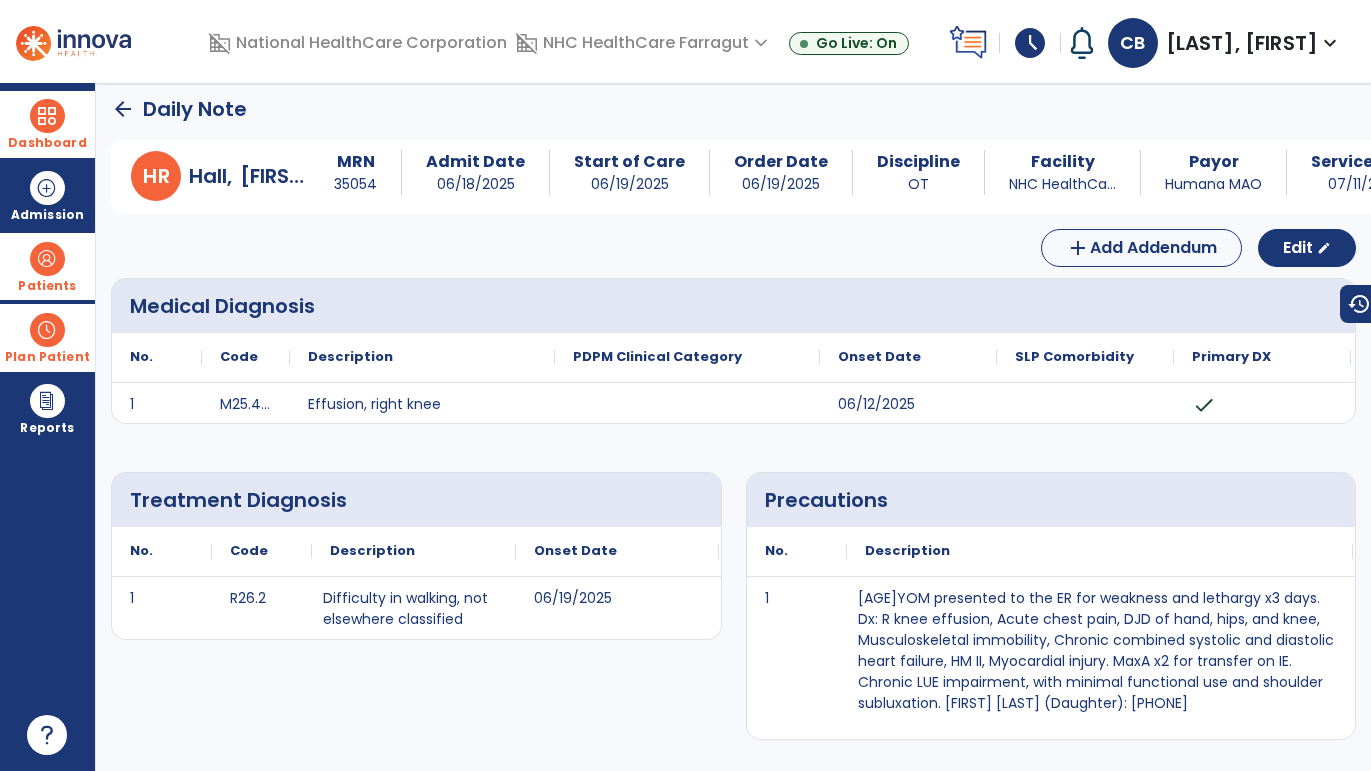 scroll, scrollTop: 0, scrollLeft: 0, axis: both 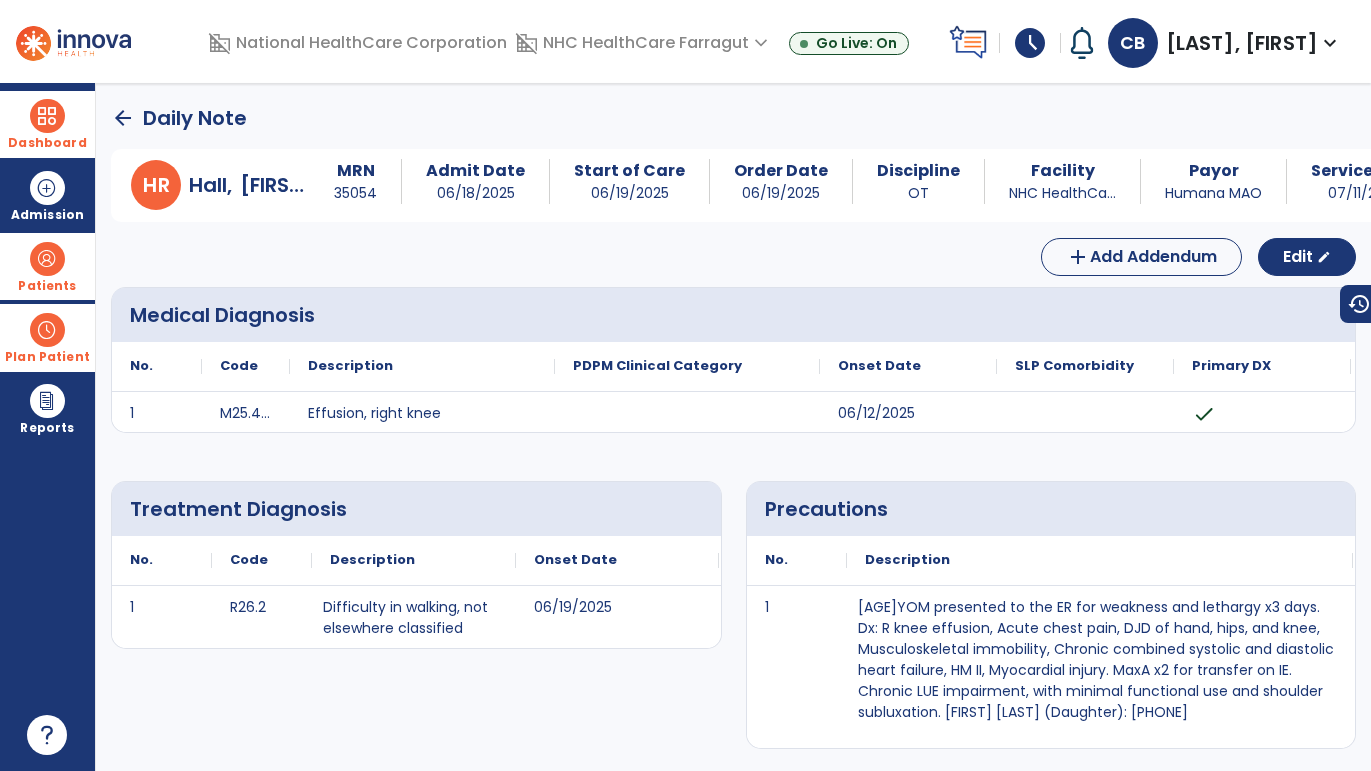 click on "arrow_back" 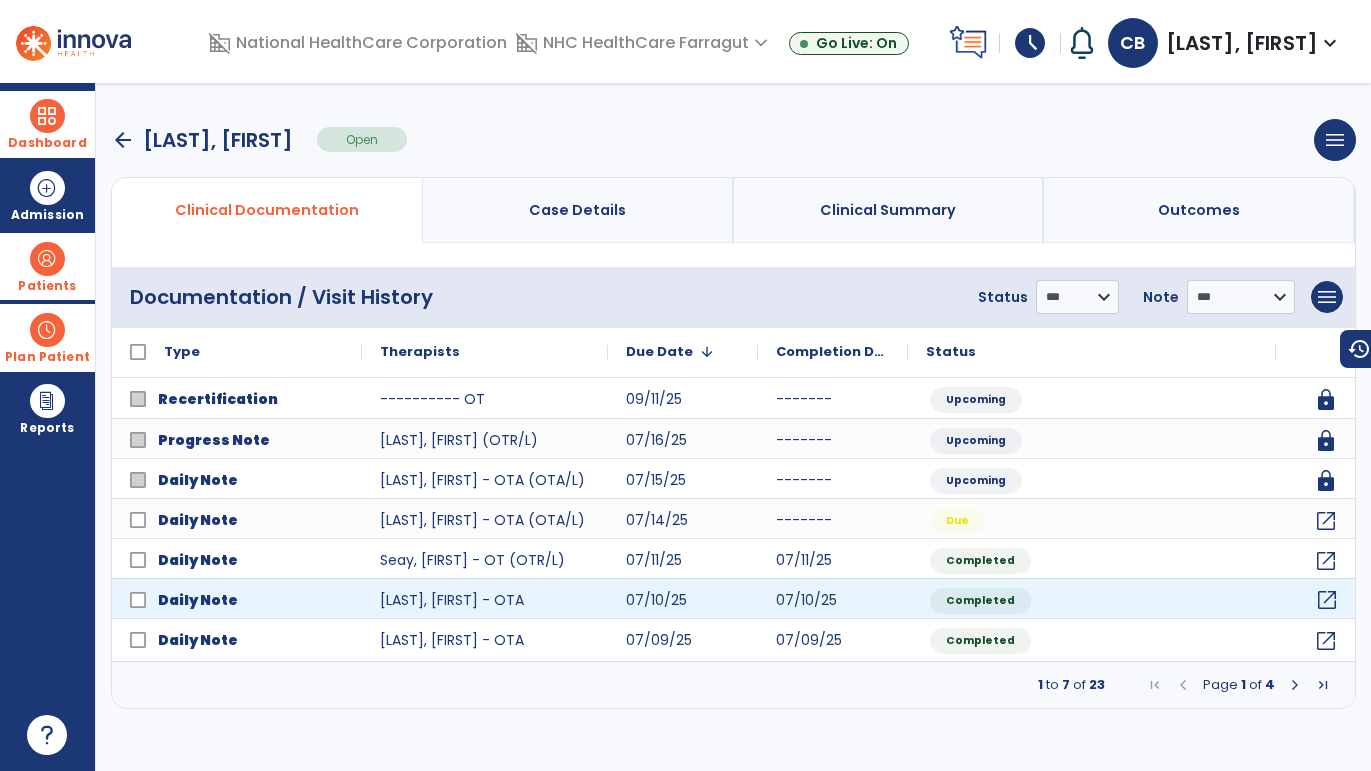 click on "open_in_new" 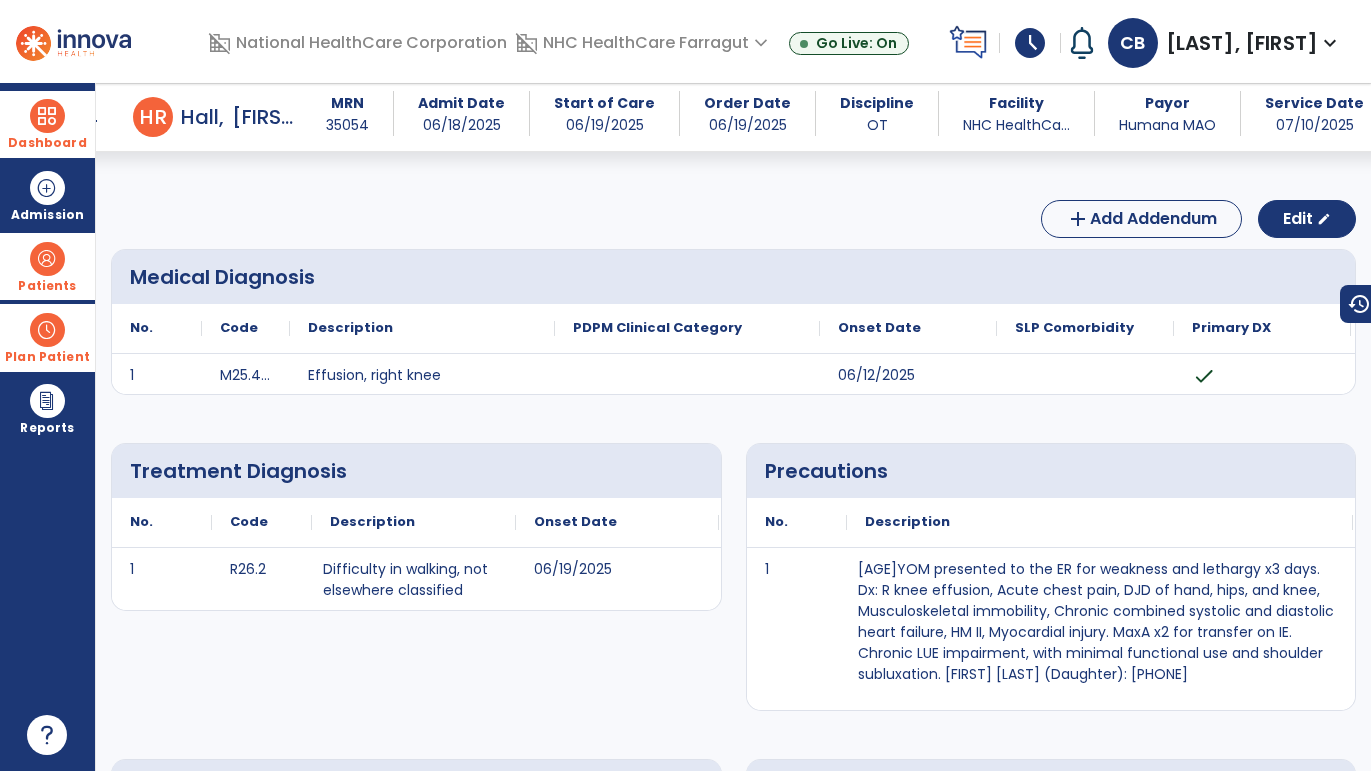 scroll, scrollTop: 0, scrollLeft: 0, axis: both 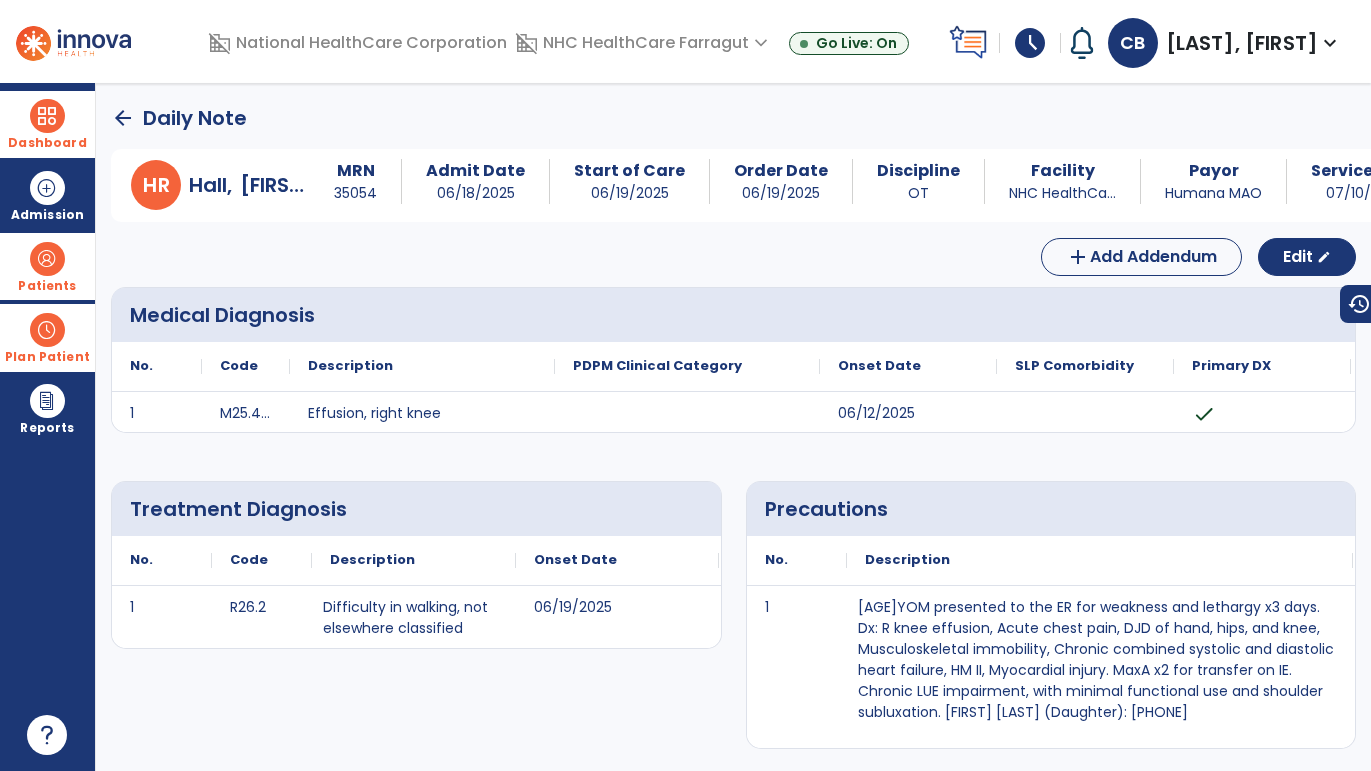 click on "arrow_back" 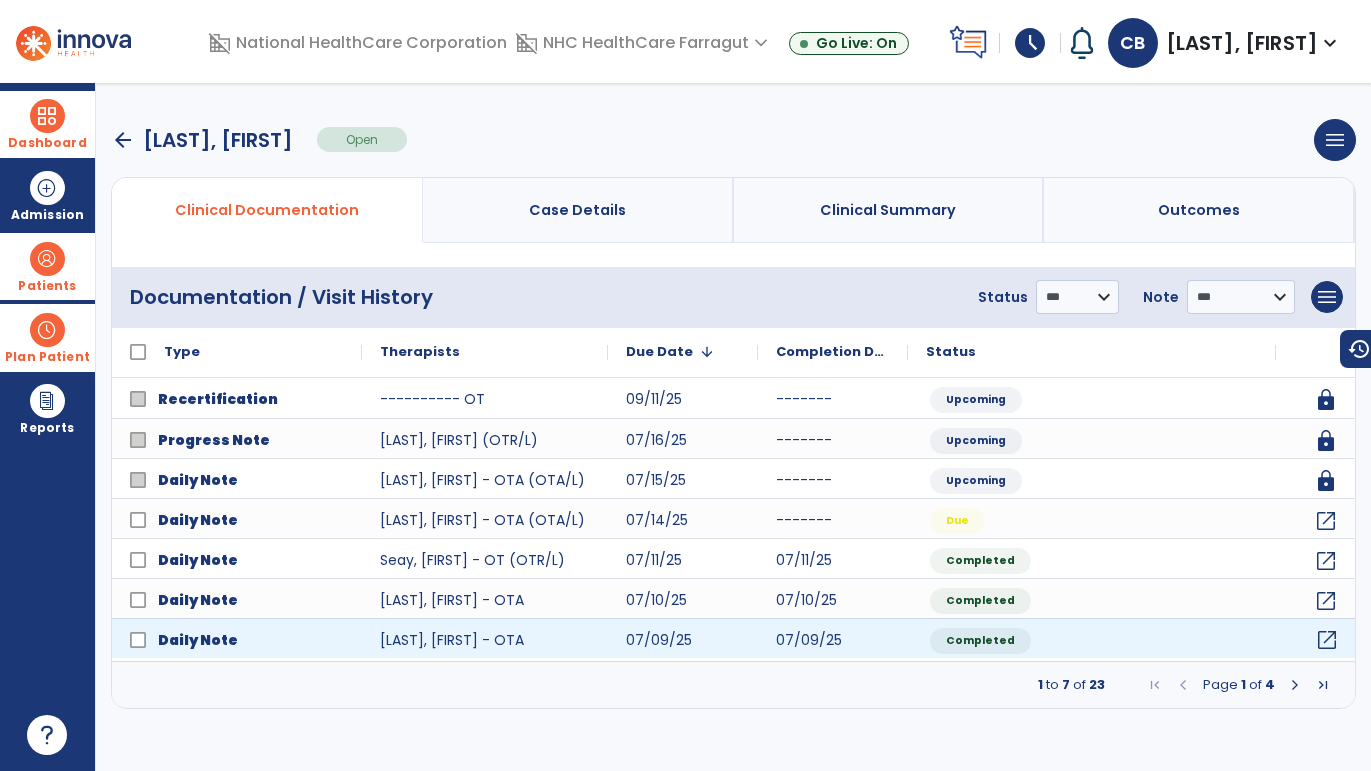 click on "open_in_new" 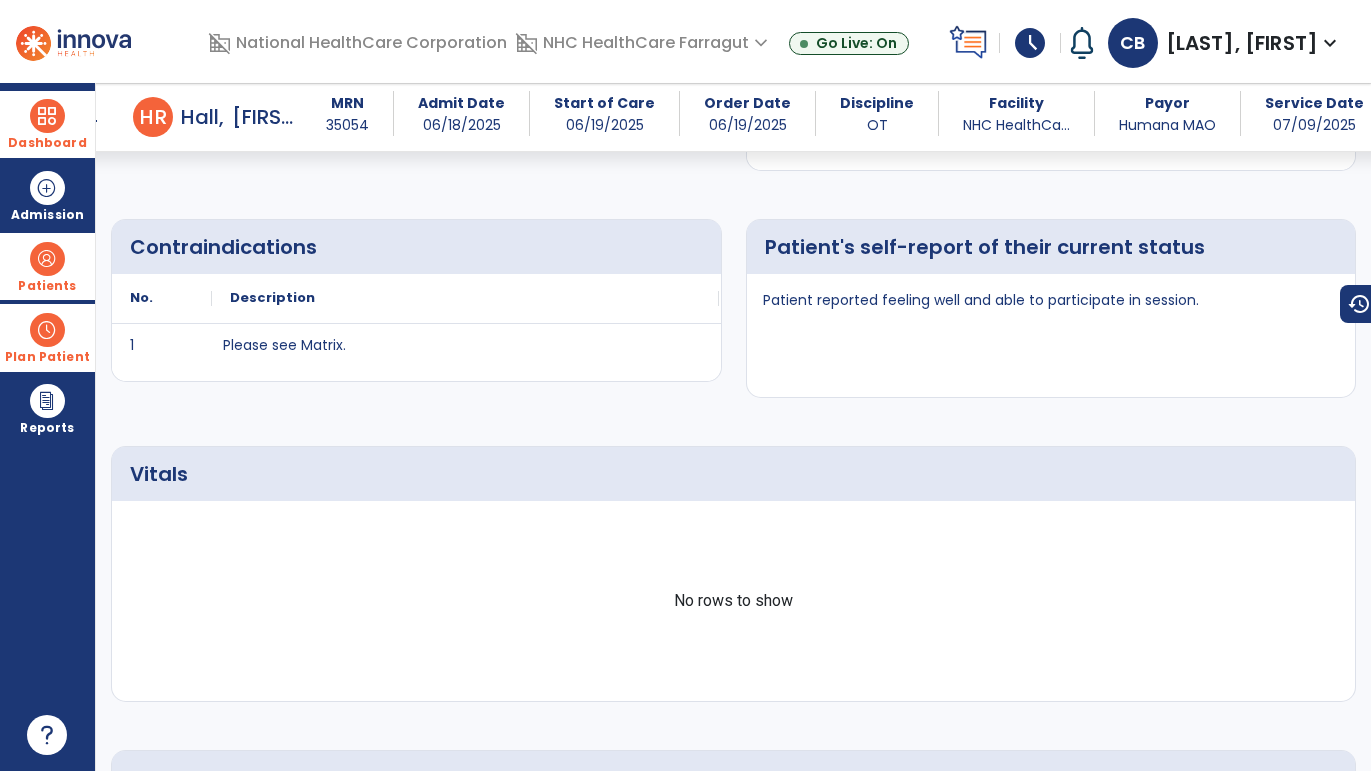 scroll, scrollTop: 0, scrollLeft: 0, axis: both 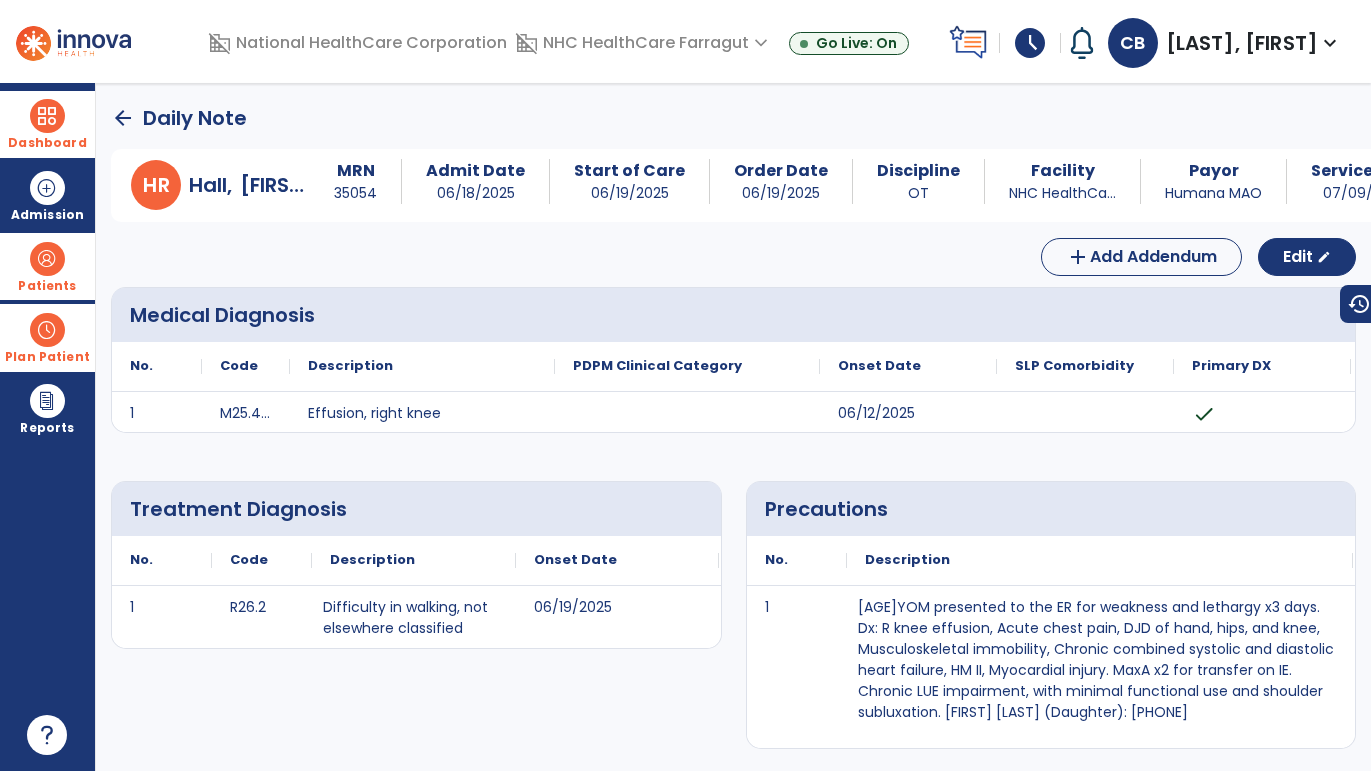click on "arrow_back" 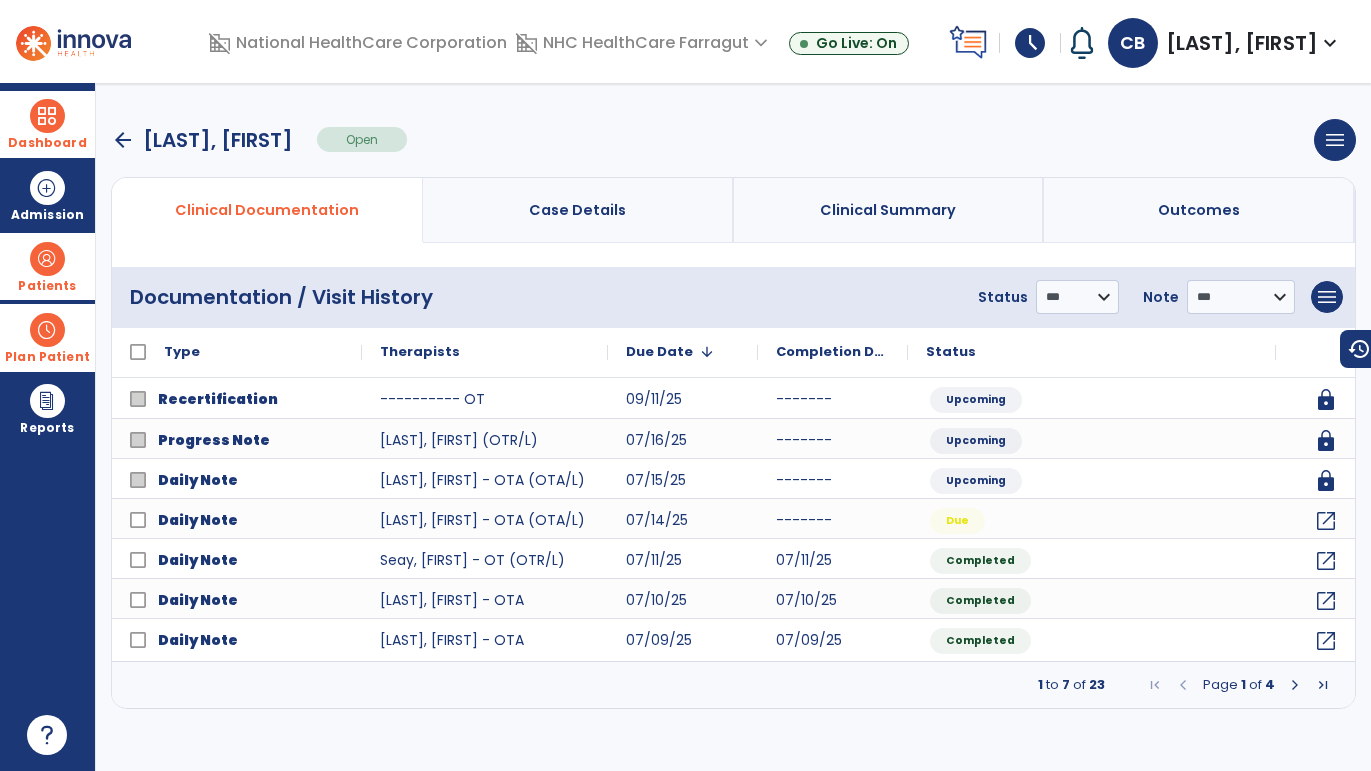 click at bounding box center (1295, 685) 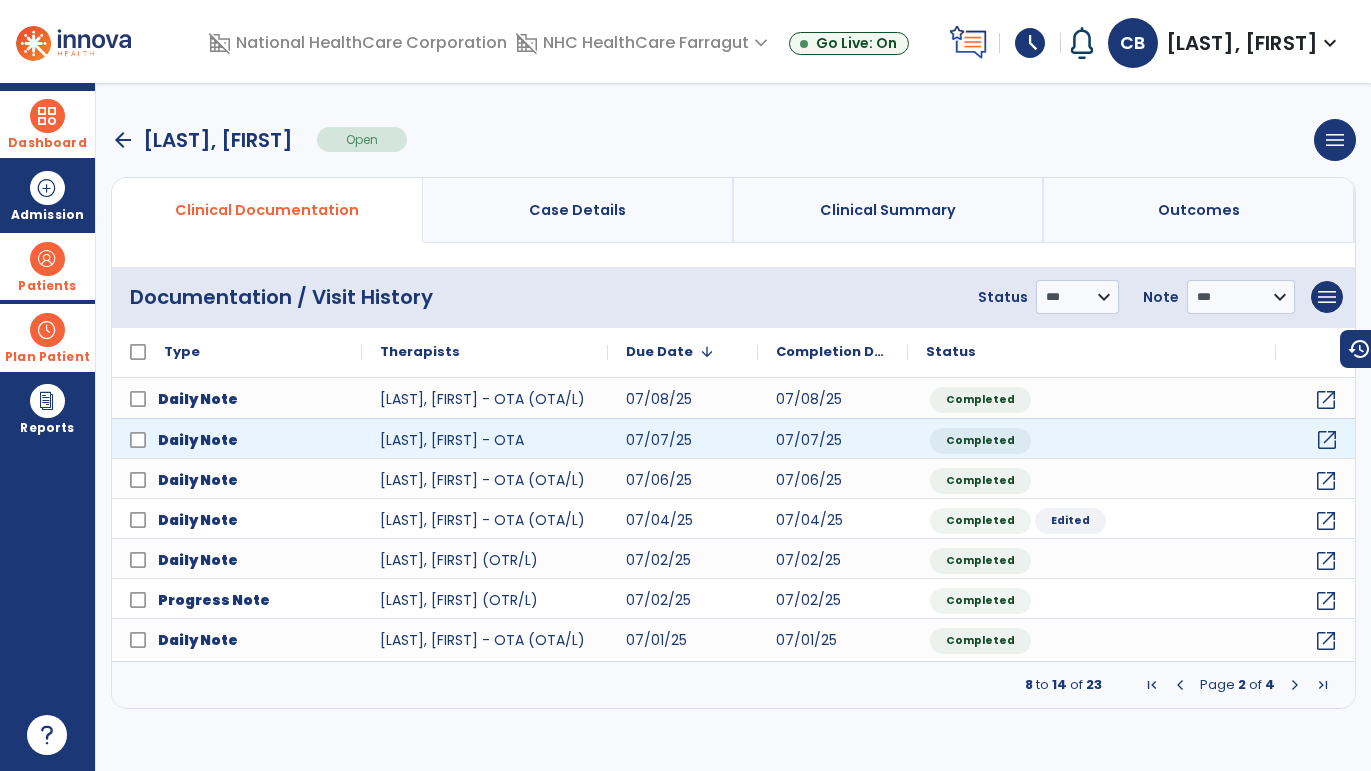 click on "open_in_new" 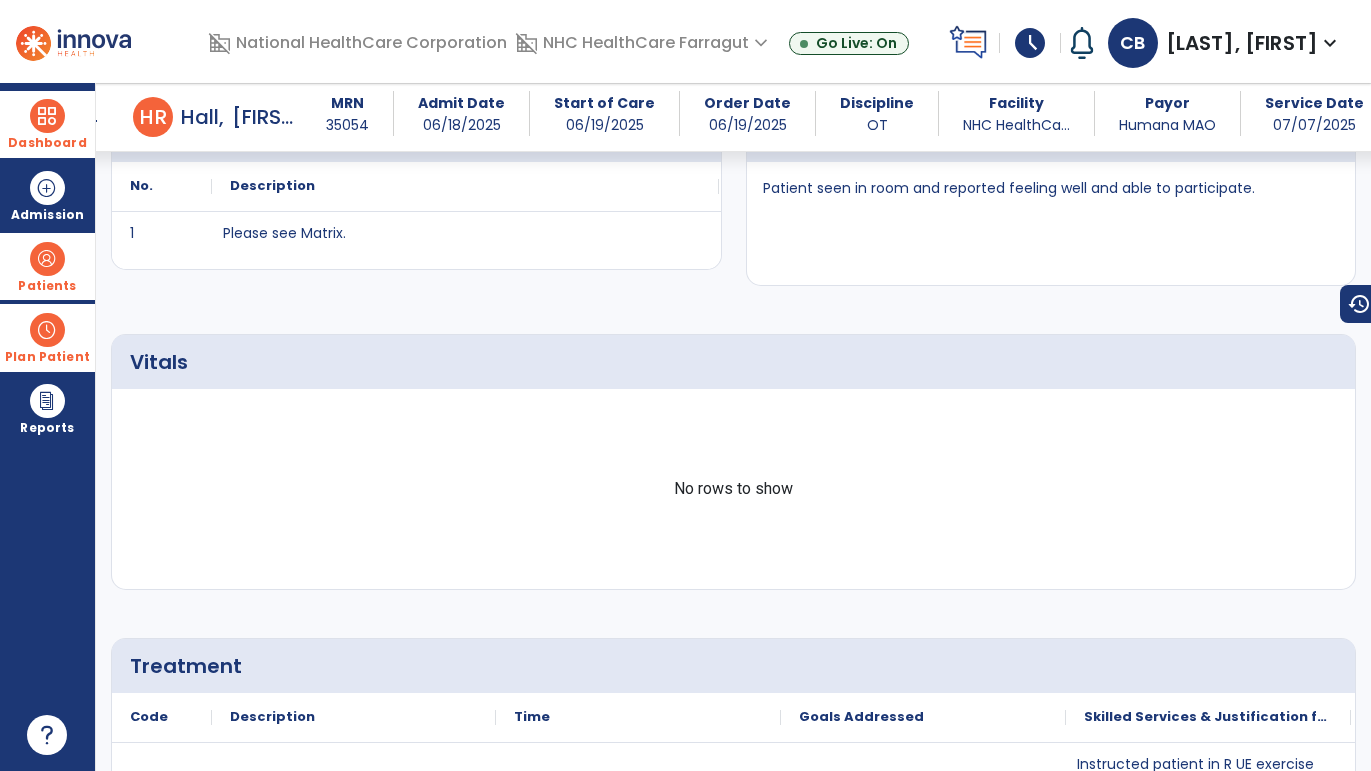 scroll, scrollTop: 0, scrollLeft: 0, axis: both 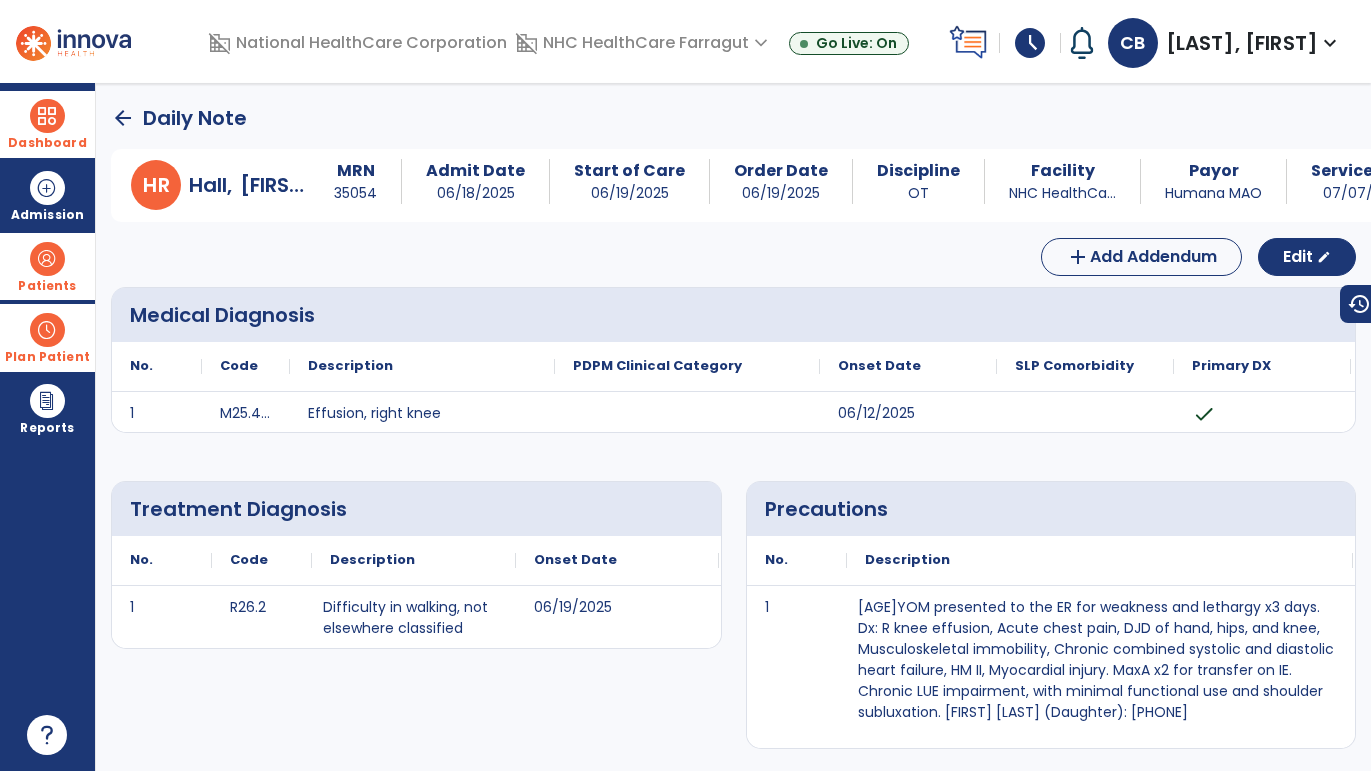 click on "arrow_back" 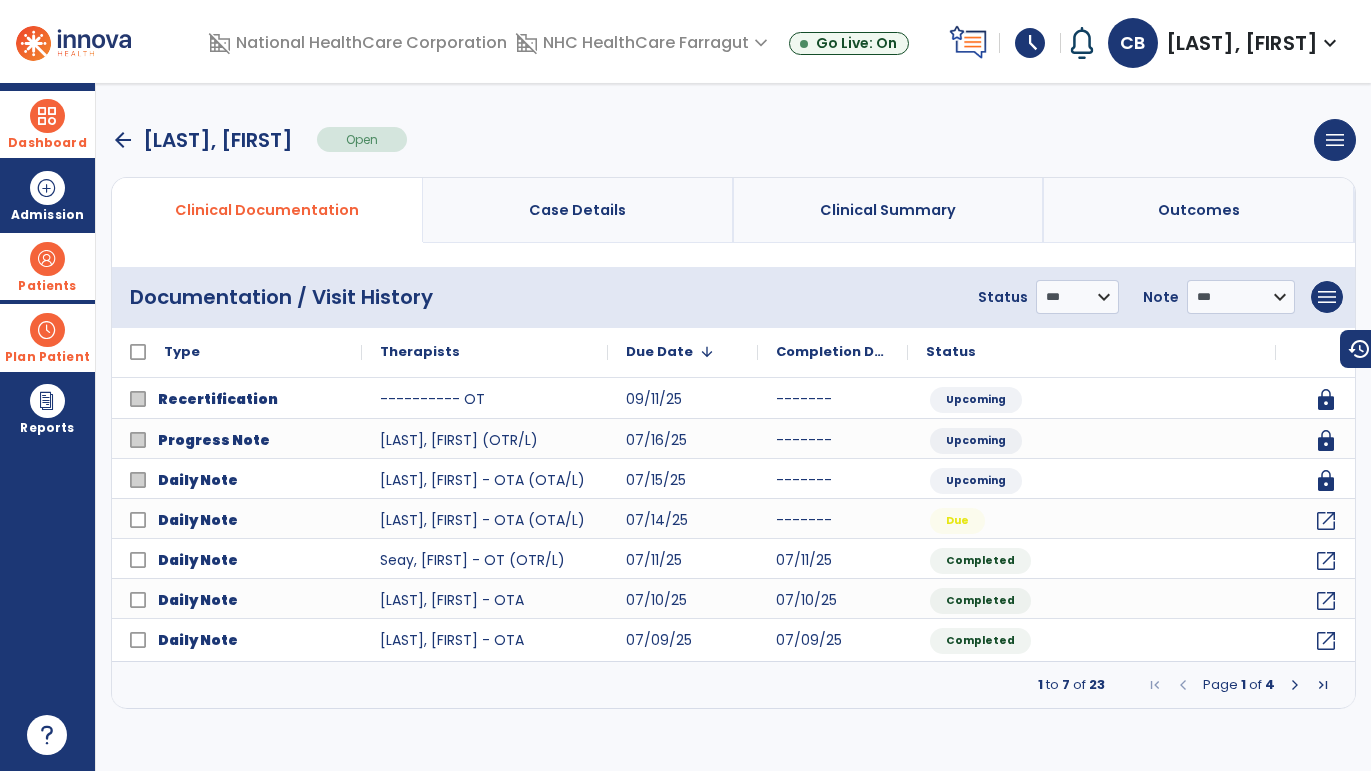 click at bounding box center (1295, 685) 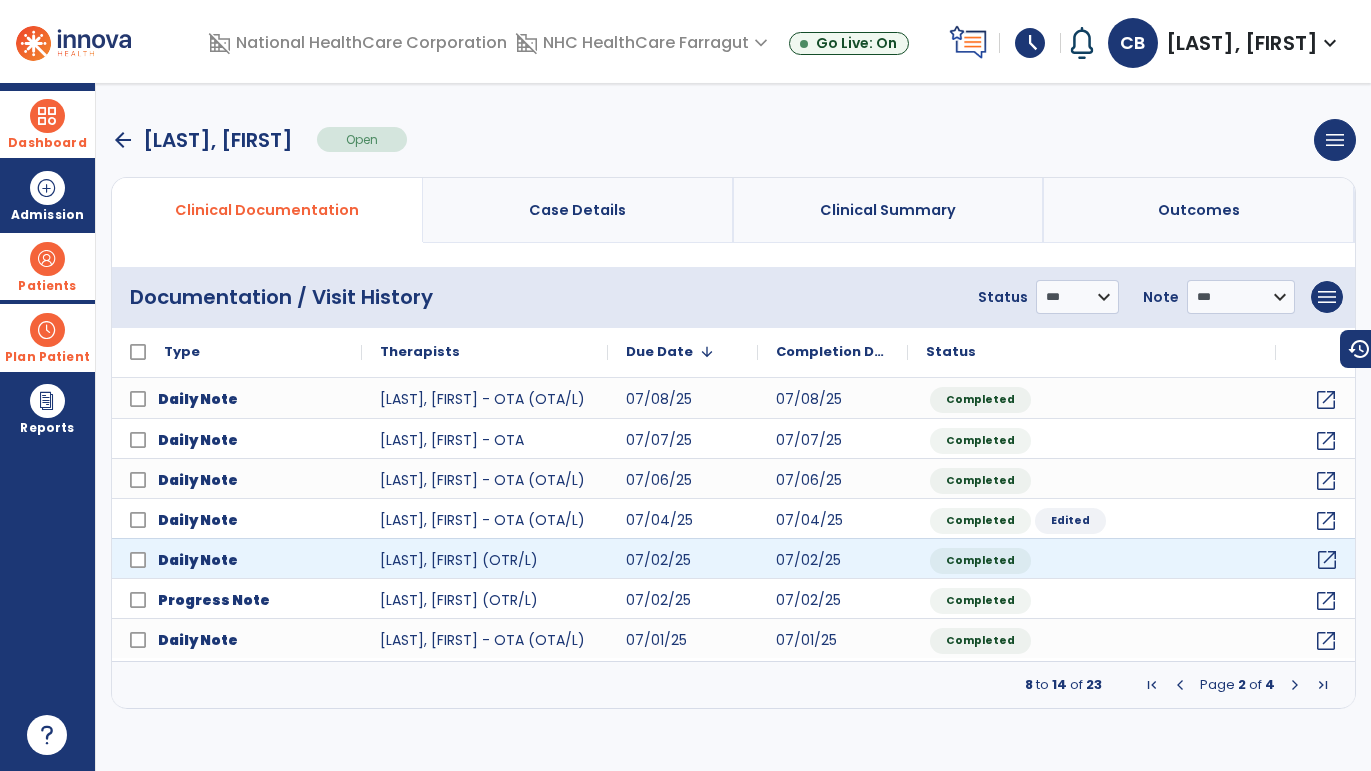 click on "open_in_new" 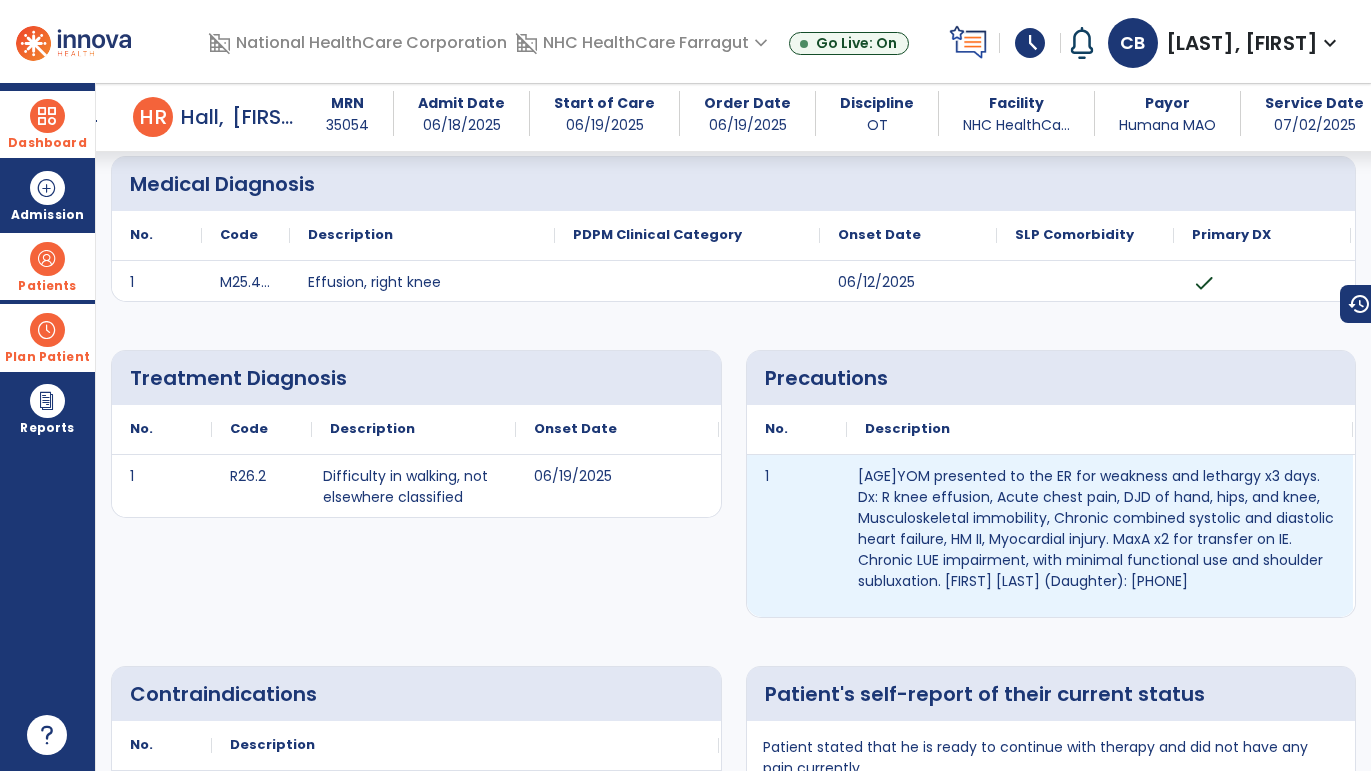 scroll, scrollTop: 0, scrollLeft: 0, axis: both 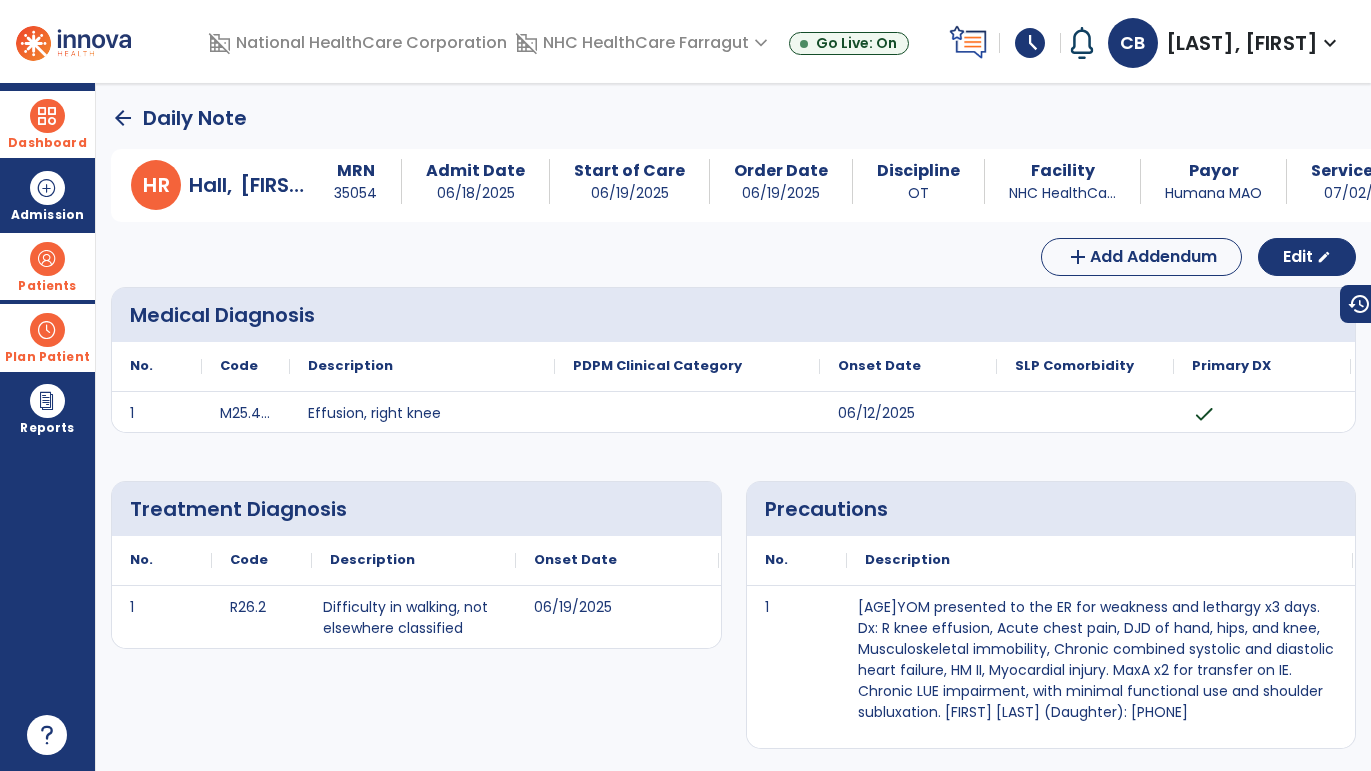 click on "arrow_back" 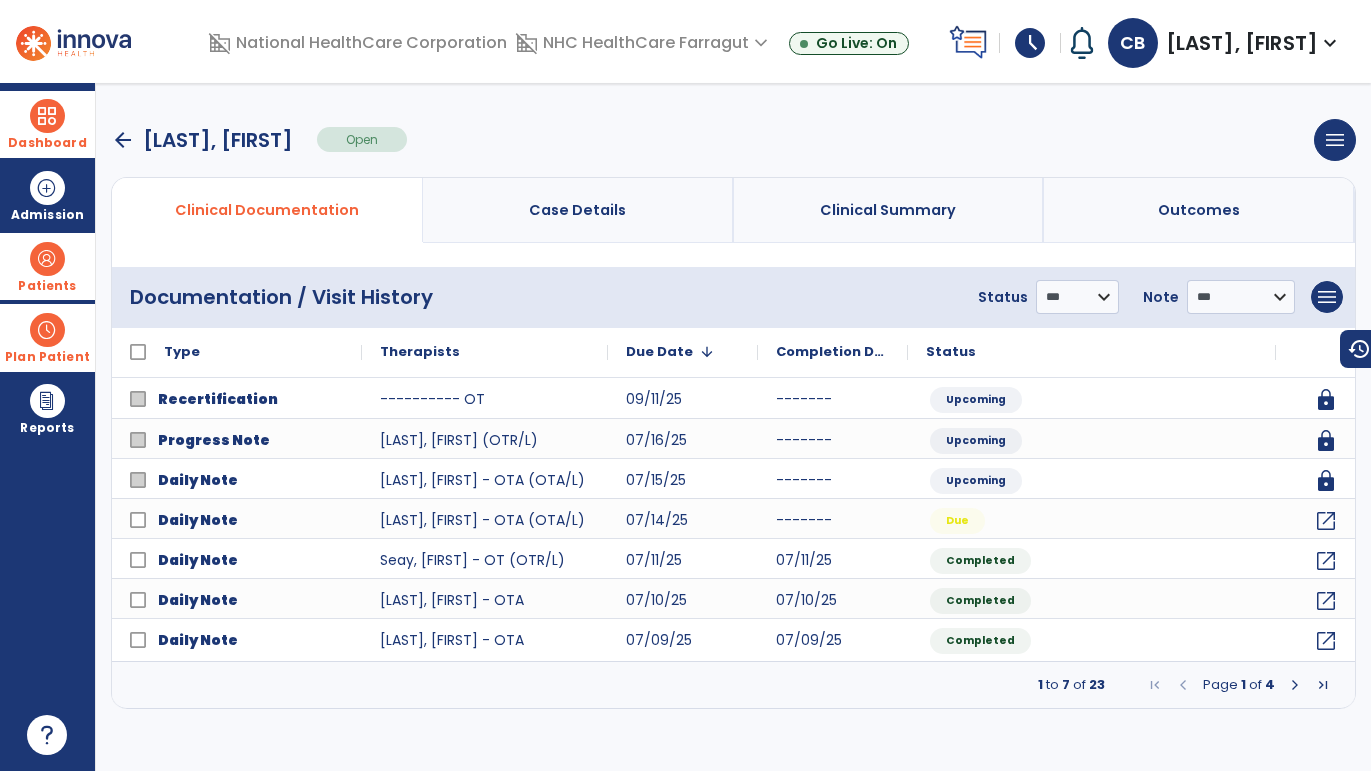 click at bounding box center (1295, 685) 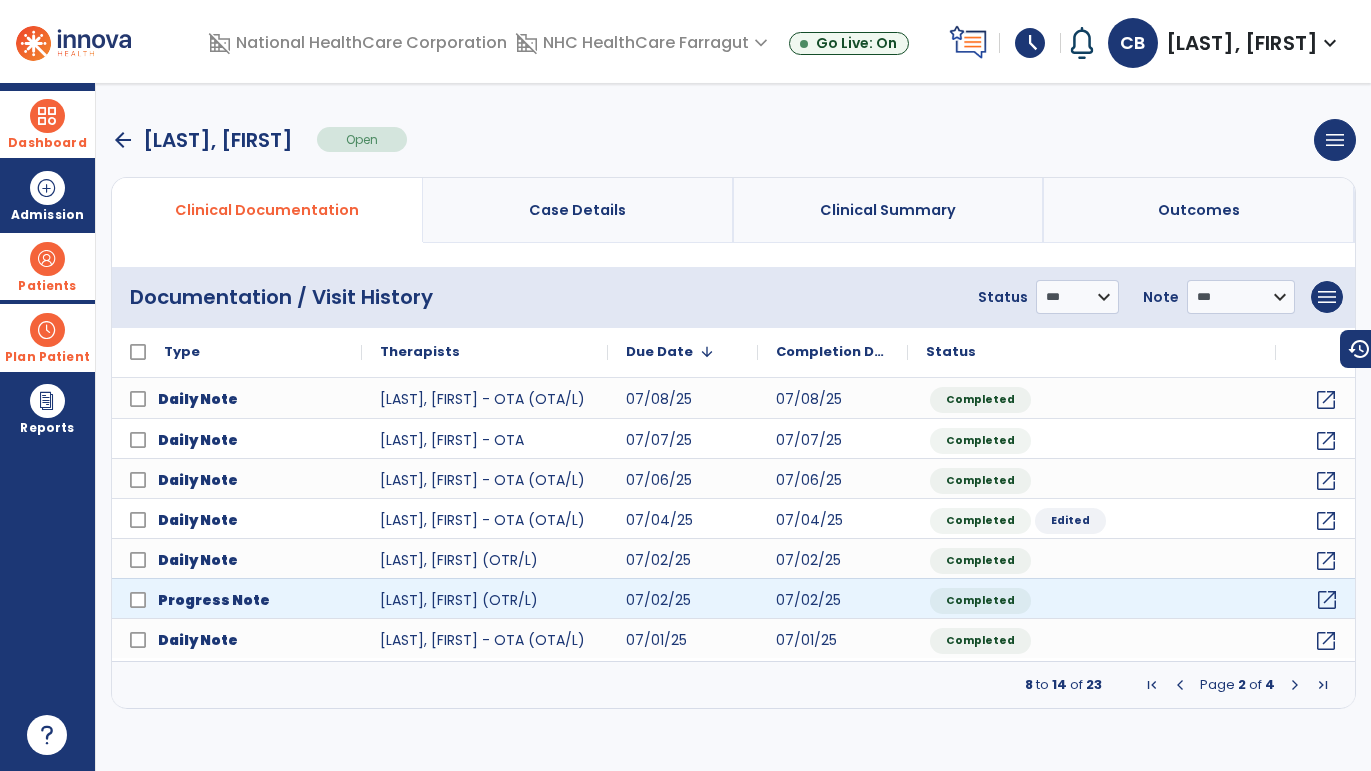 click on "open_in_new" 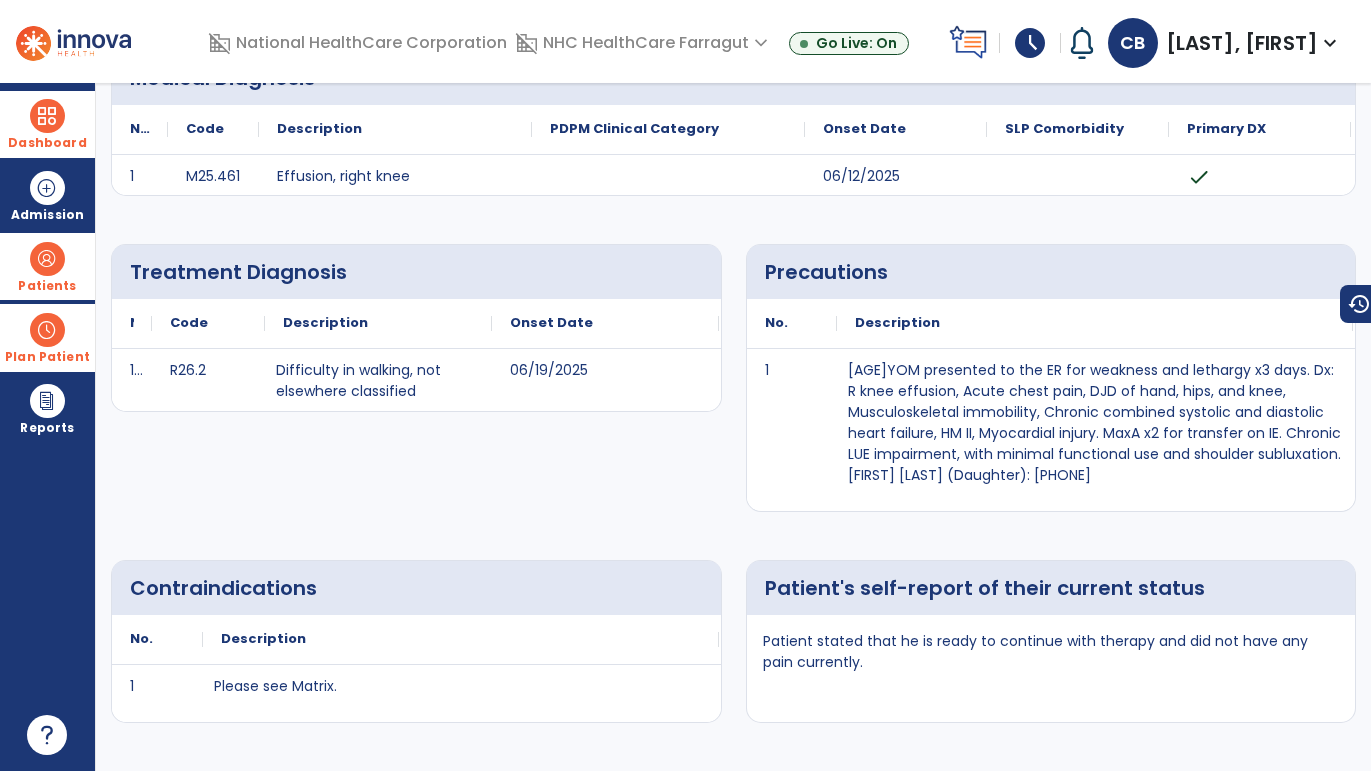 scroll, scrollTop: 0, scrollLeft: 0, axis: both 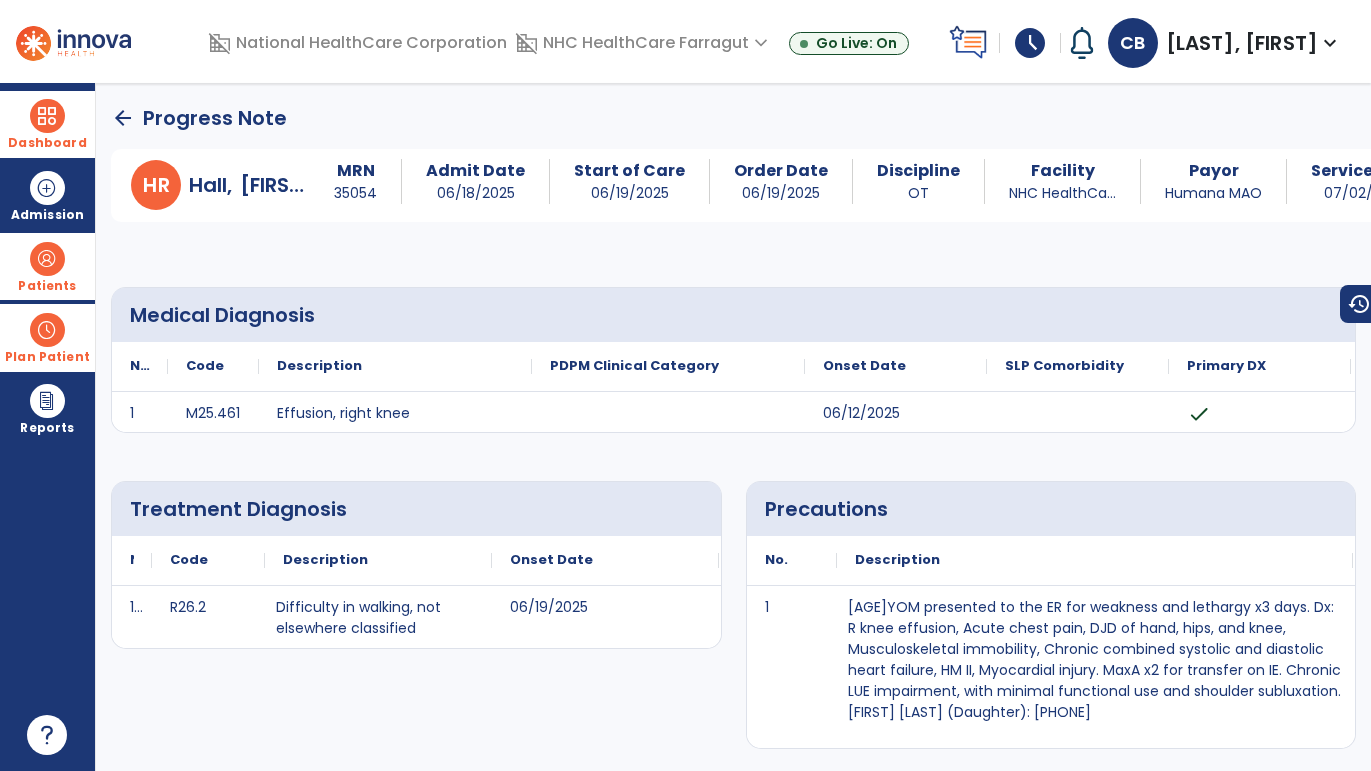 click on "arrow_back" 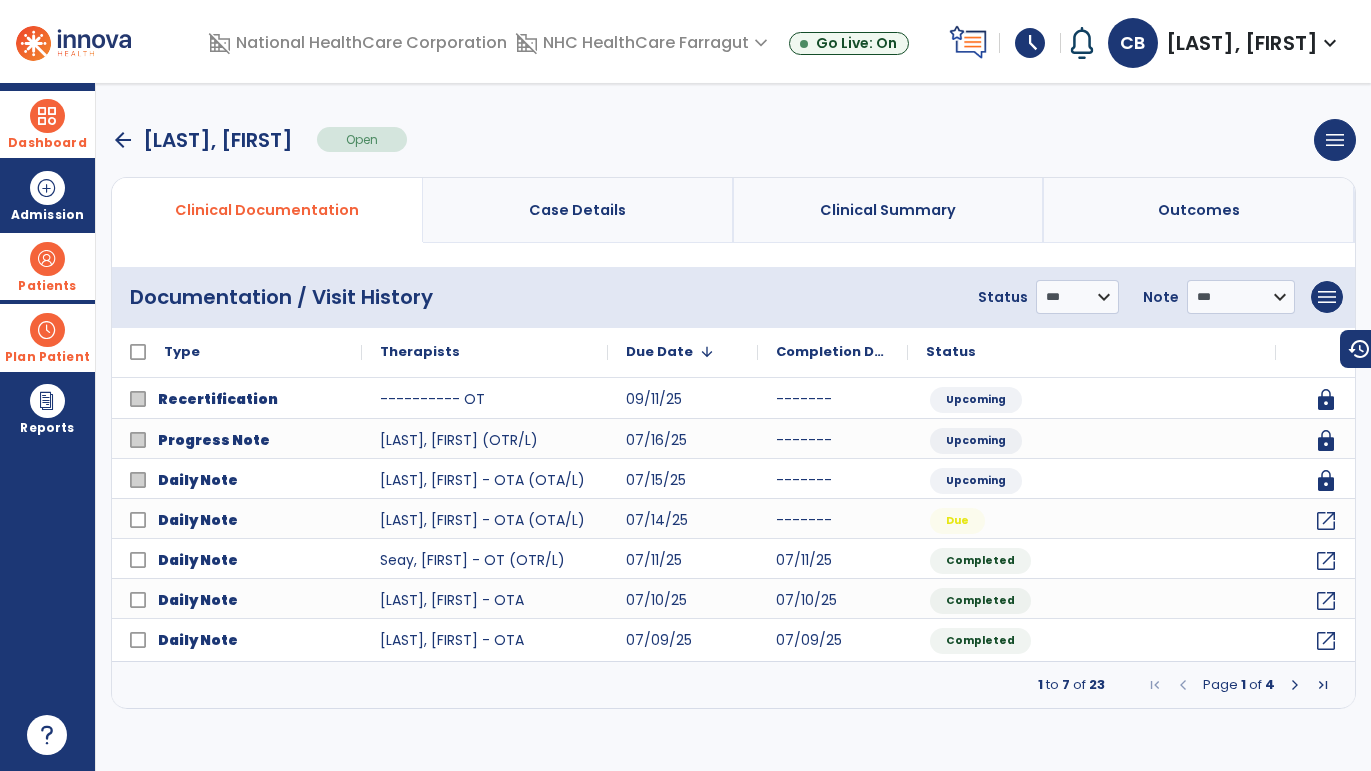 click at bounding box center [1295, 685] 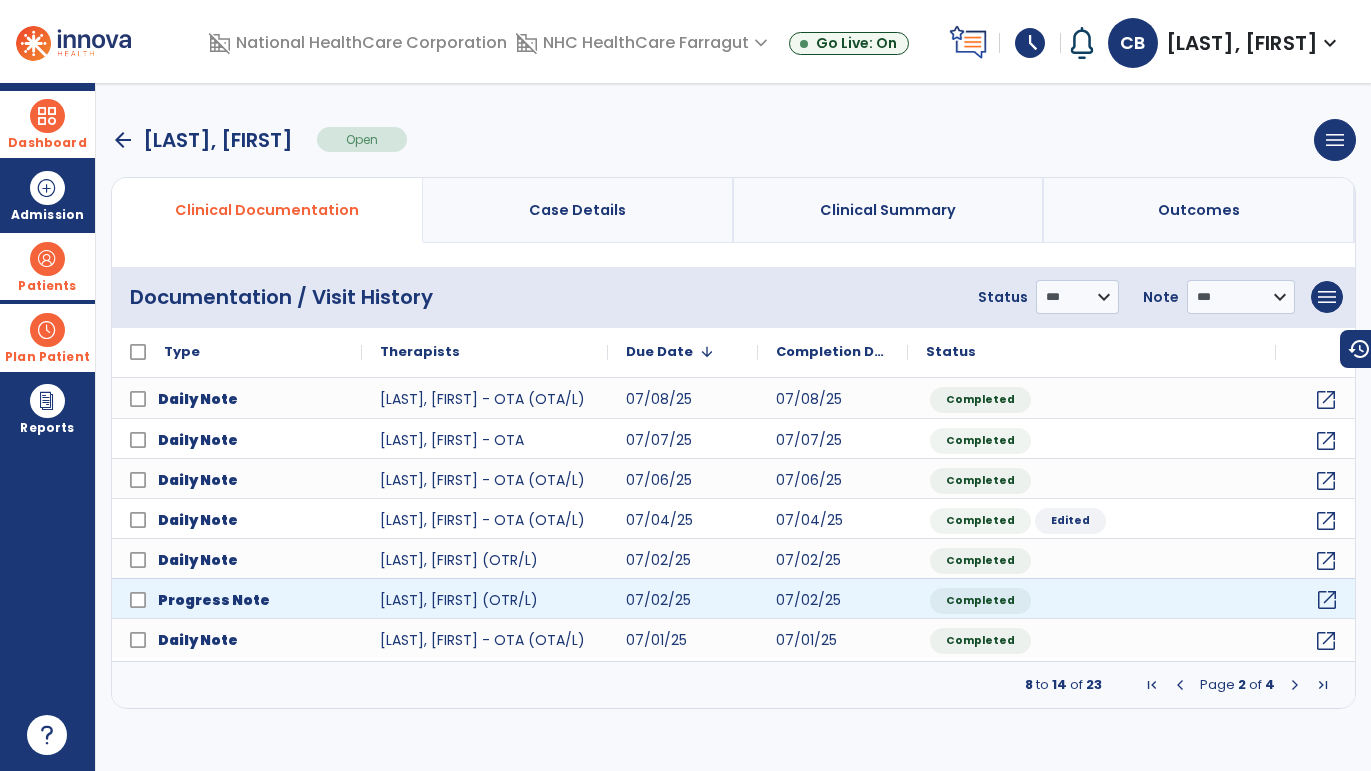 click on "open_in_new" 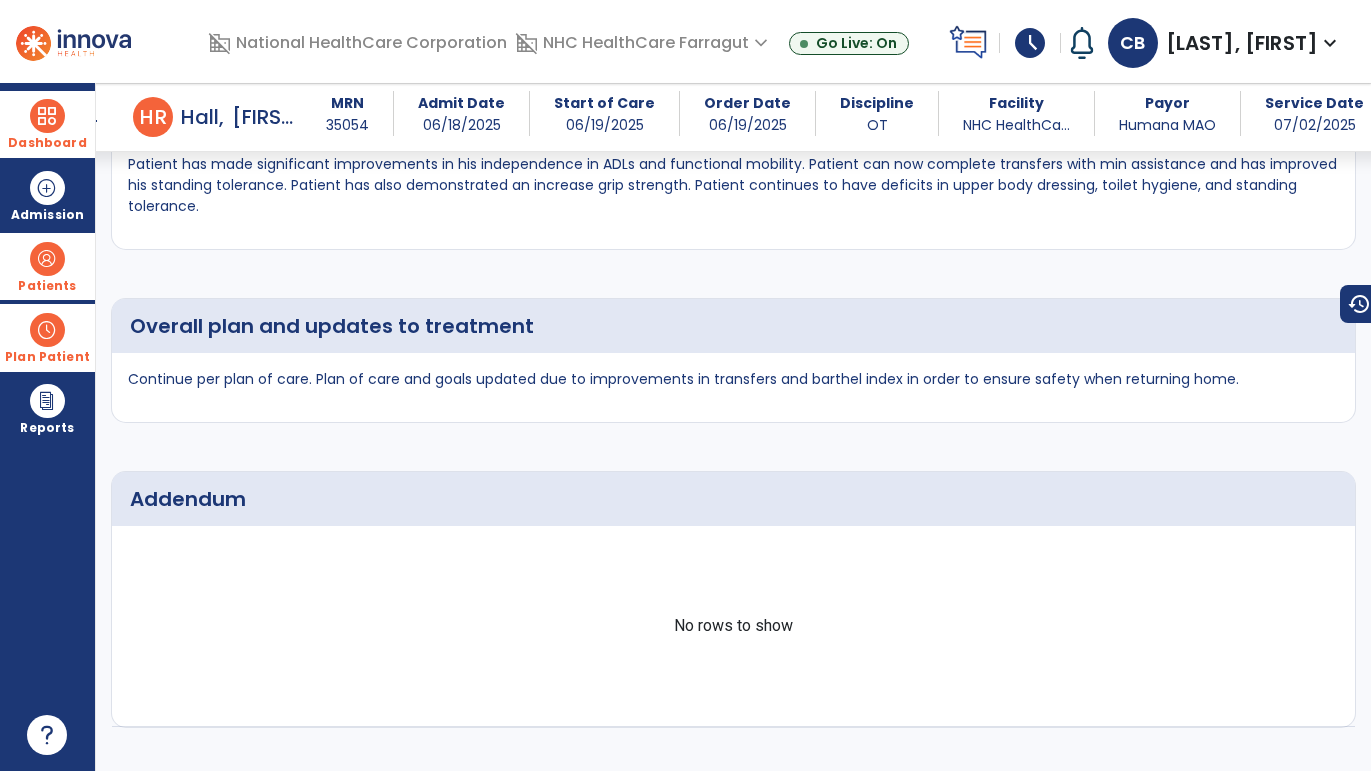 scroll, scrollTop: 2284, scrollLeft: 0, axis: vertical 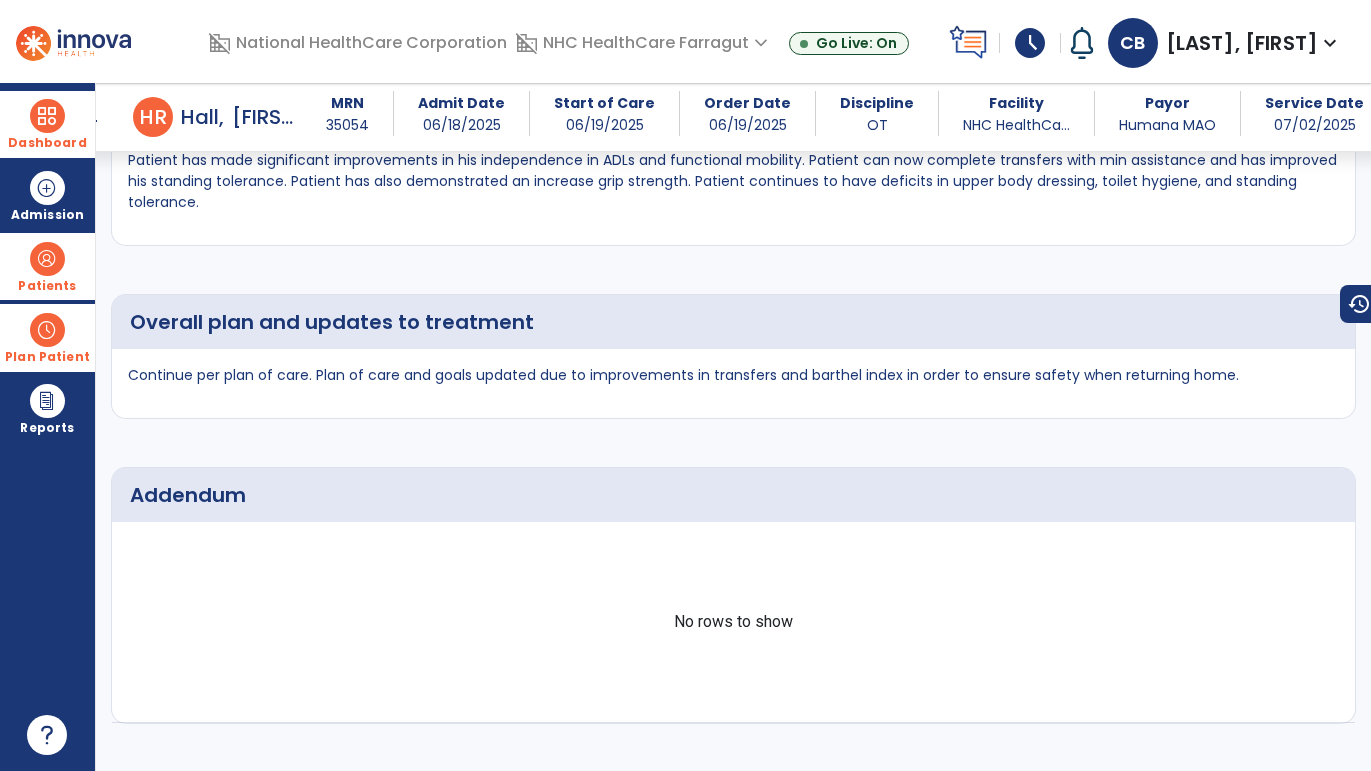 click on "No rows to show" at bounding box center [733, 622] 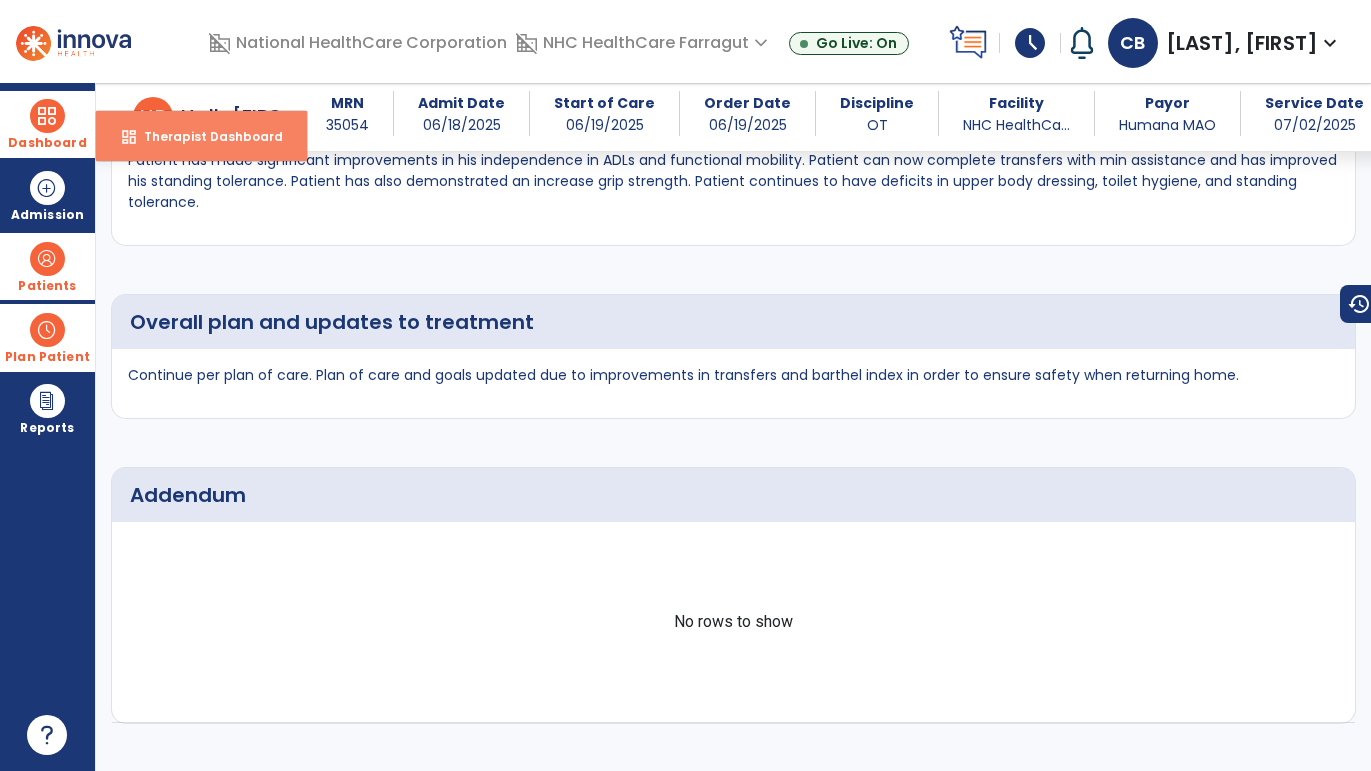 click on "Therapist Dashboard" at bounding box center [205, 136] 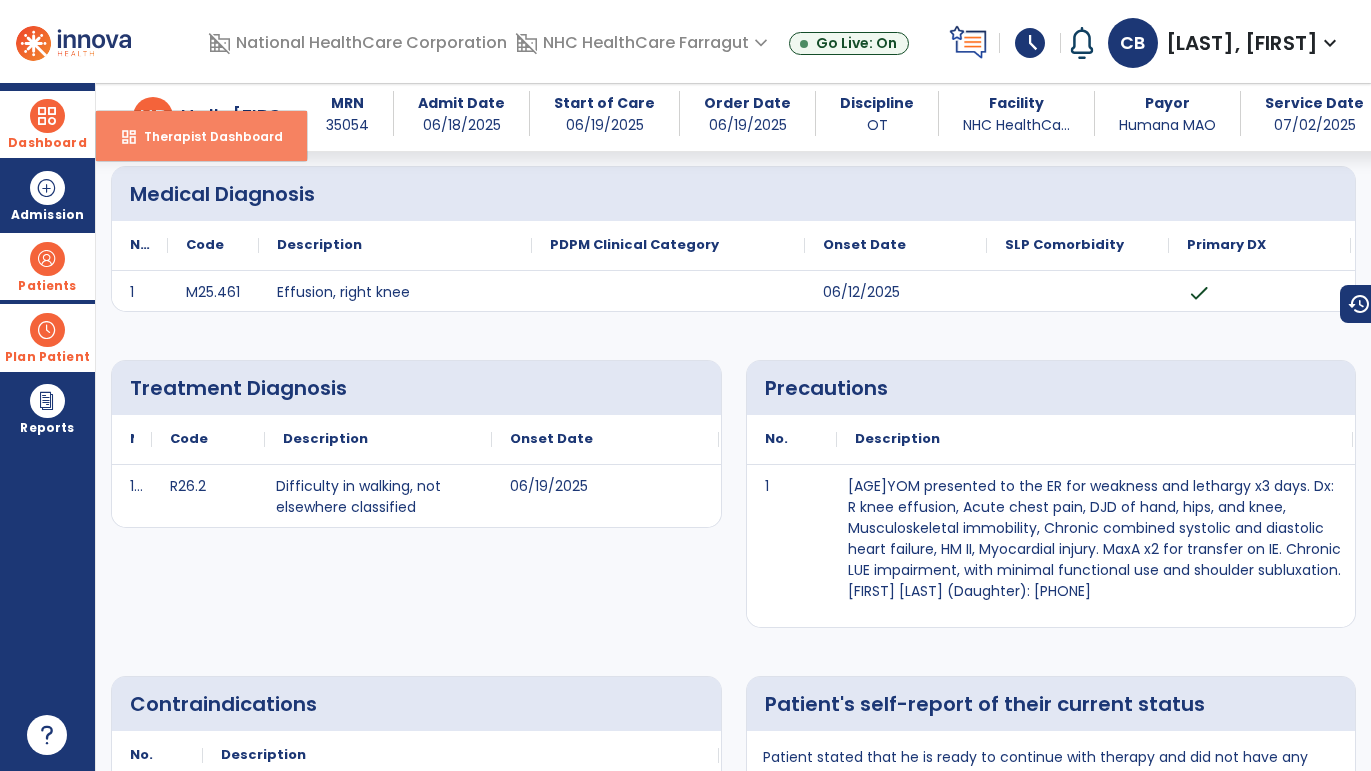 select on "****" 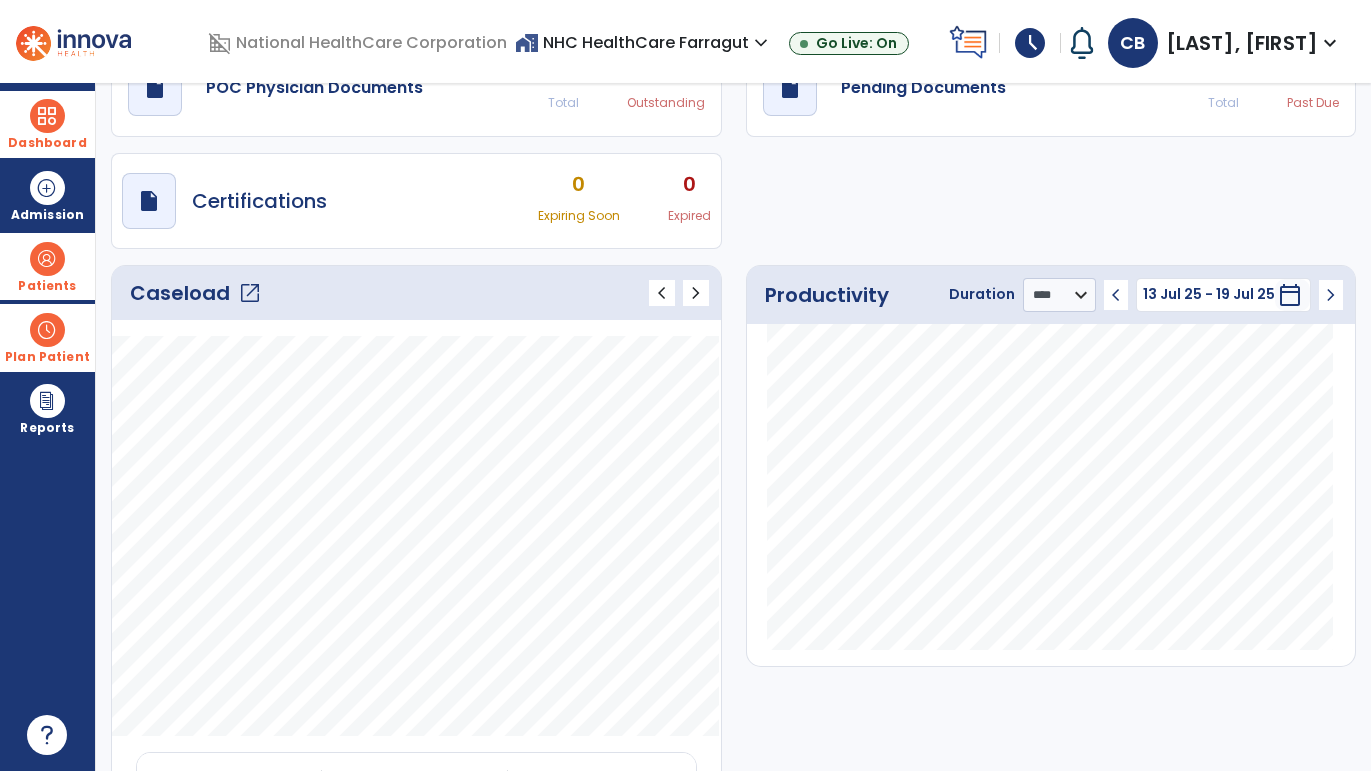 click on "open_in_new" 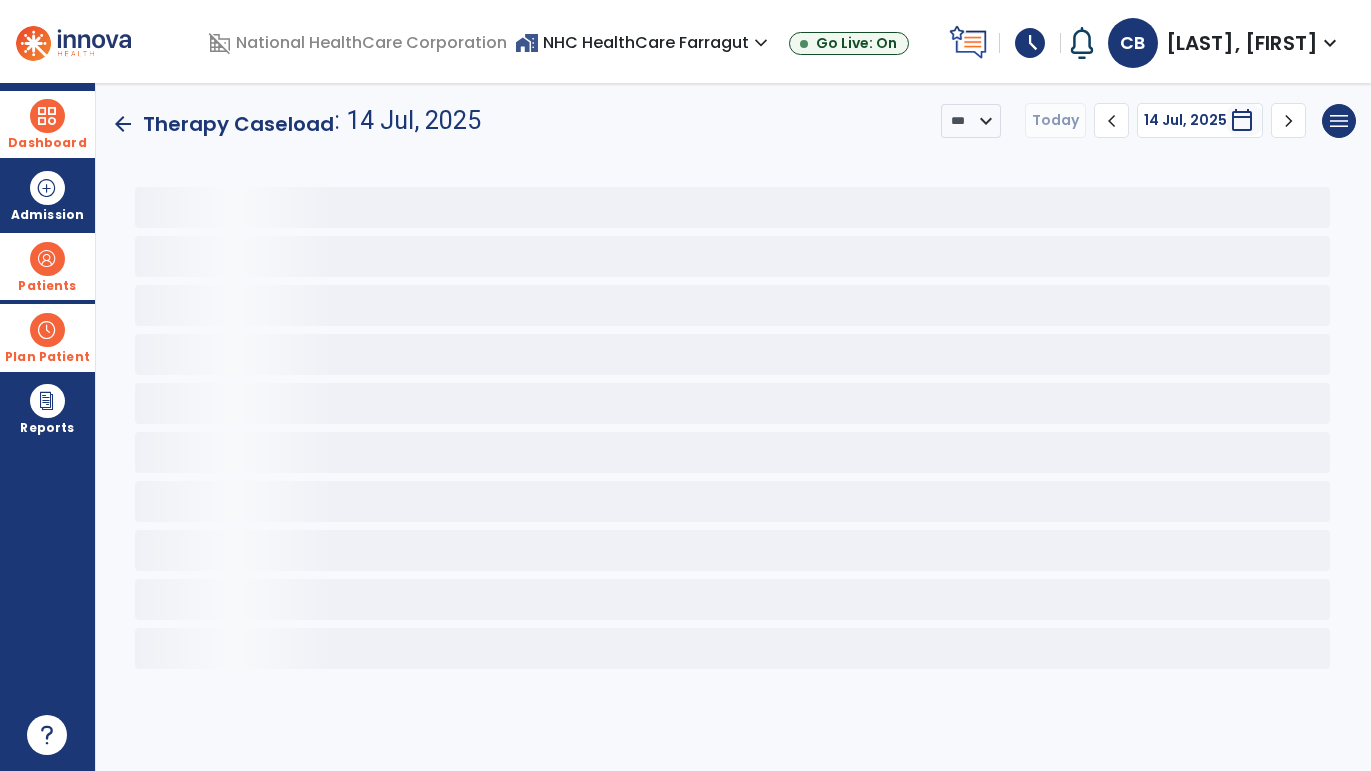 scroll, scrollTop: 0, scrollLeft: 0, axis: both 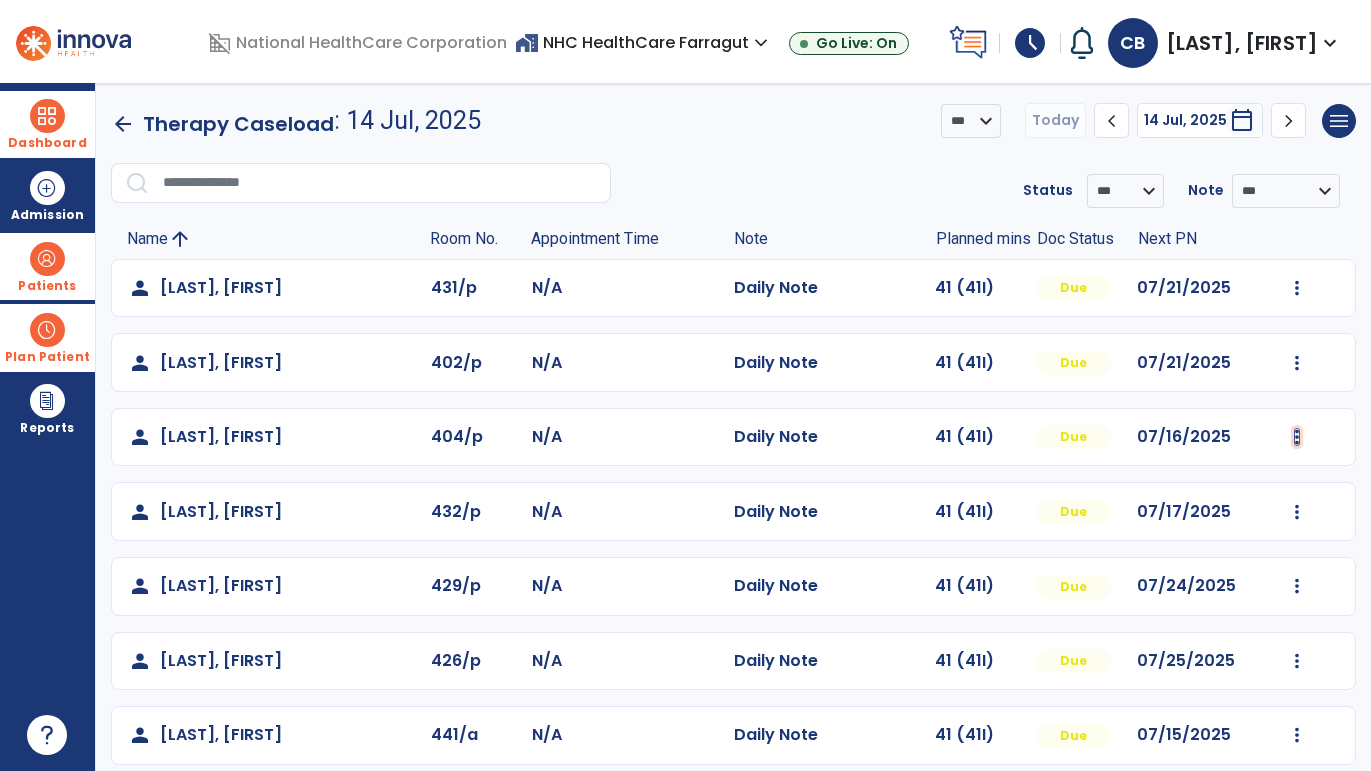 click at bounding box center [1297, 288] 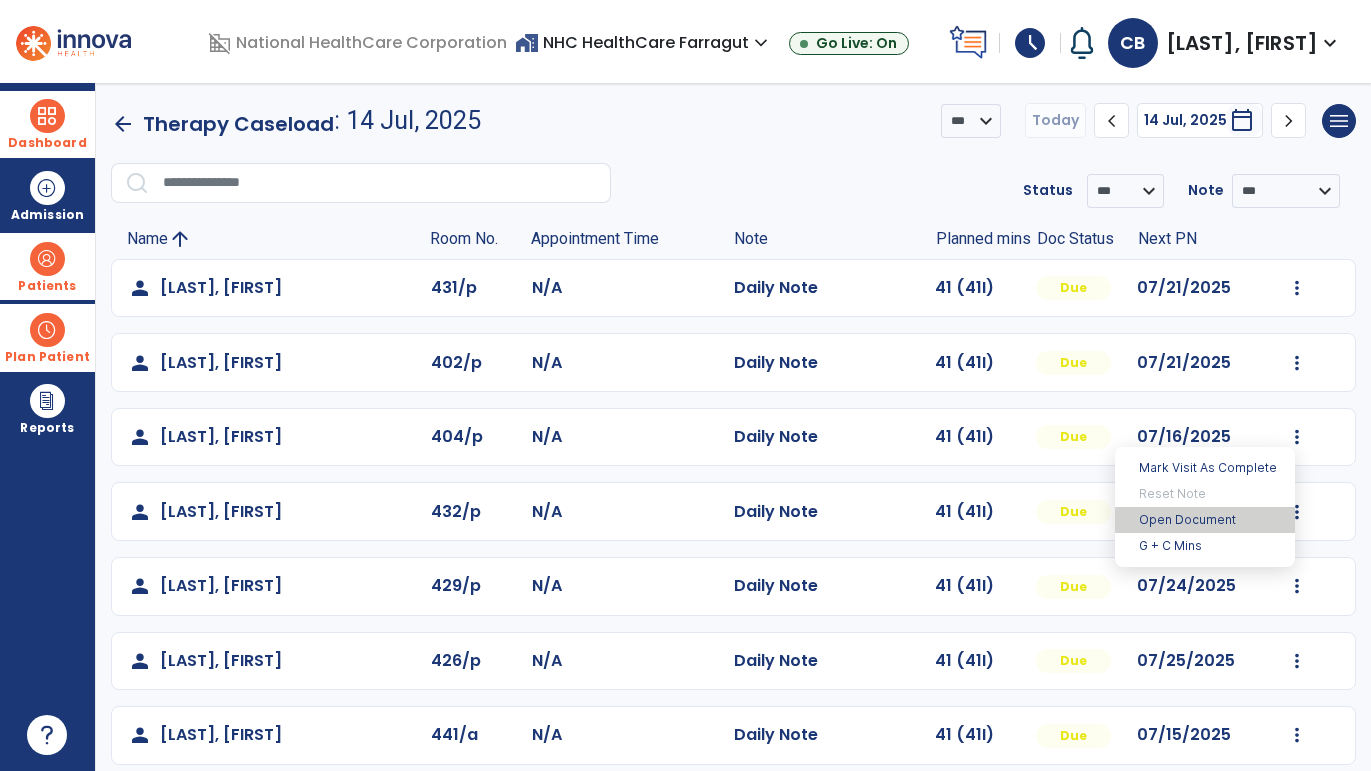 click on "Open Document" at bounding box center (1205, 520) 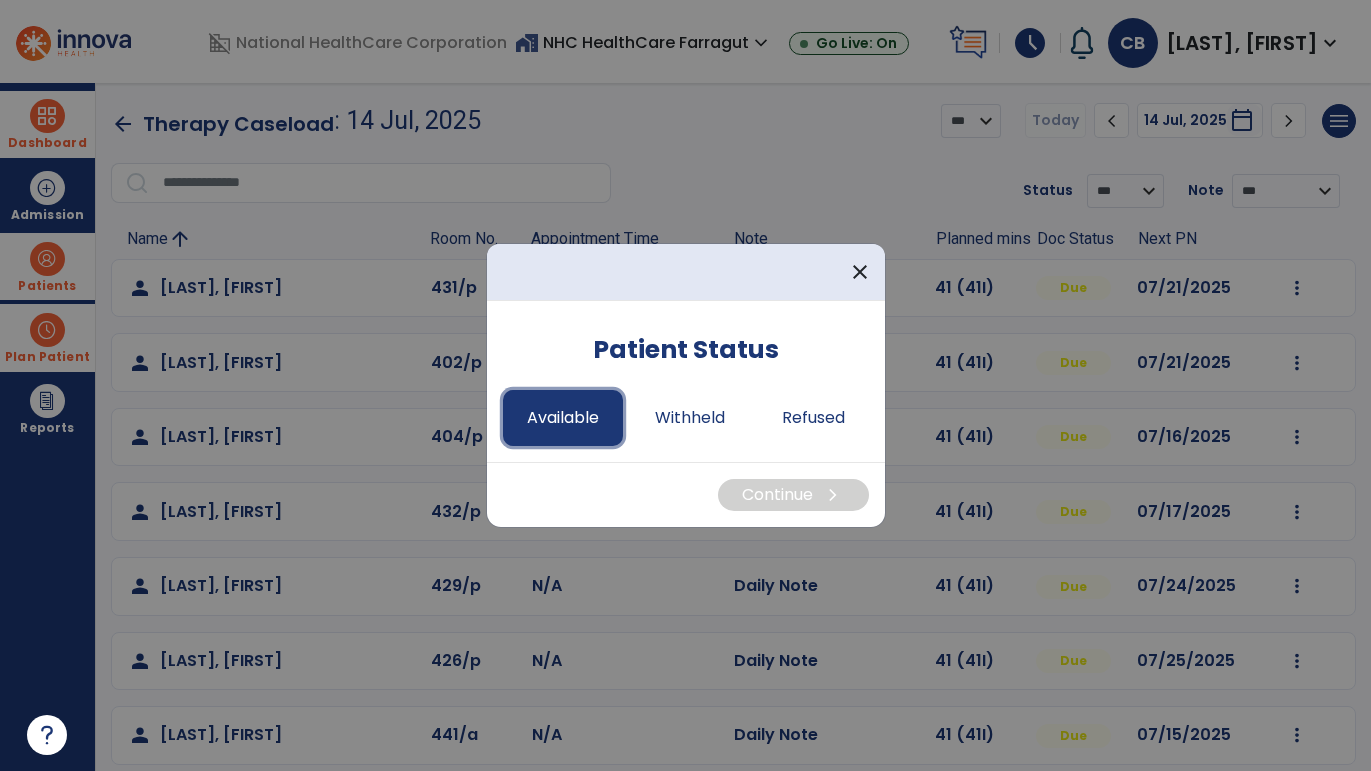 click on "Available" at bounding box center (563, 418) 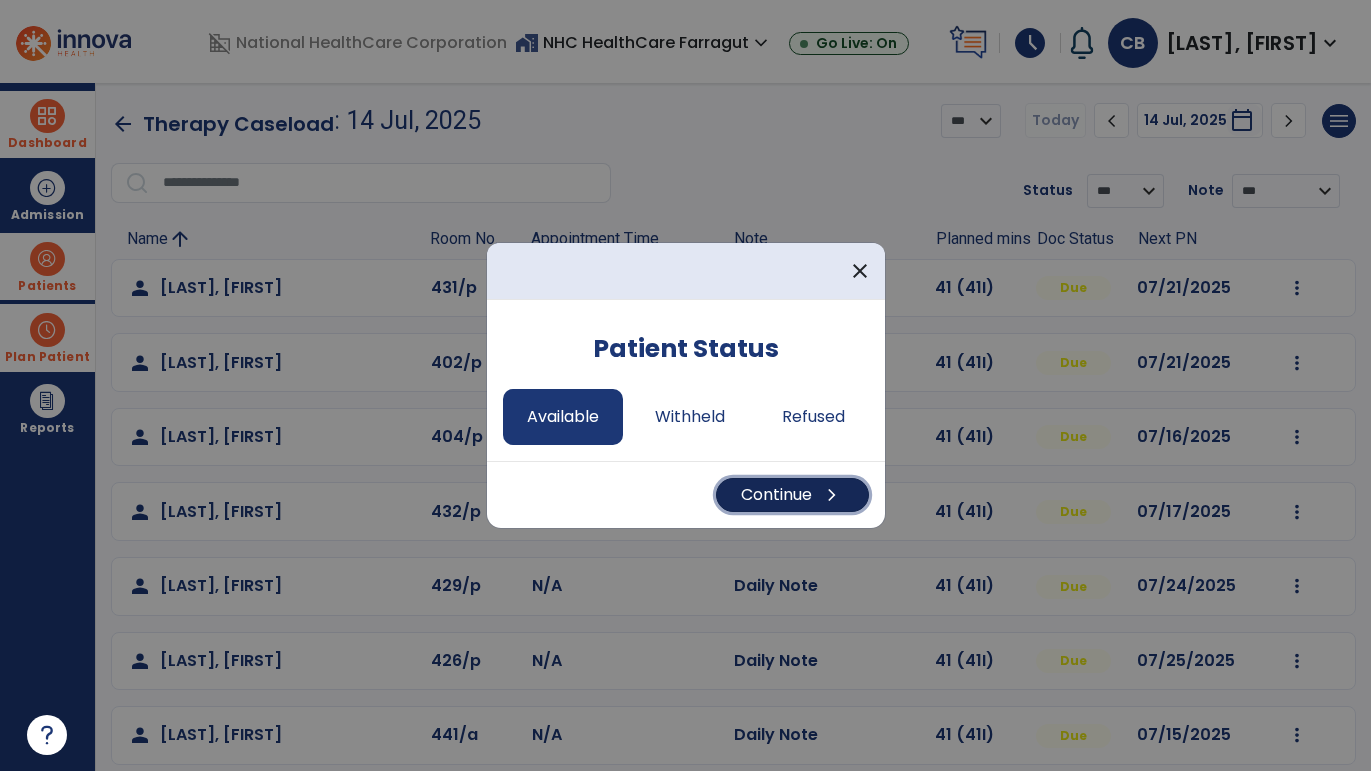 click on "Continue   chevron_right" at bounding box center [792, 495] 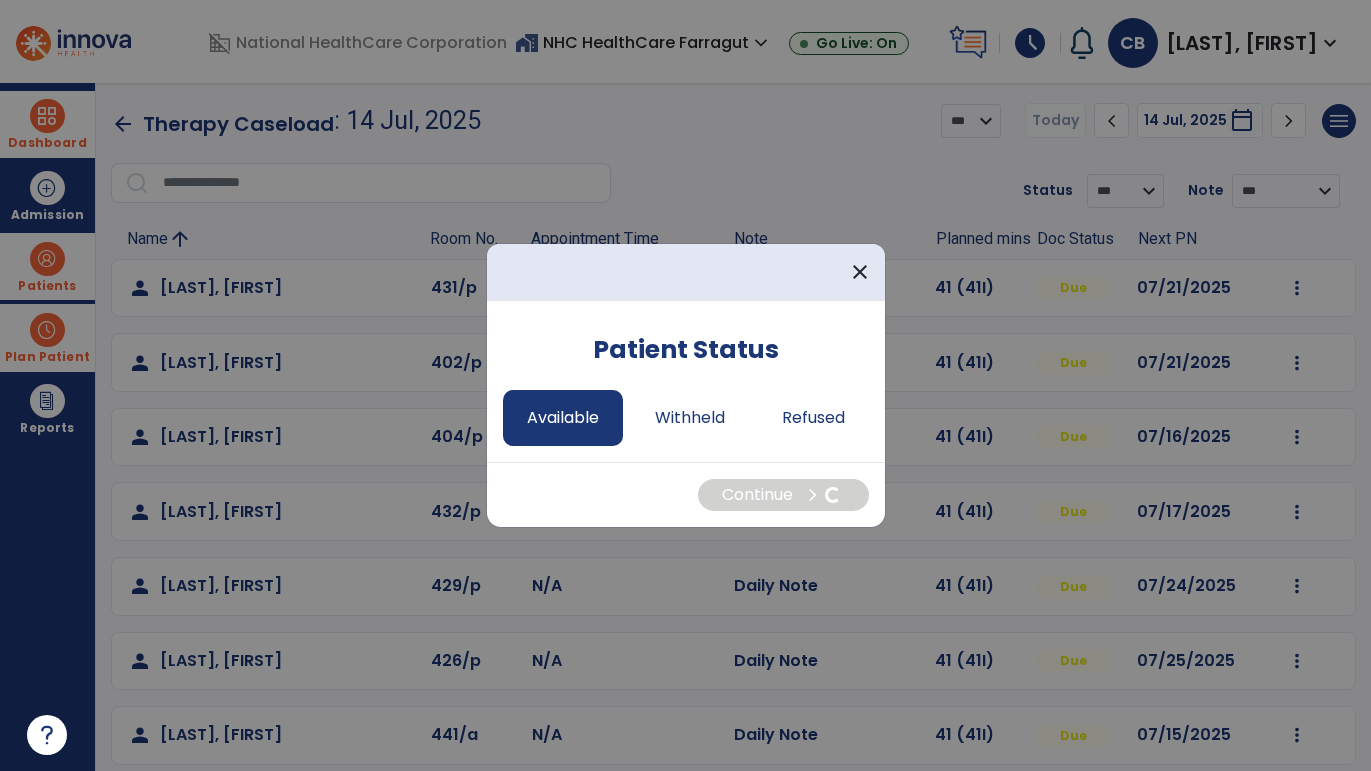 select on "*" 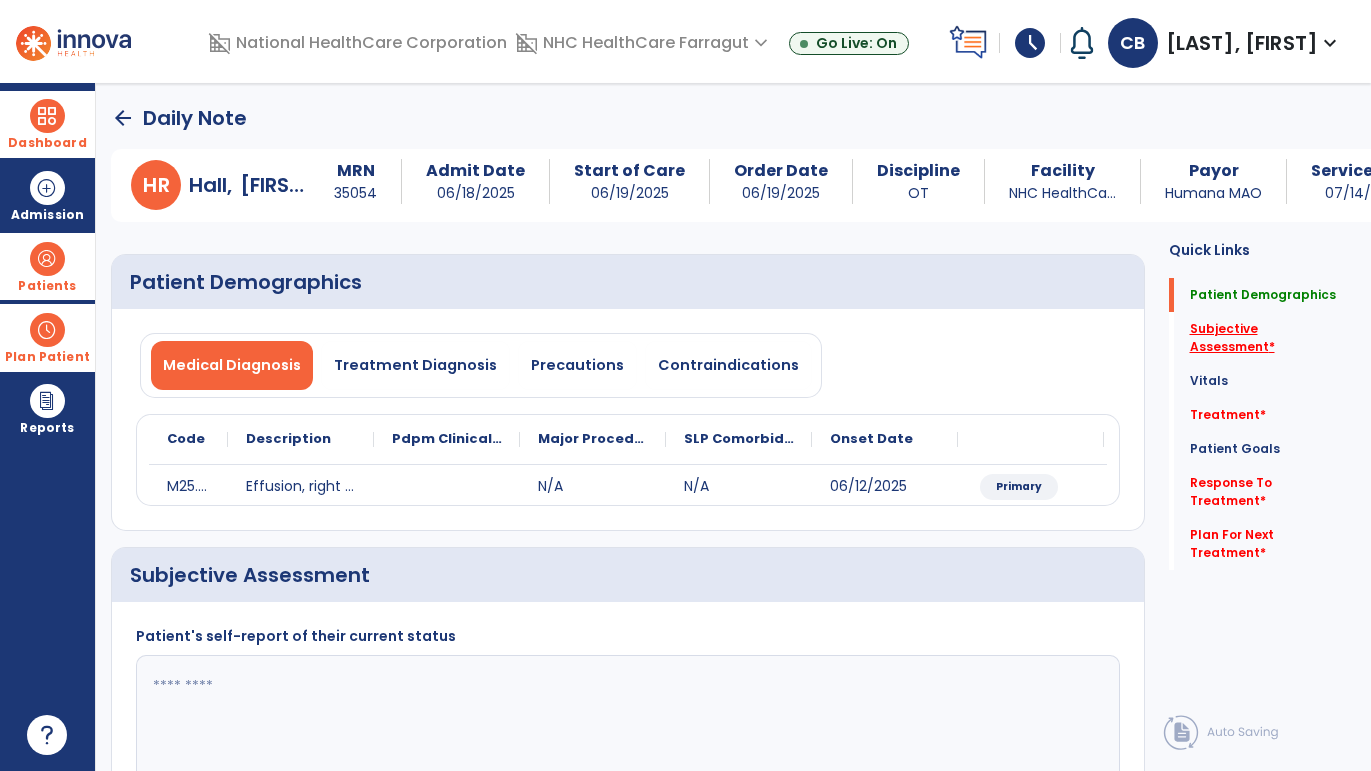 click on "Subjective Assessment   *" 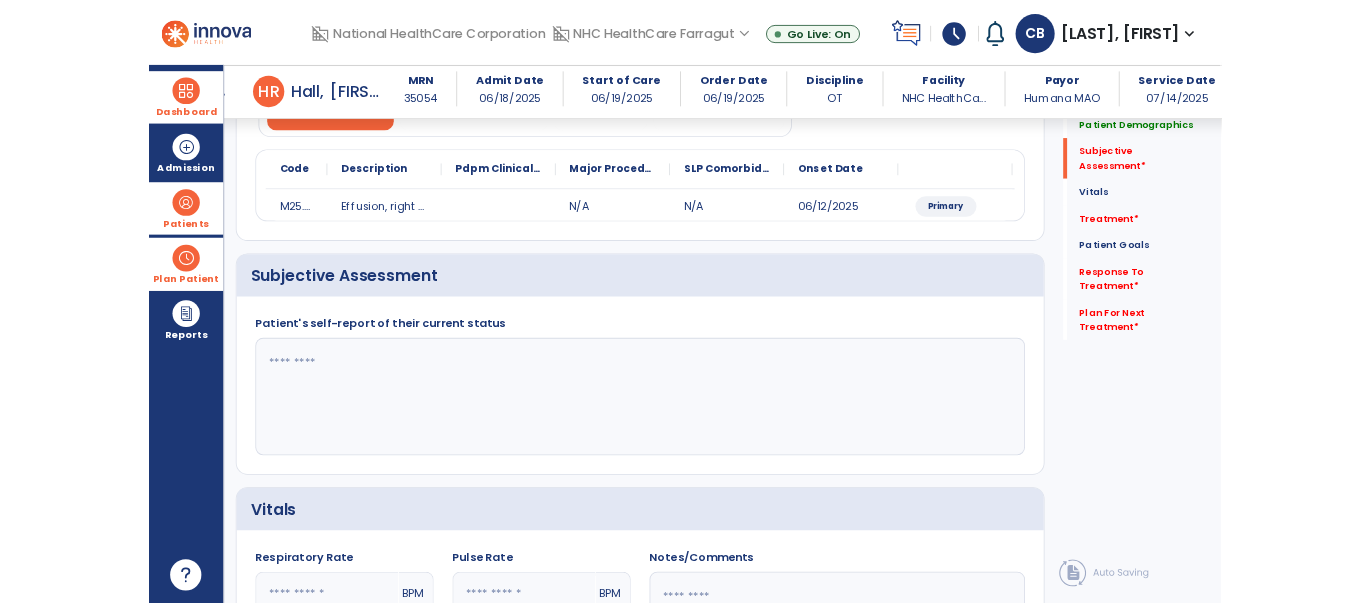 scroll, scrollTop: 259, scrollLeft: 0, axis: vertical 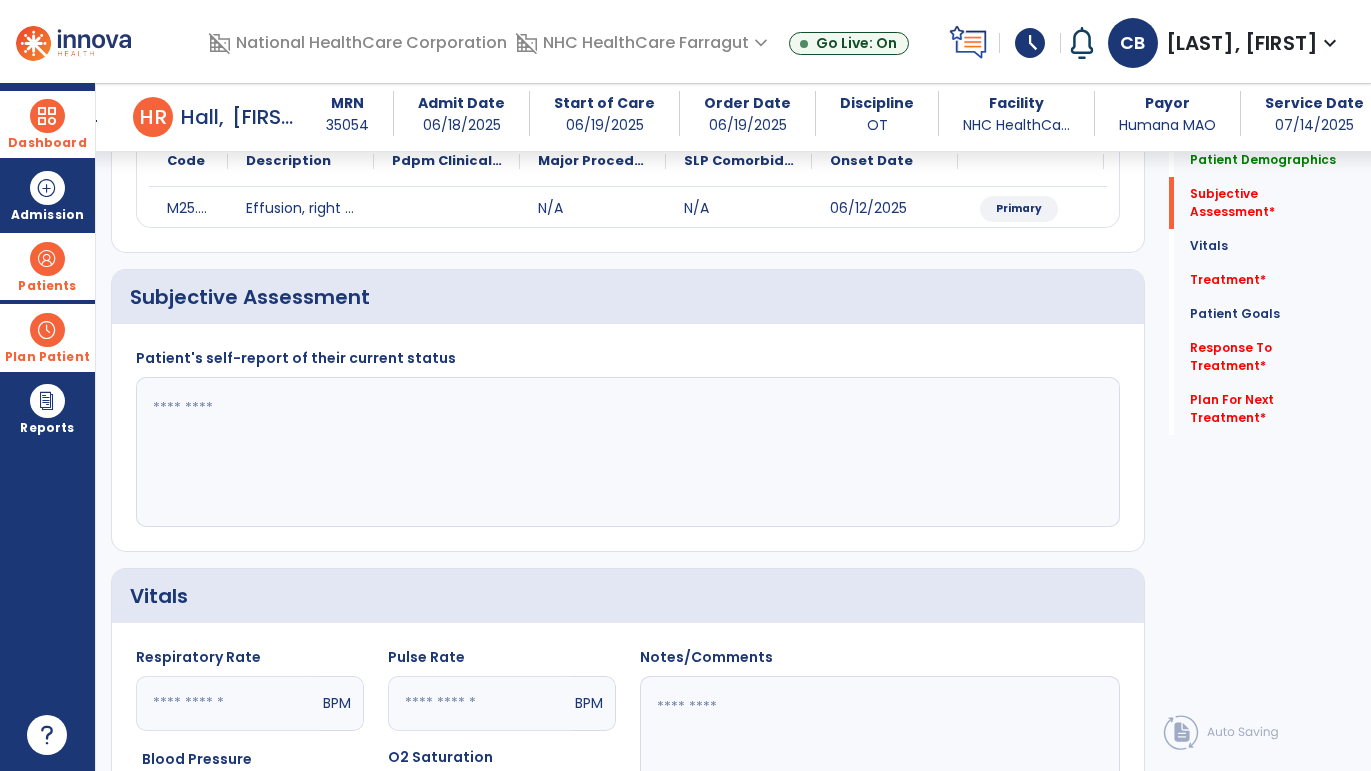 click 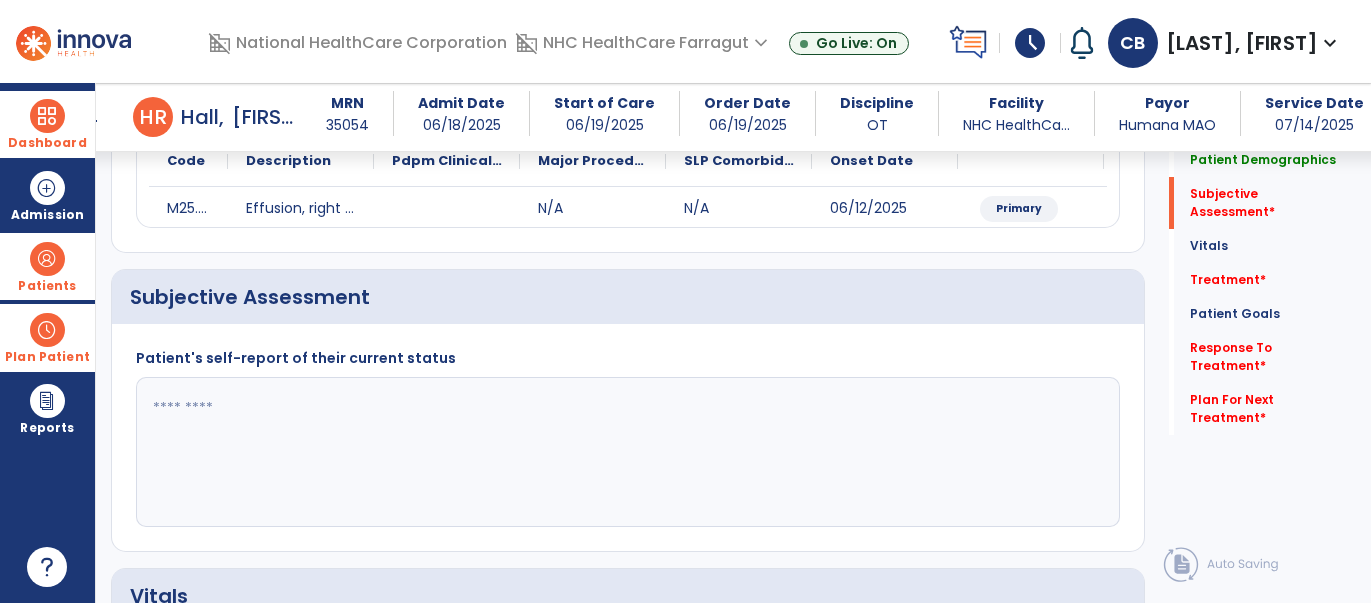 paste on "**********" 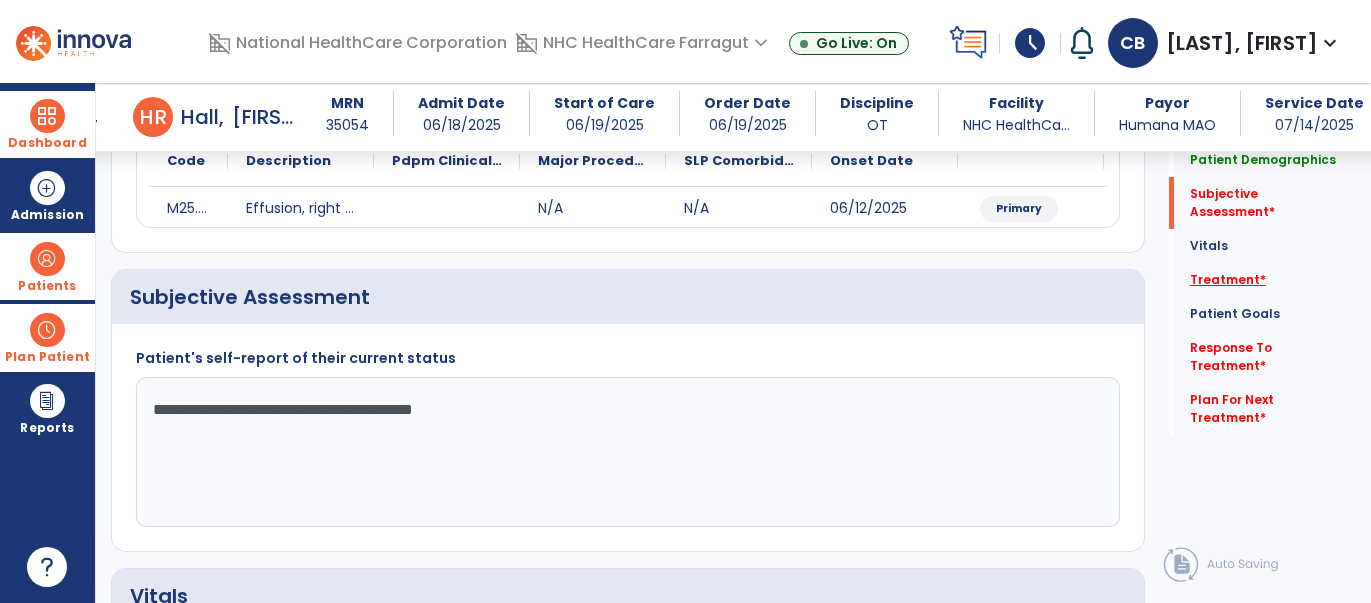 type on "**********" 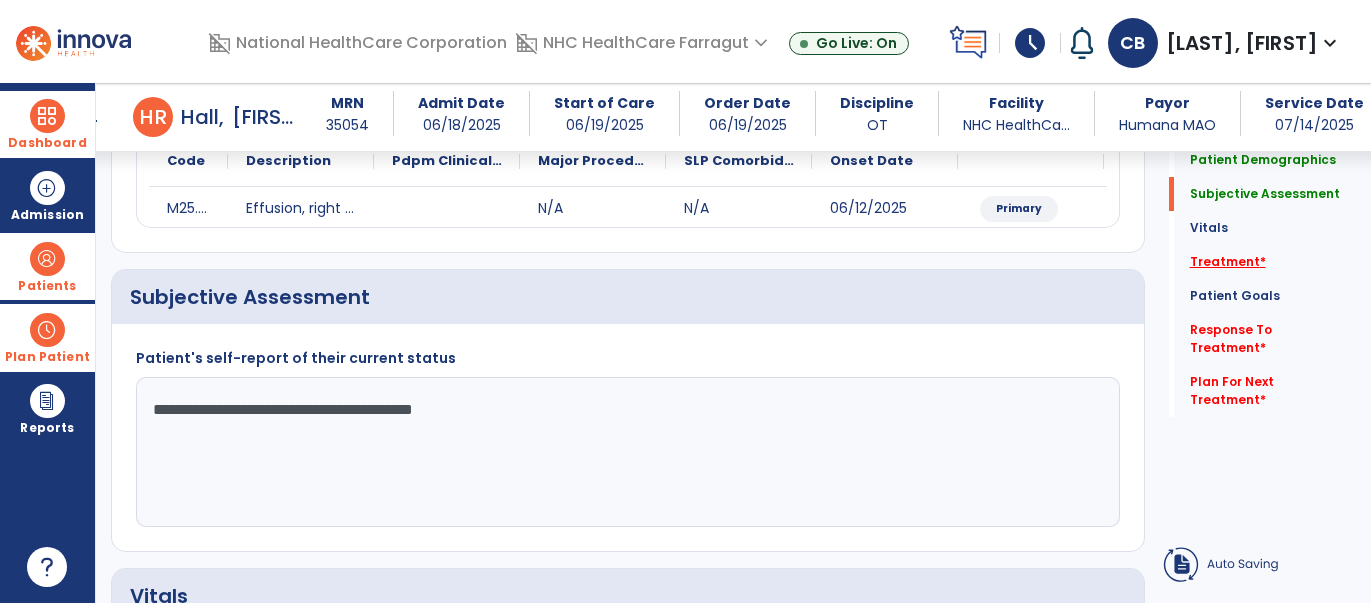 click on "Treatment   *  Treatment   *" 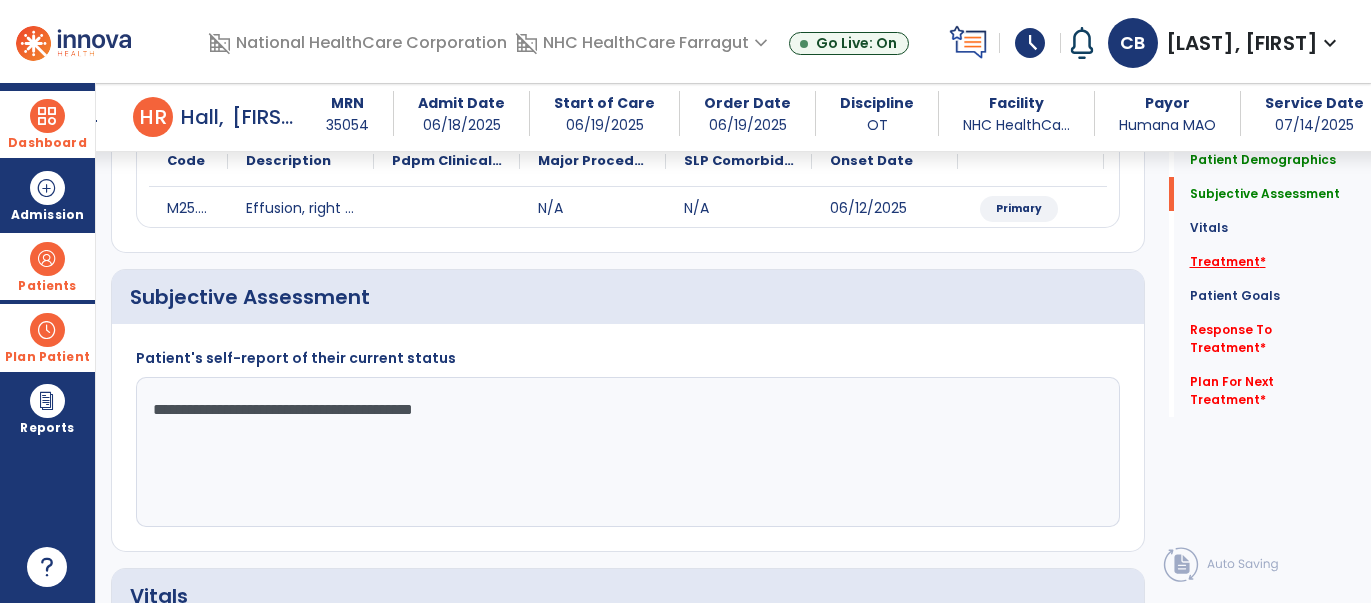 click on "Treatment   *" 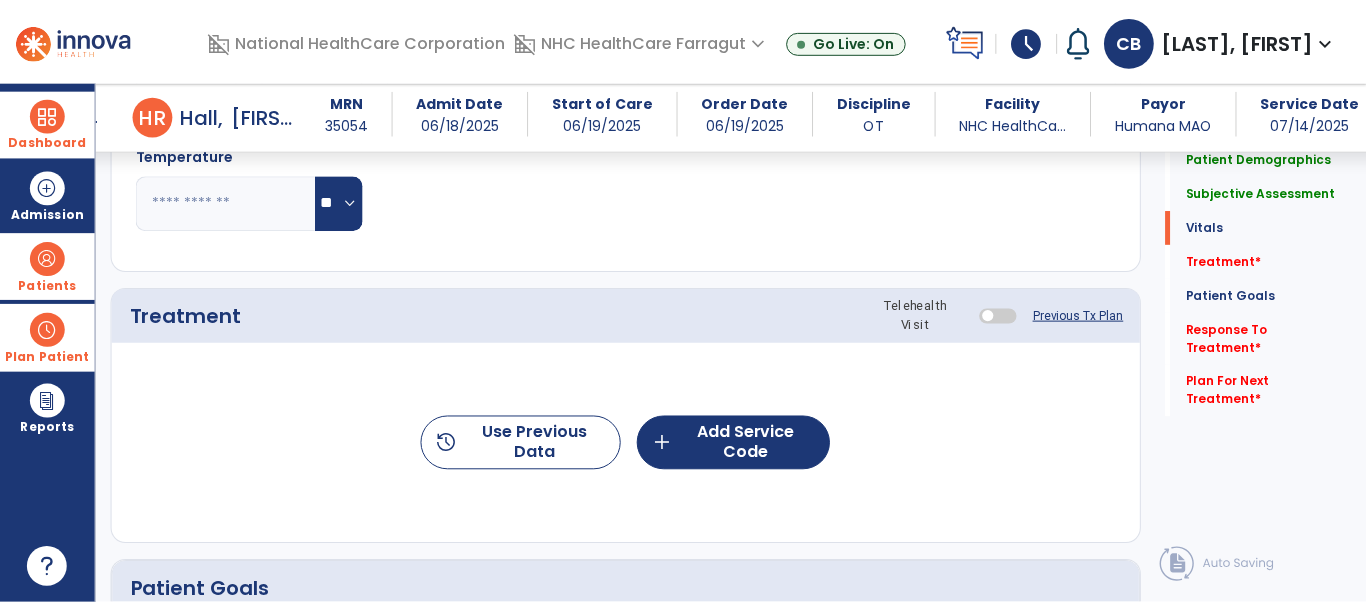 scroll, scrollTop: 1030, scrollLeft: 0, axis: vertical 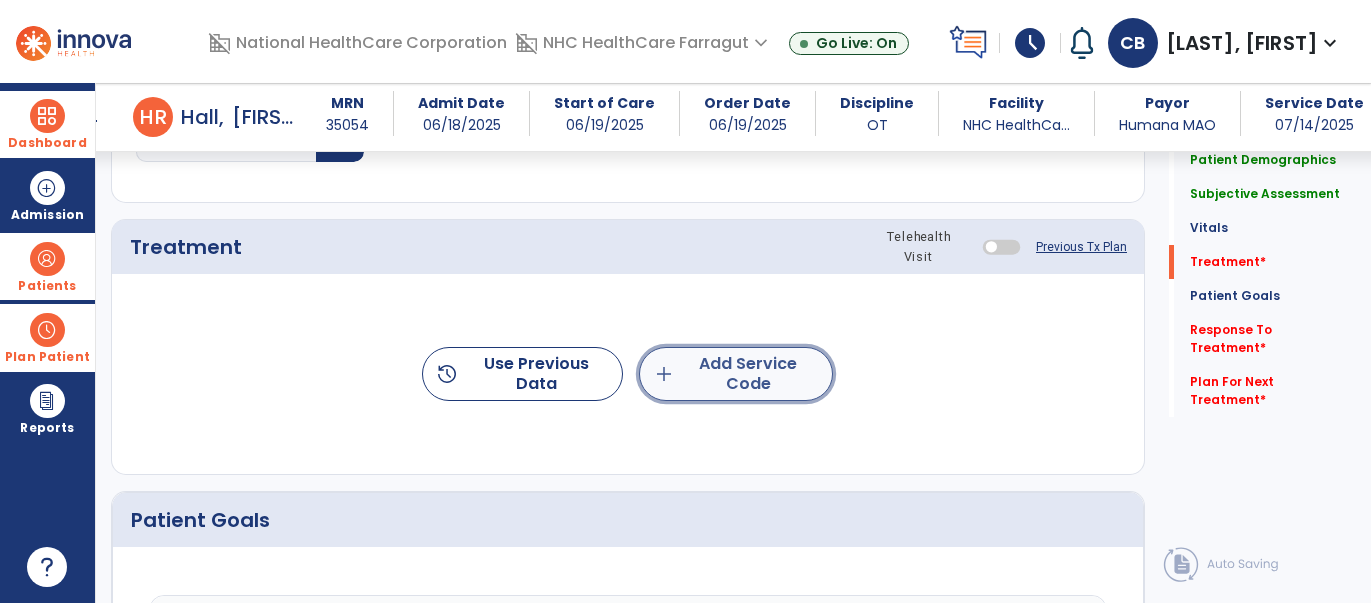 click on "add  Add Service Code" 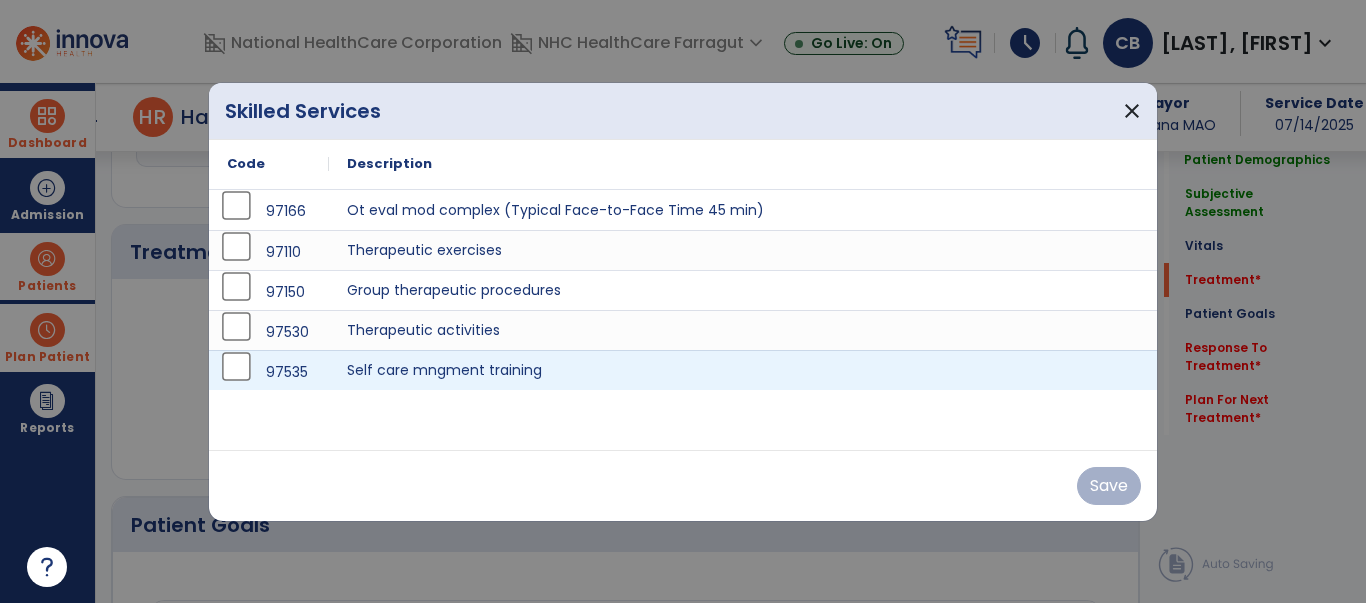 scroll, scrollTop: 1030, scrollLeft: 0, axis: vertical 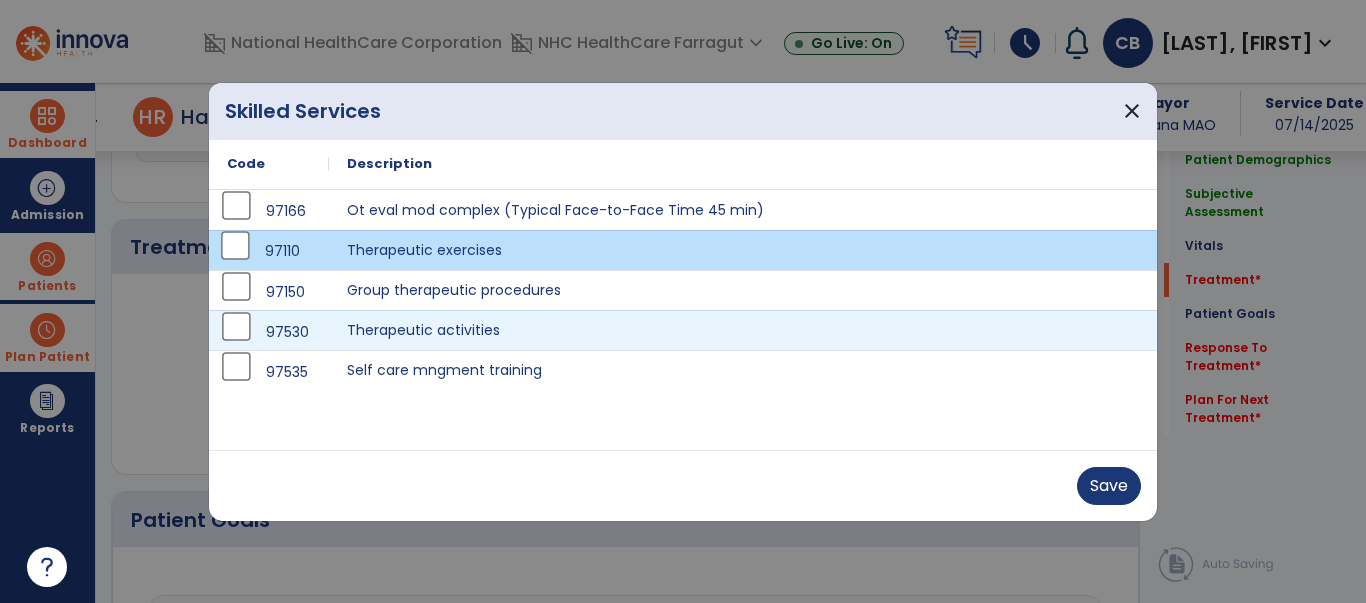 click on "97530" at bounding box center (269, 332) 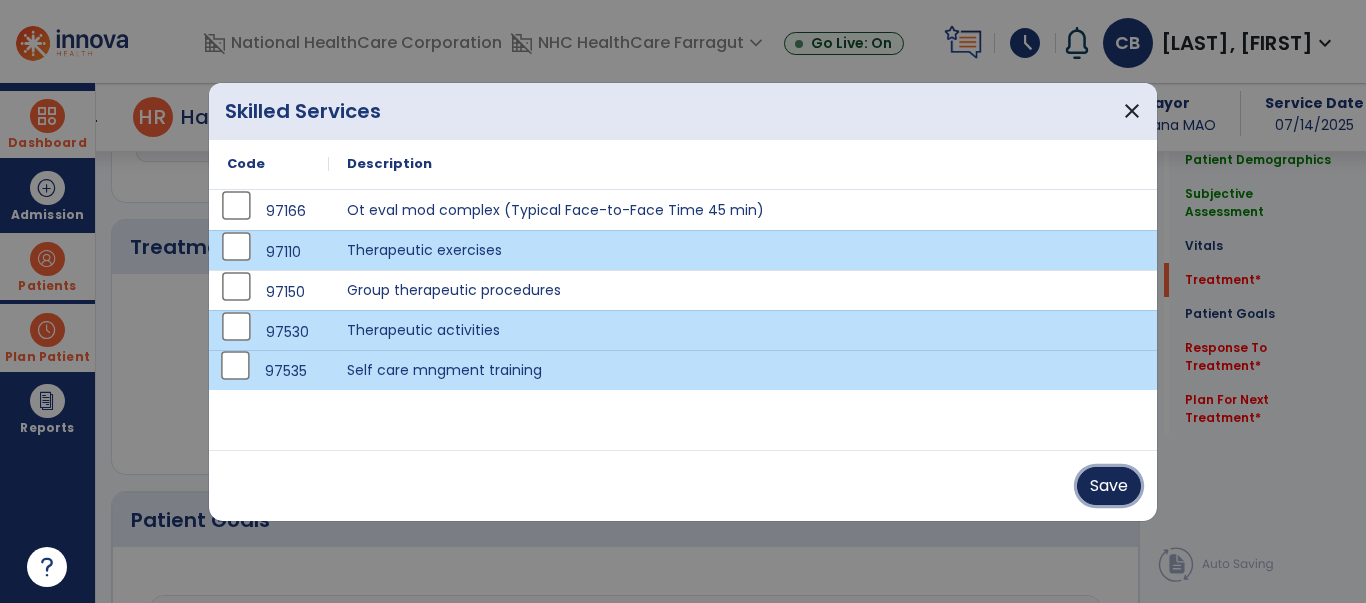 click on "Save" at bounding box center (1109, 486) 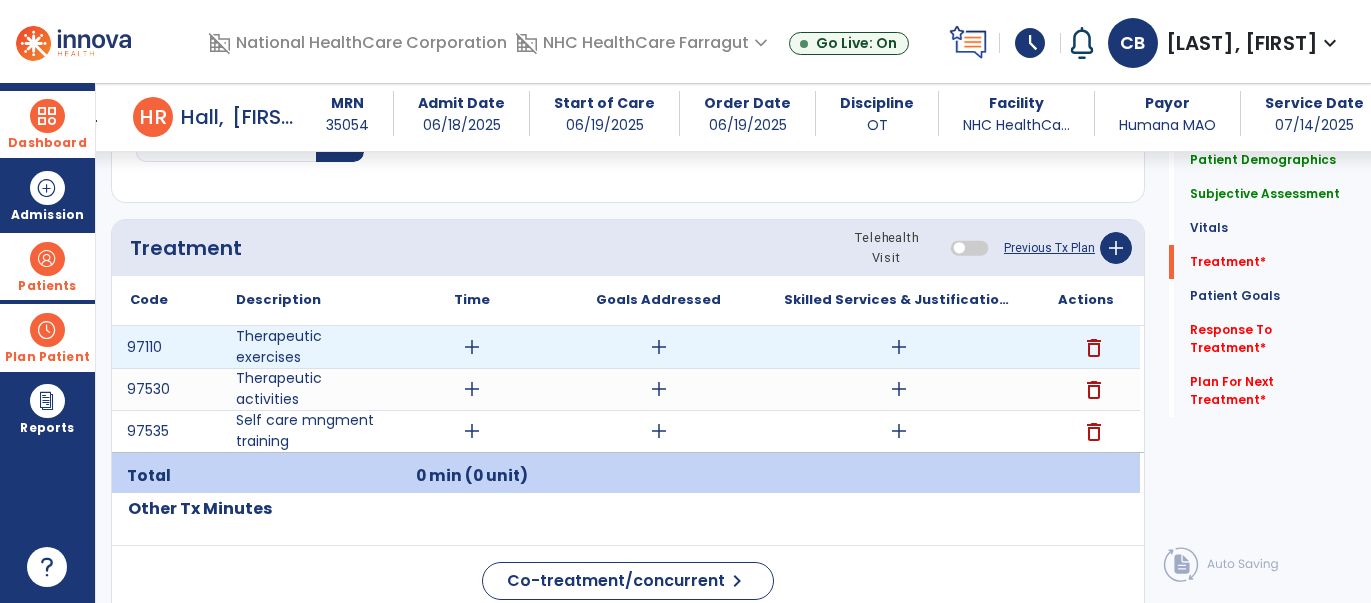 click on "add" at bounding box center [472, 347] 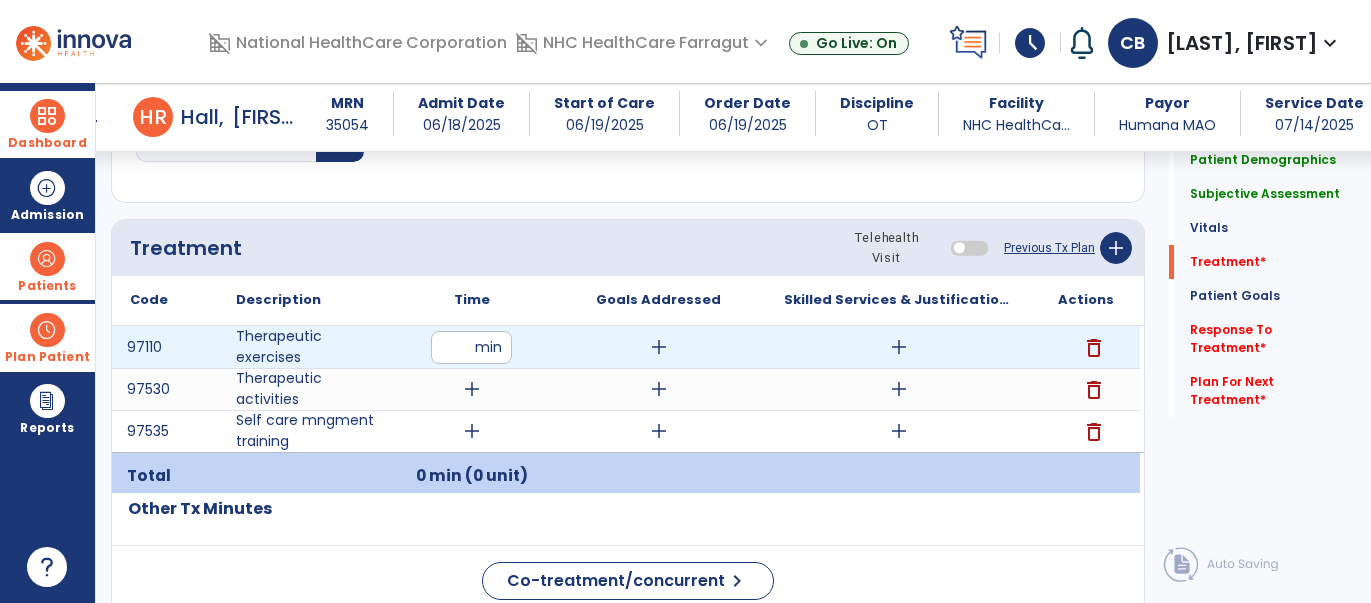 type on "*" 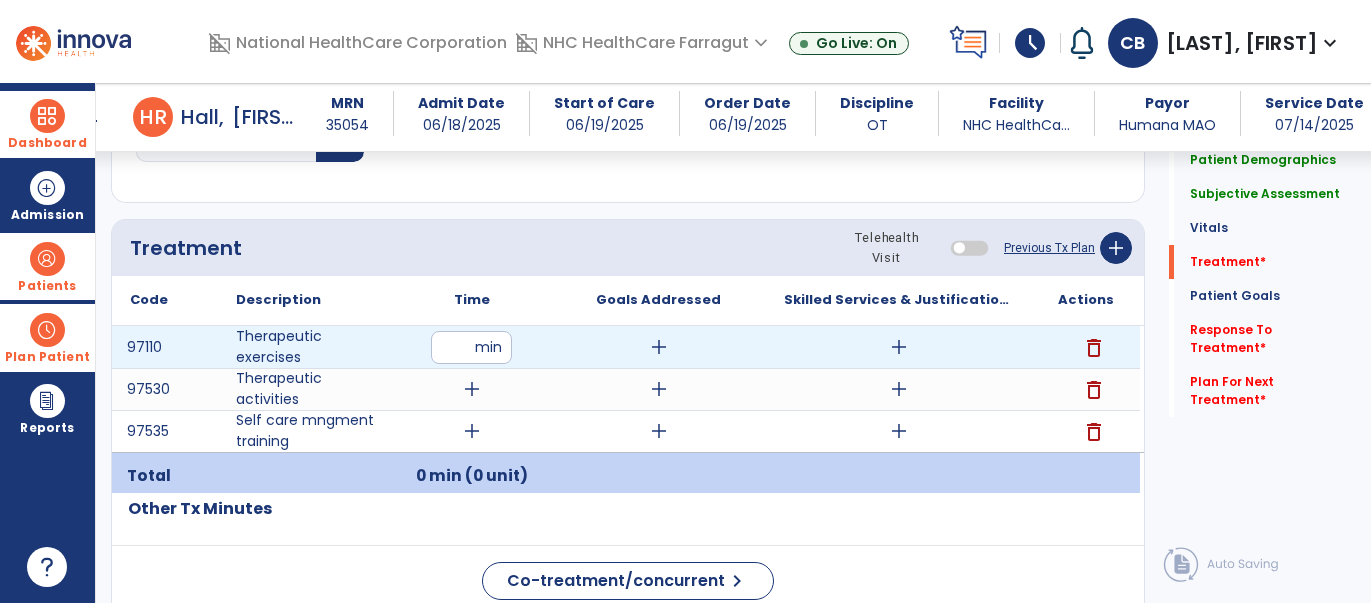 type on "**" 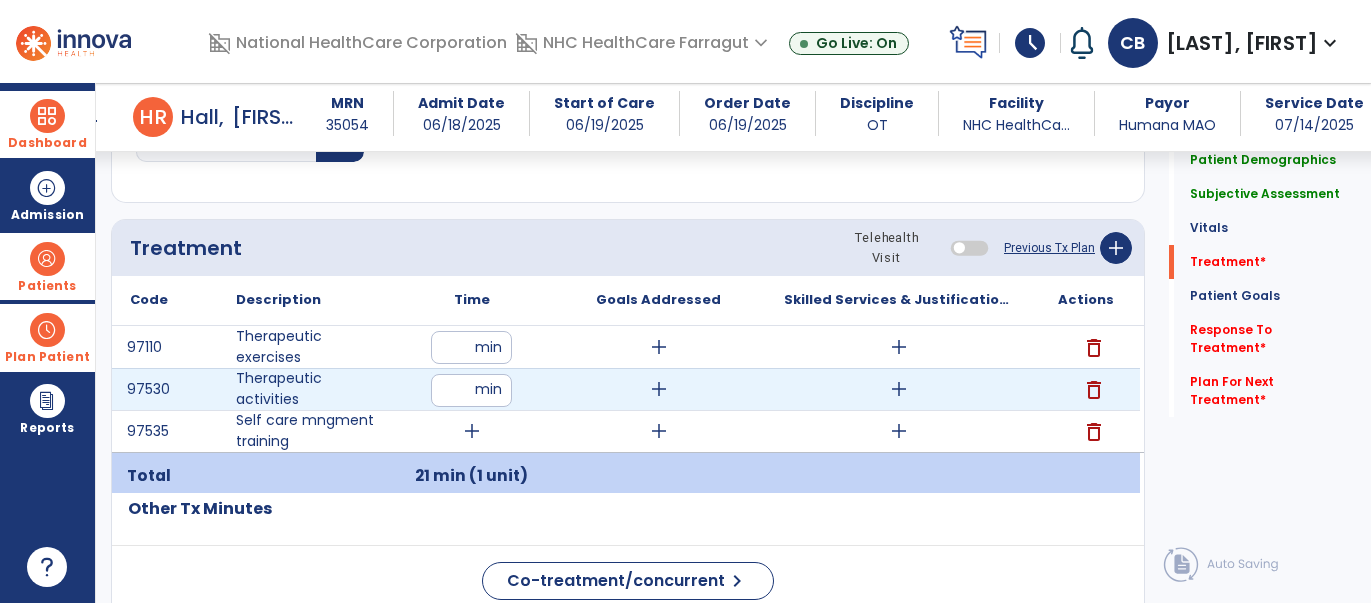 type on "**" 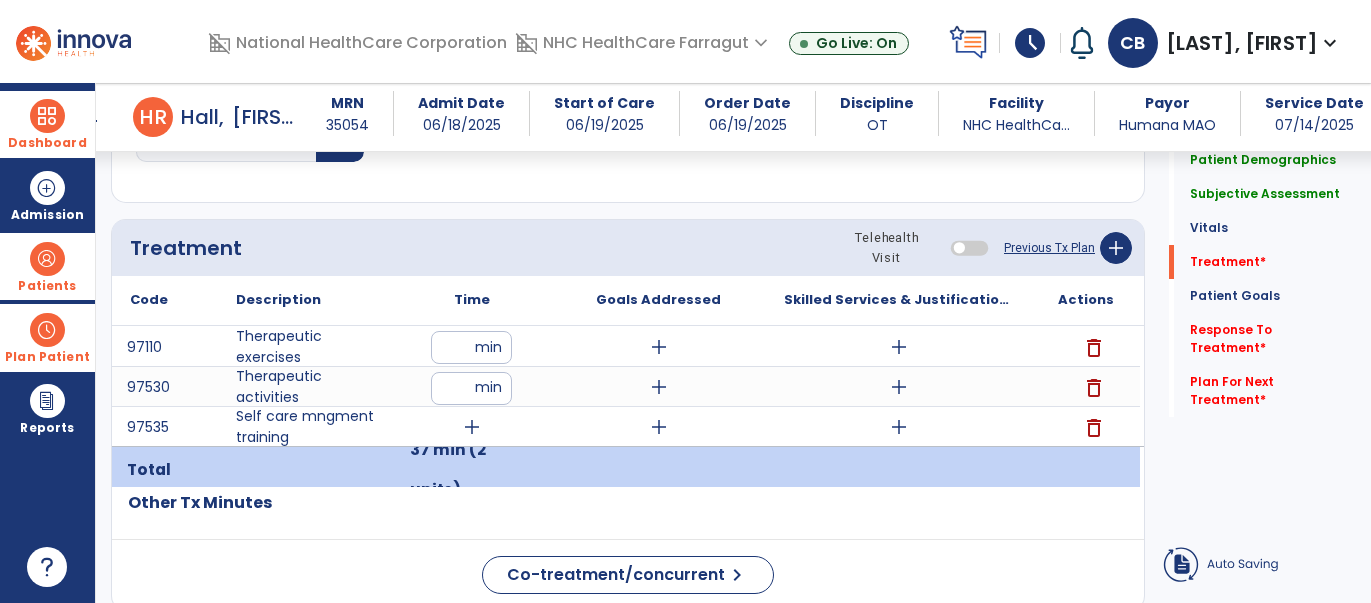 click on "add" at bounding box center [472, 427] 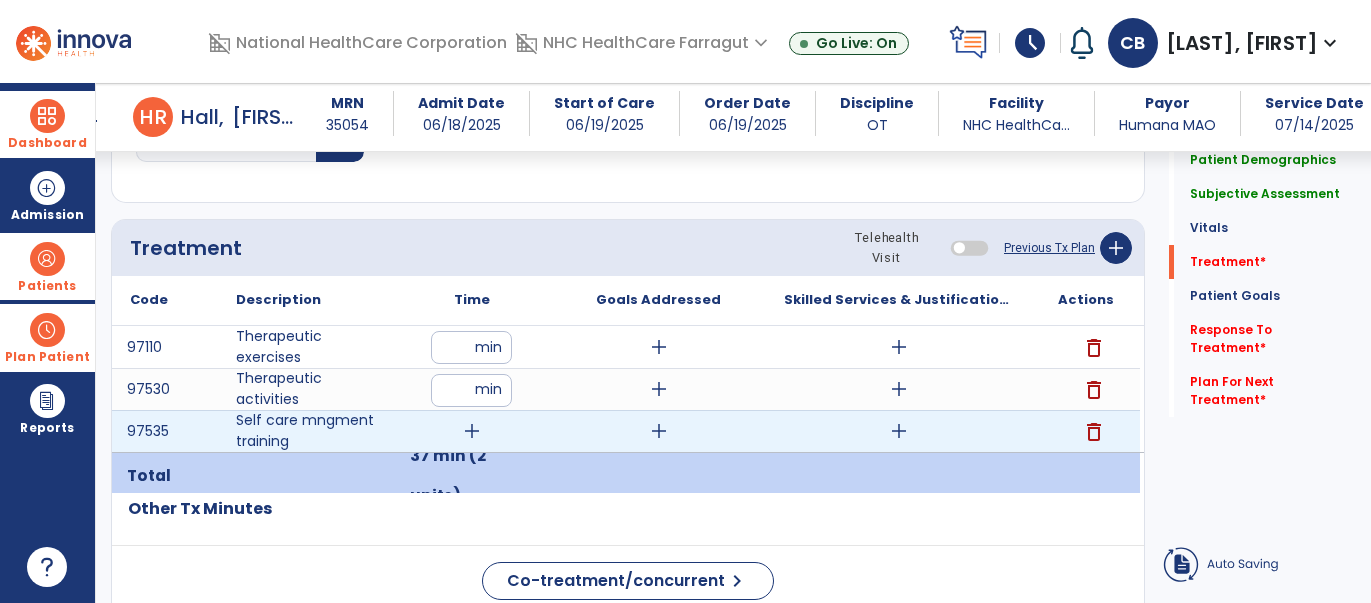 click on "add" at bounding box center [472, 431] 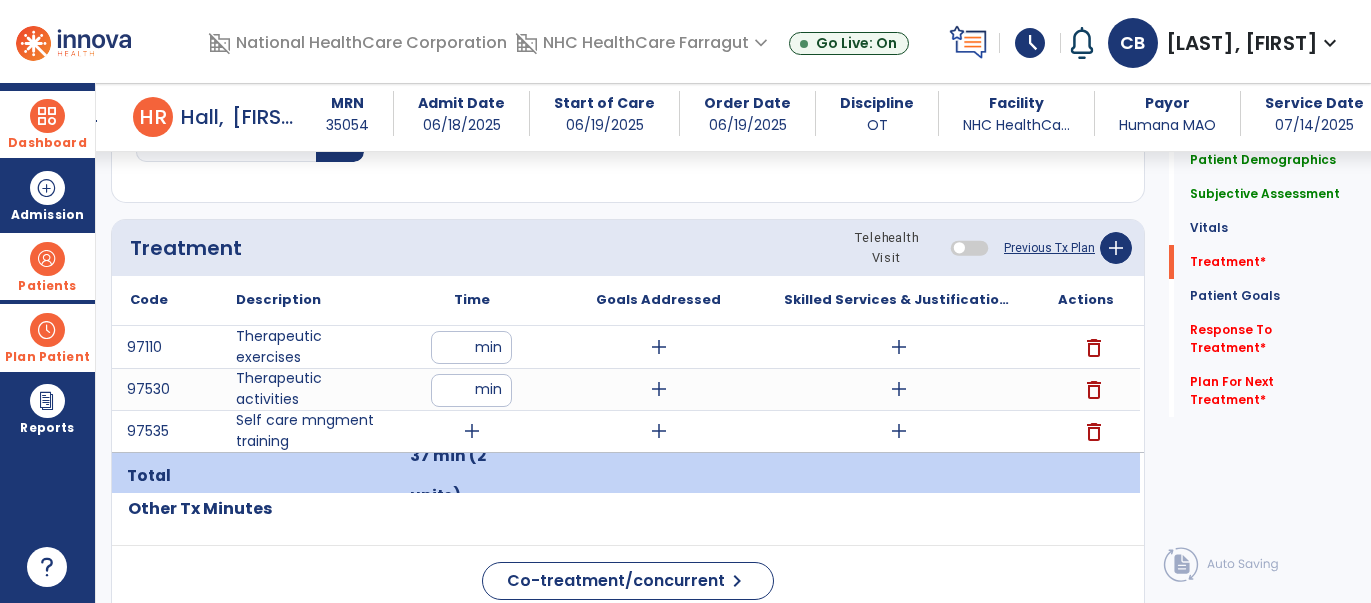 click on "add" at bounding box center [472, 431] 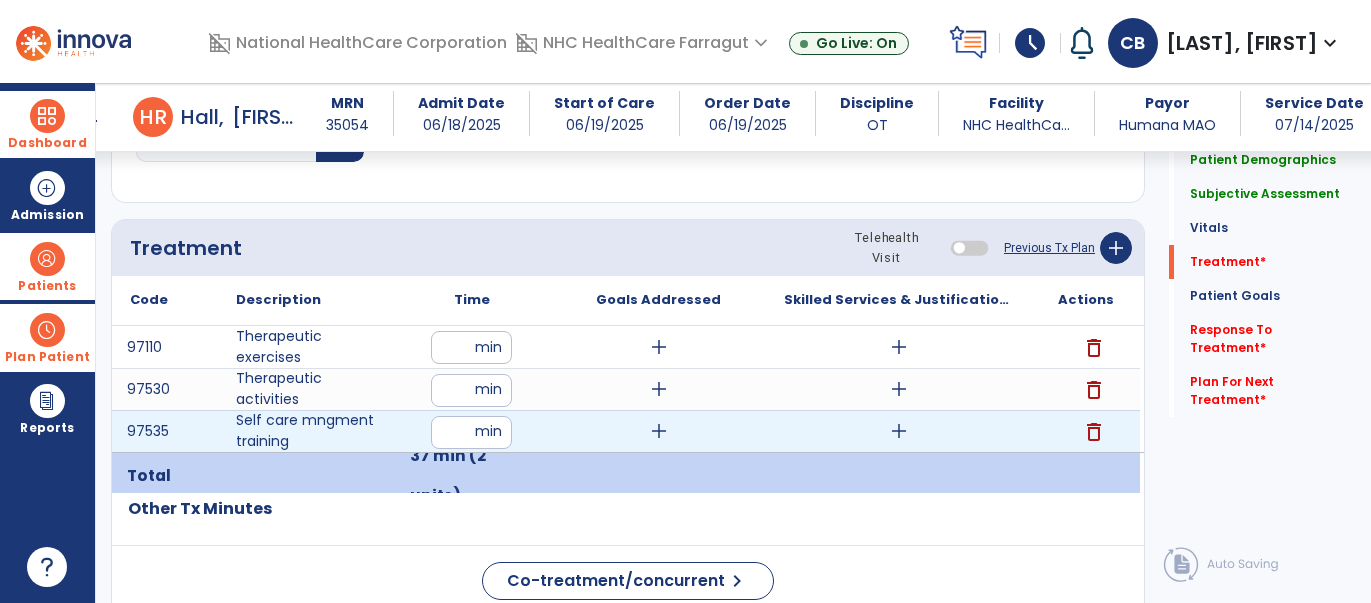 type on "**" 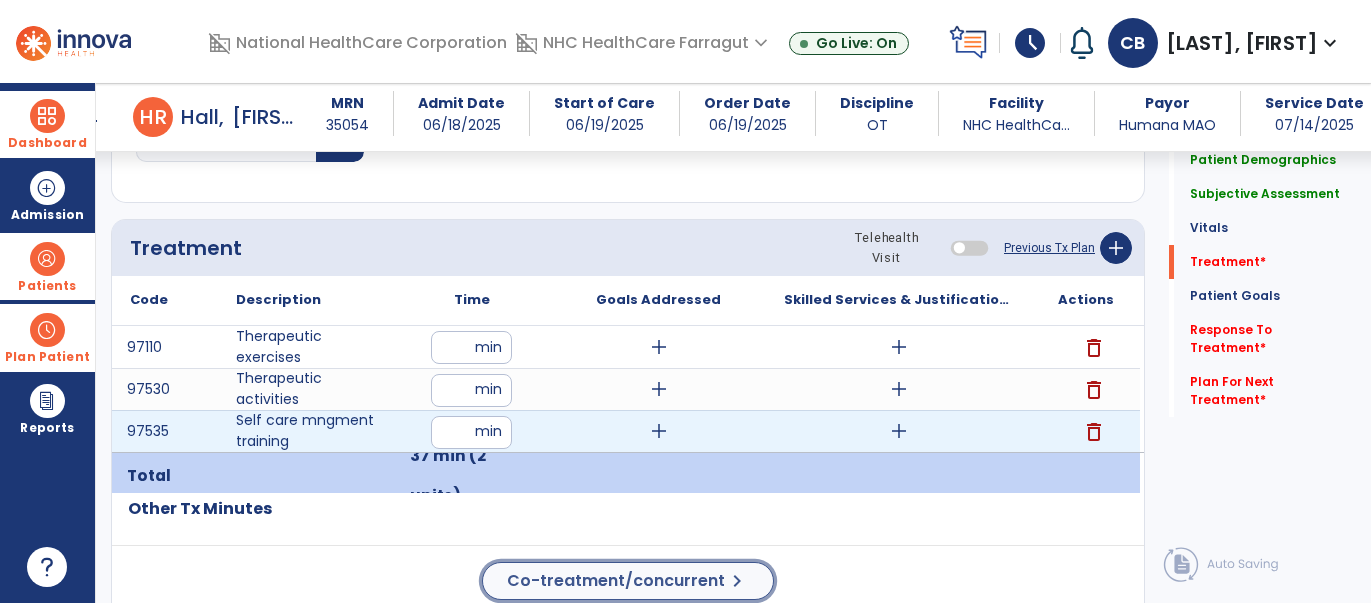 click on "Treatment Telehealth Visit  Previous Tx Plan   add
Code
Description
Time" 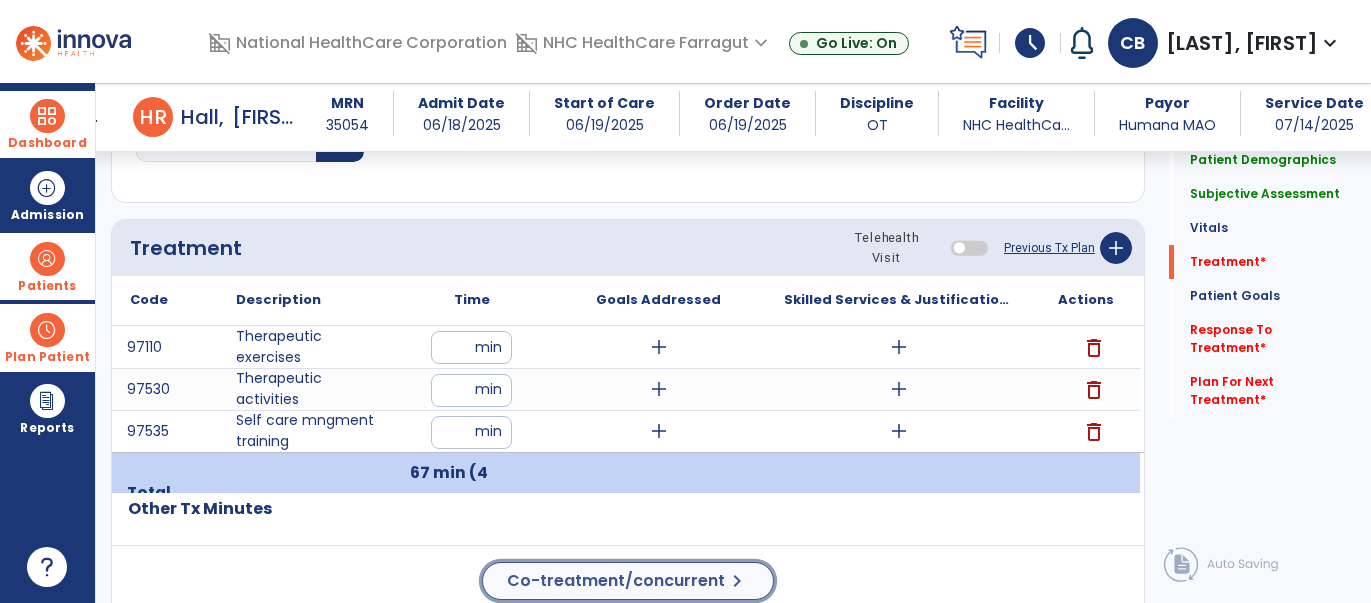 click on "Co-treatment/concurrent" 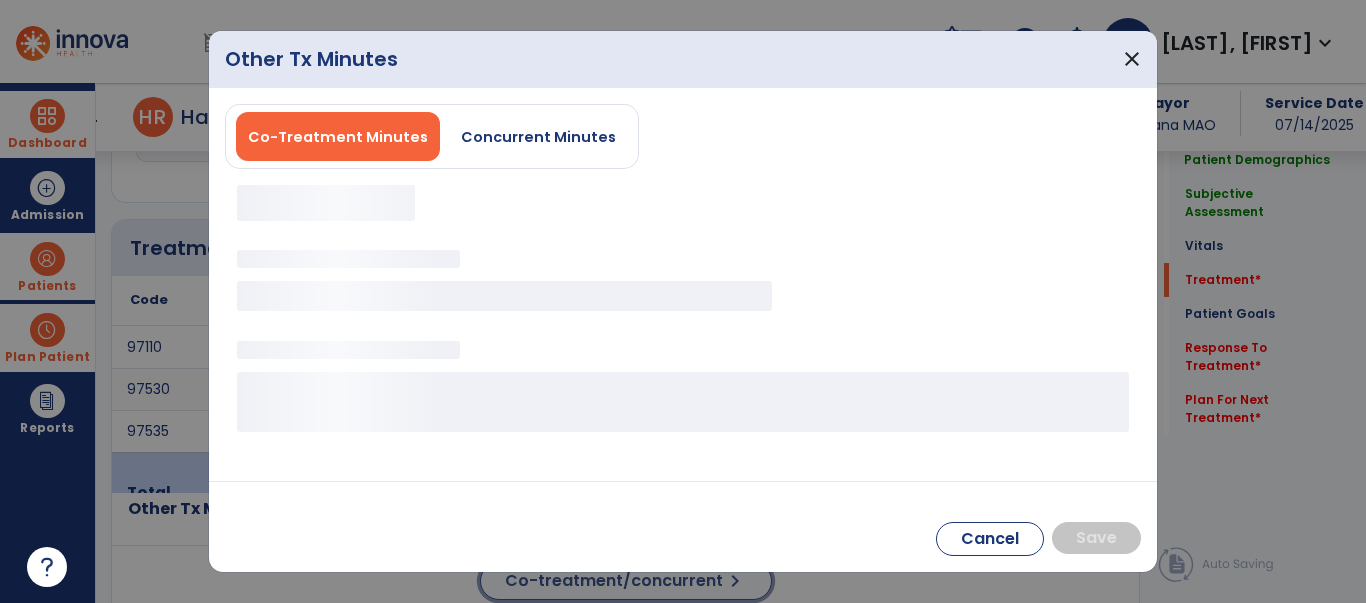 scroll, scrollTop: 1030, scrollLeft: 0, axis: vertical 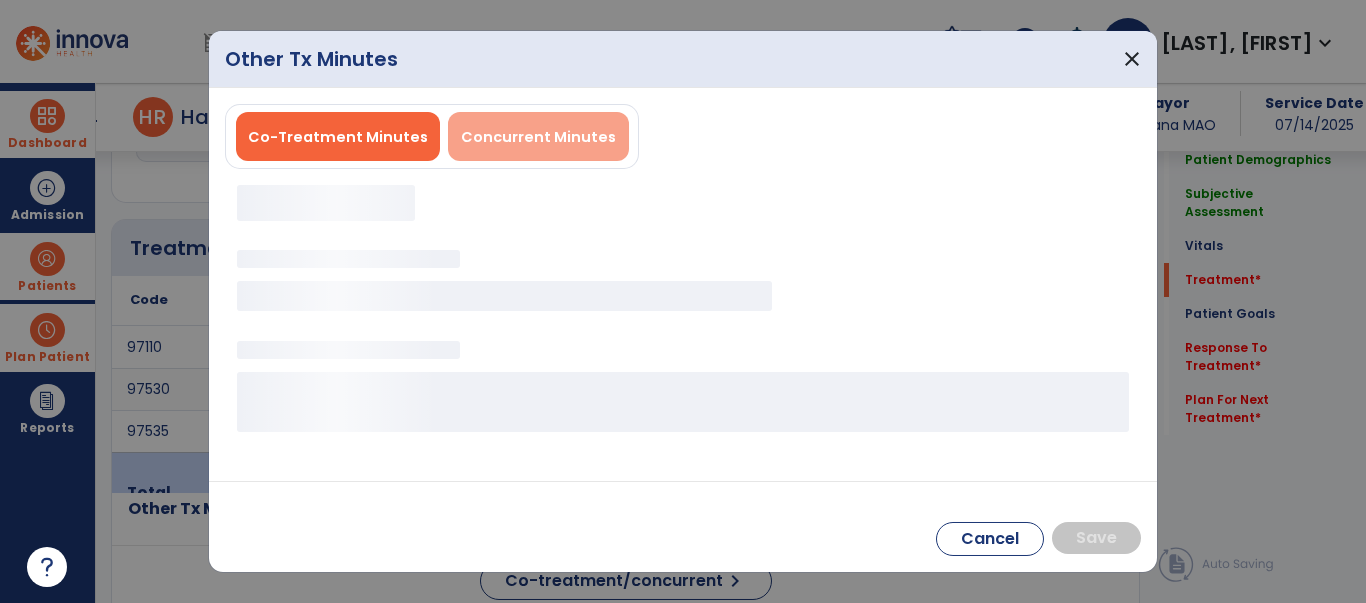 click on "Concurrent Minutes" at bounding box center (538, 137) 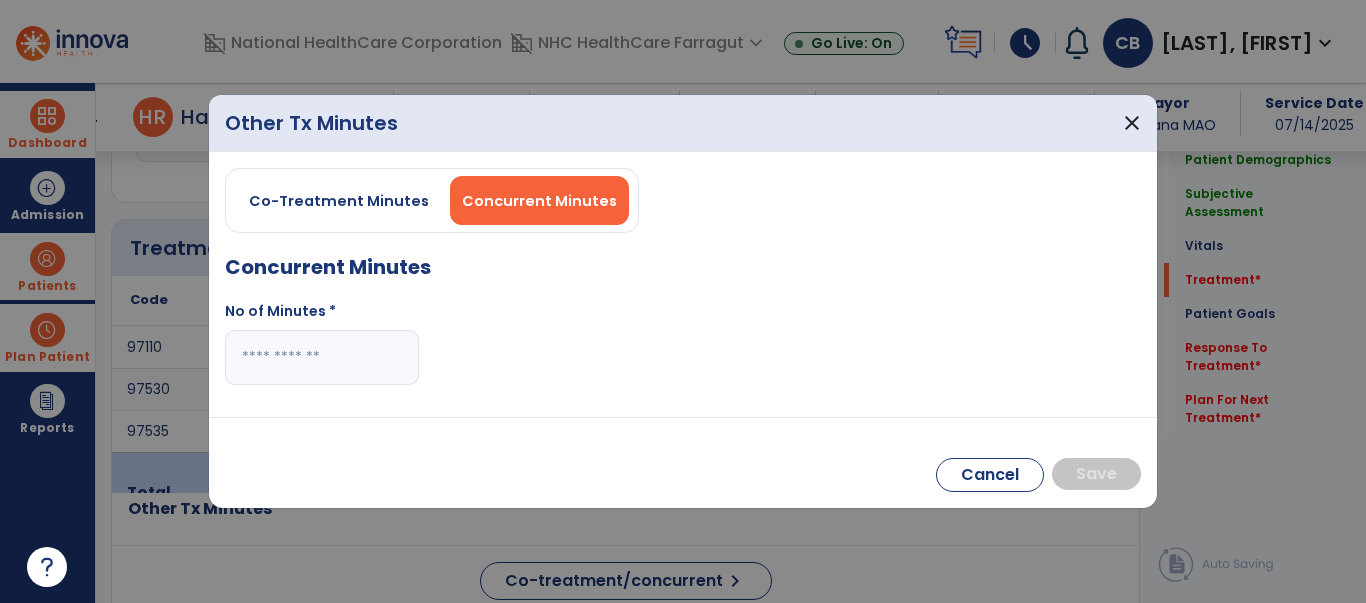 click at bounding box center [322, 357] 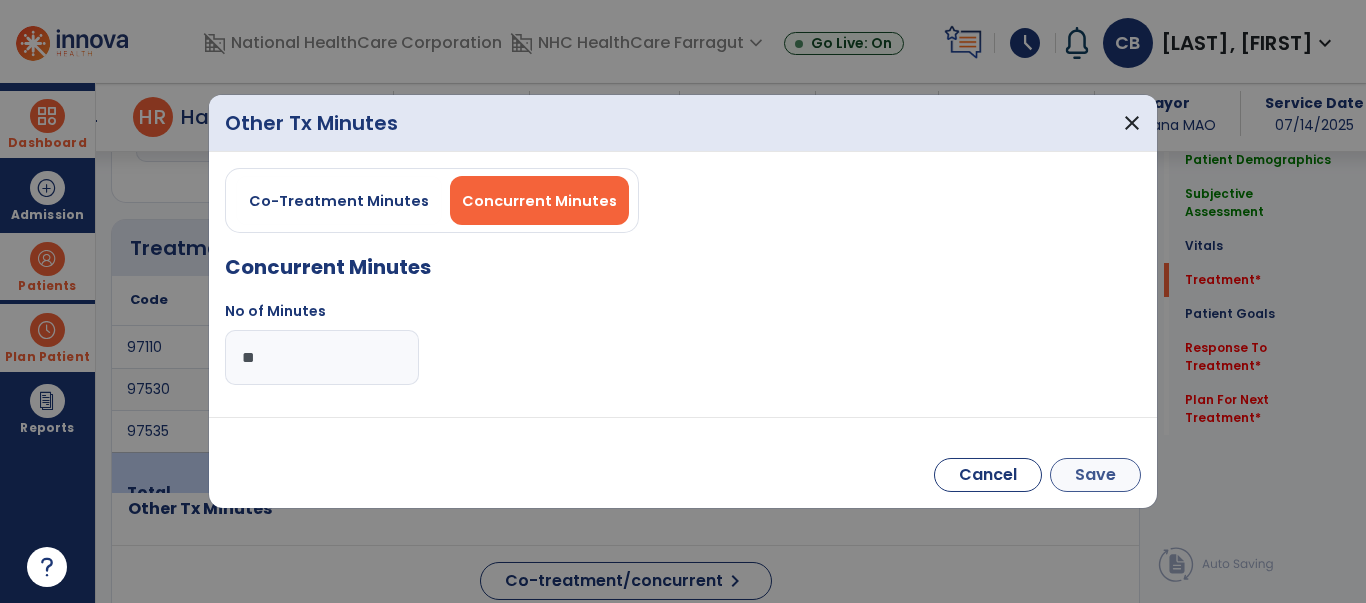 type on "**" 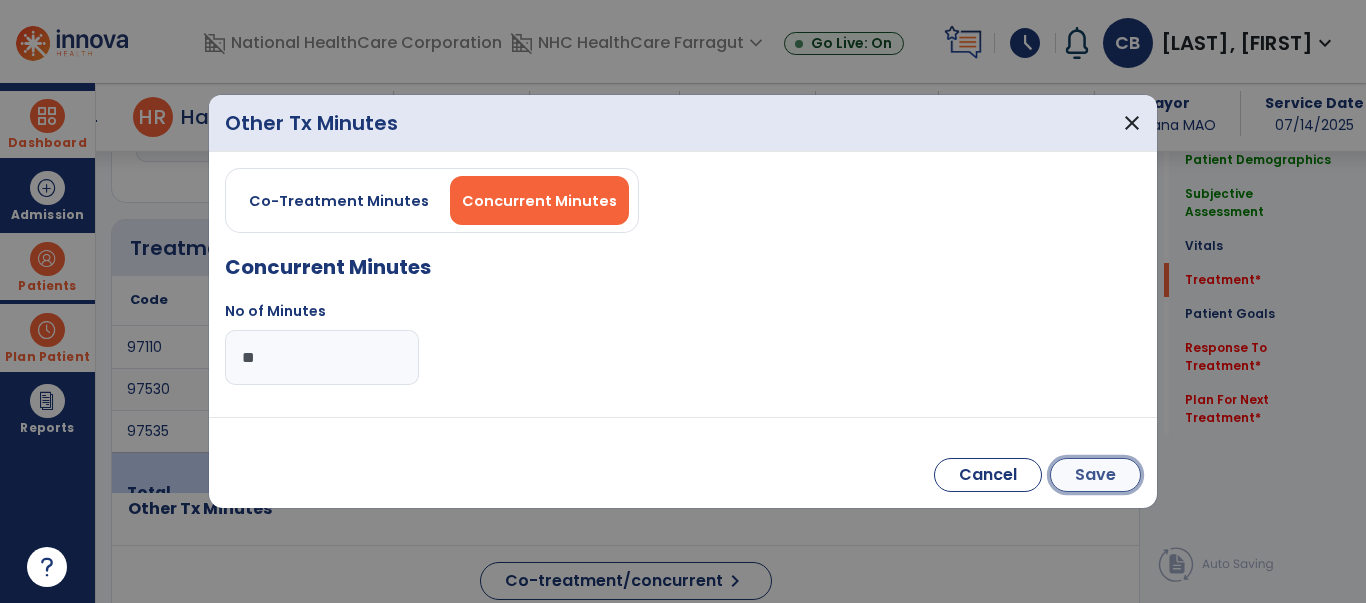 click on "Save" at bounding box center [1095, 475] 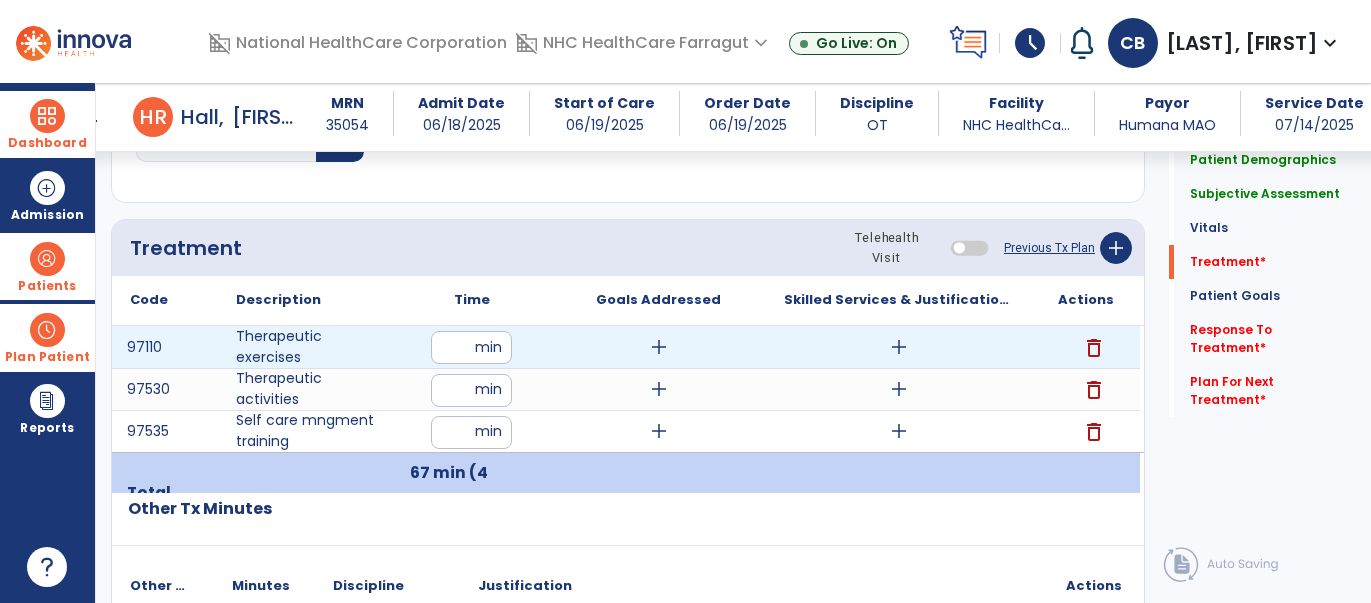 click on "add" at bounding box center (899, 347) 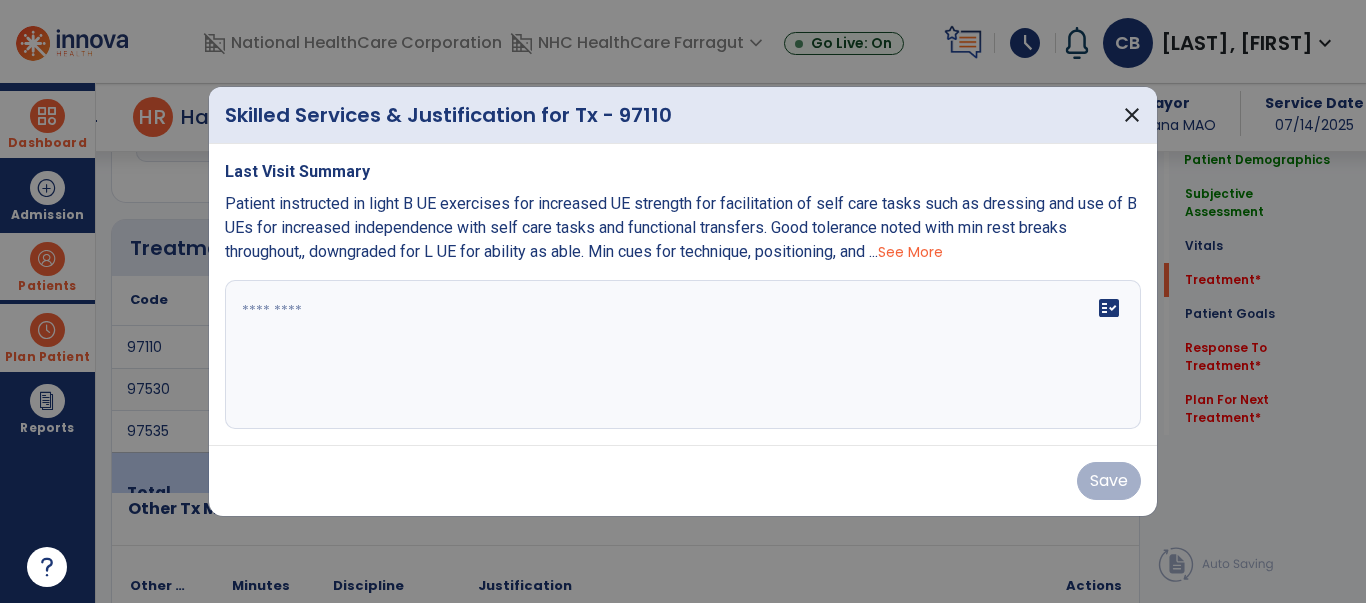 scroll, scrollTop: 1030, scrollLeft: 0, axis: vertical 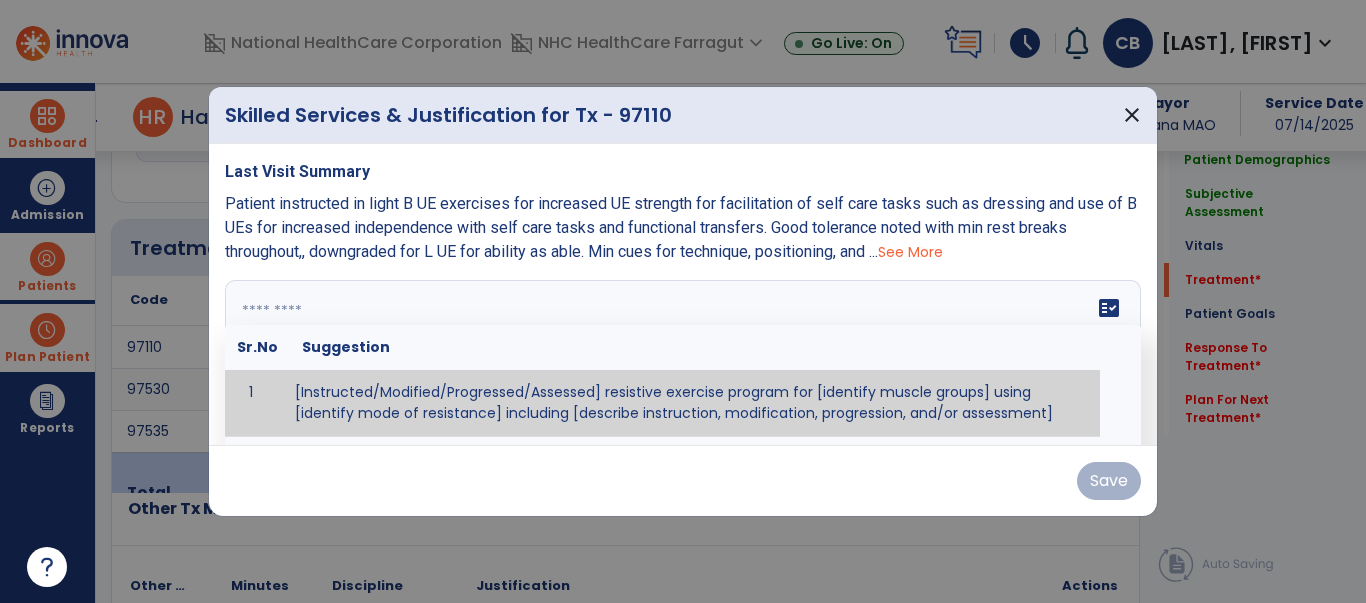 click at bounding box center [681, 355] 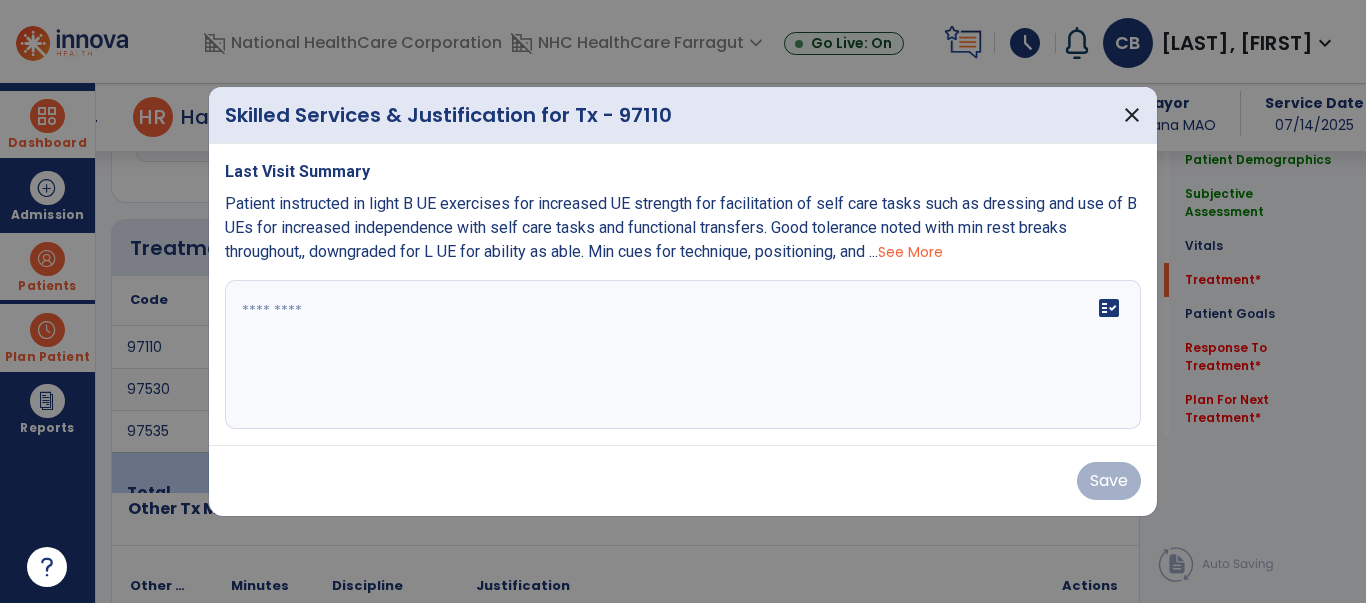 click on "See More" at bounding box center (910, 252) 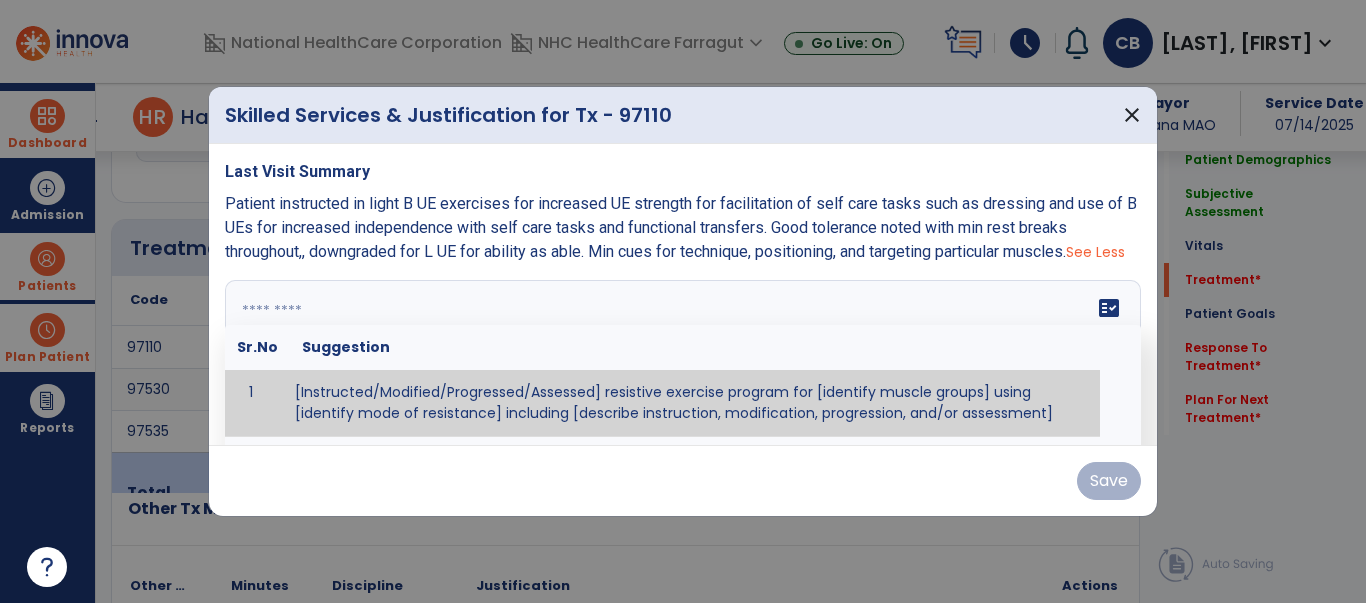 click at bounding box center (681, 355) 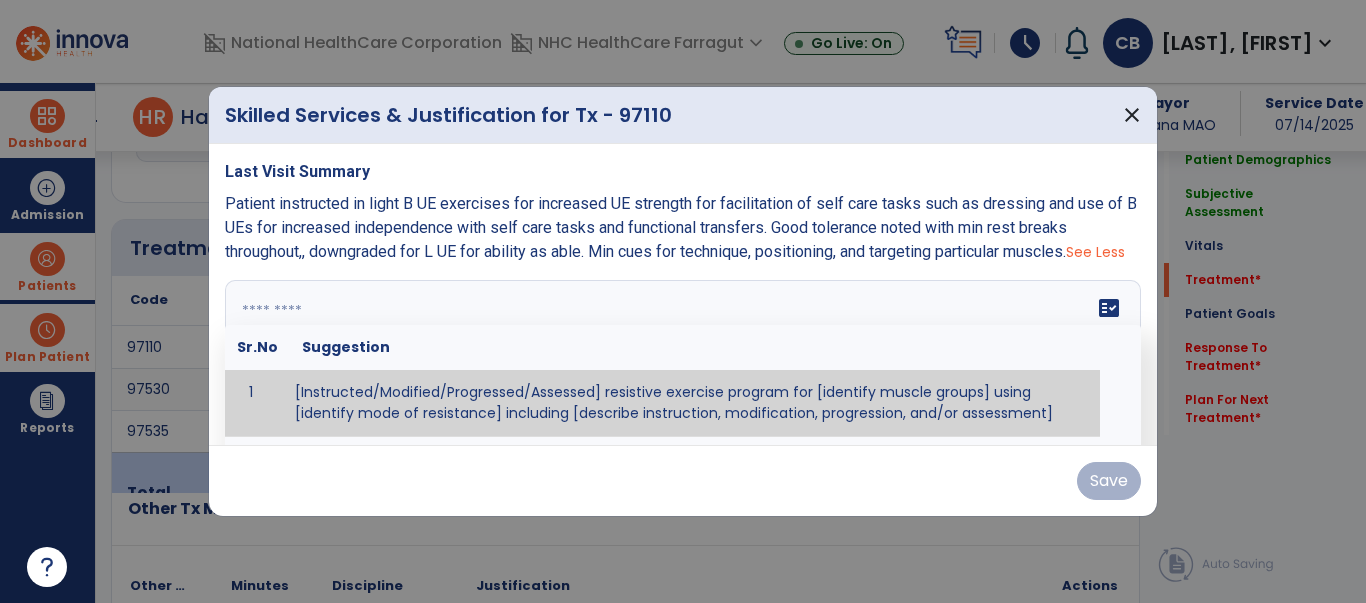 paste on "**********" 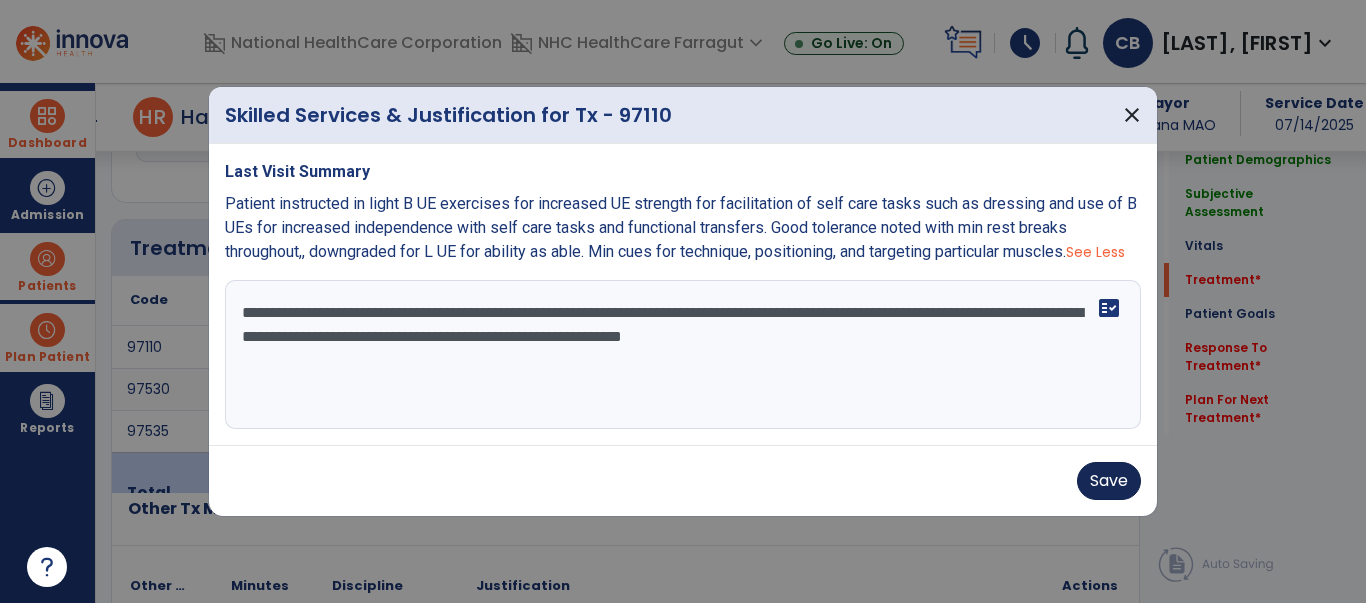 type on "**********" 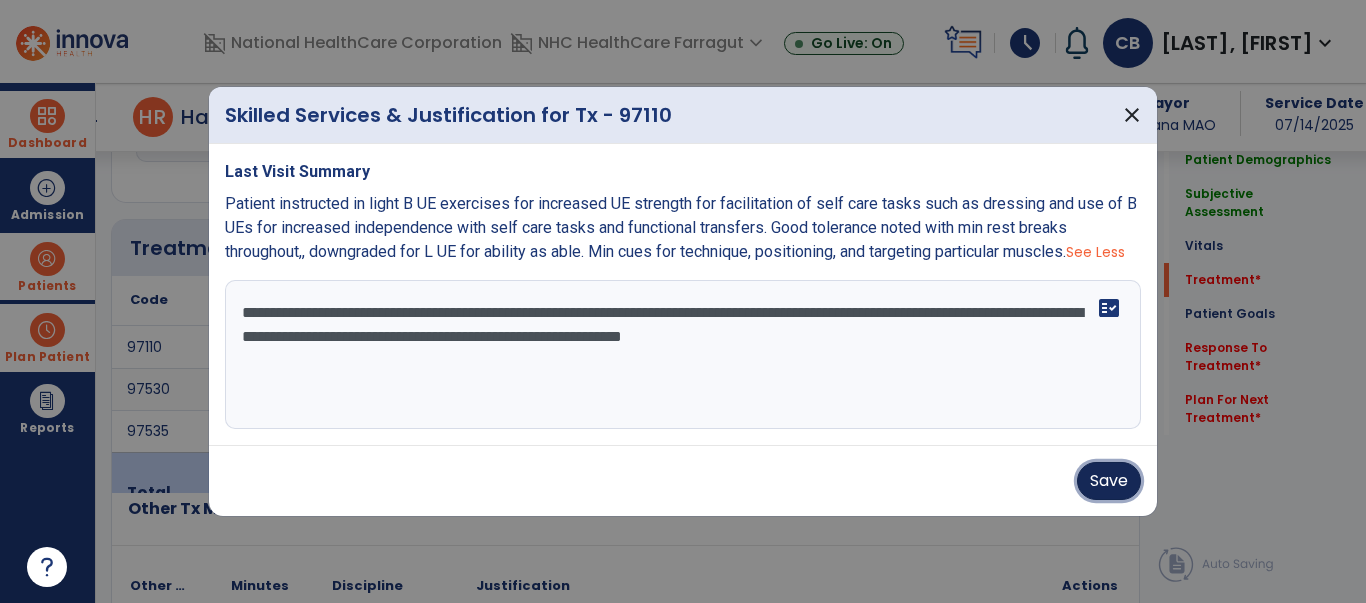 click on "Save" at bounding box center (1109, 481) 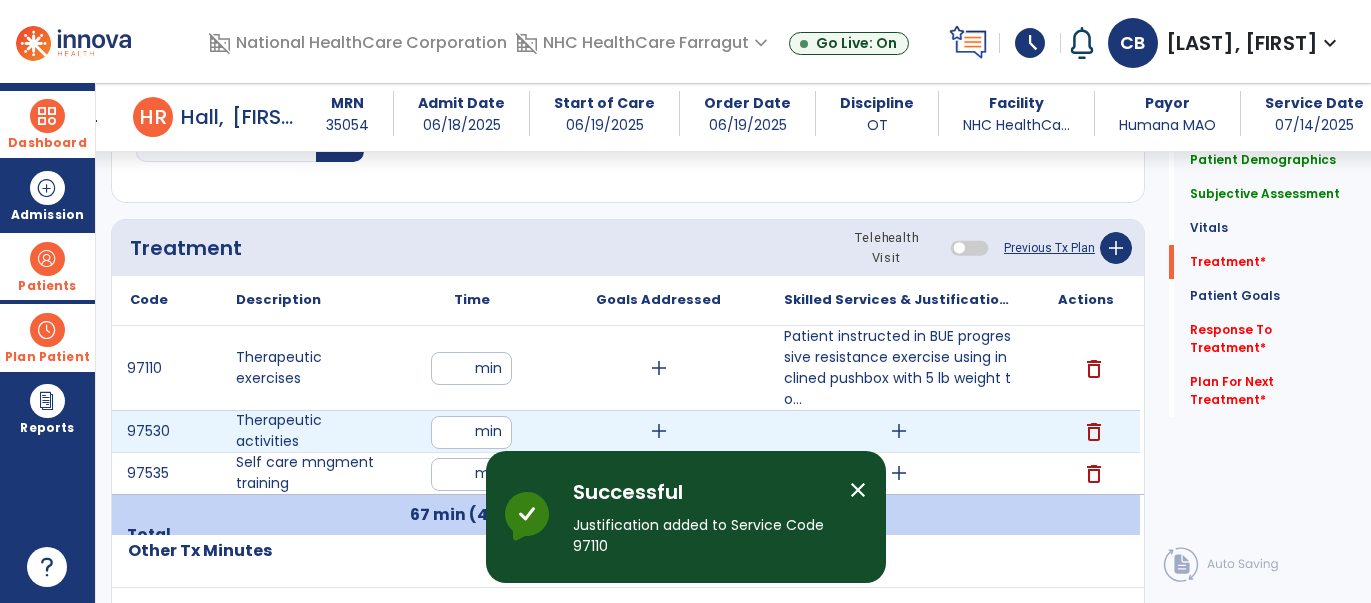 click on "add" at bounding box center [899, 431] 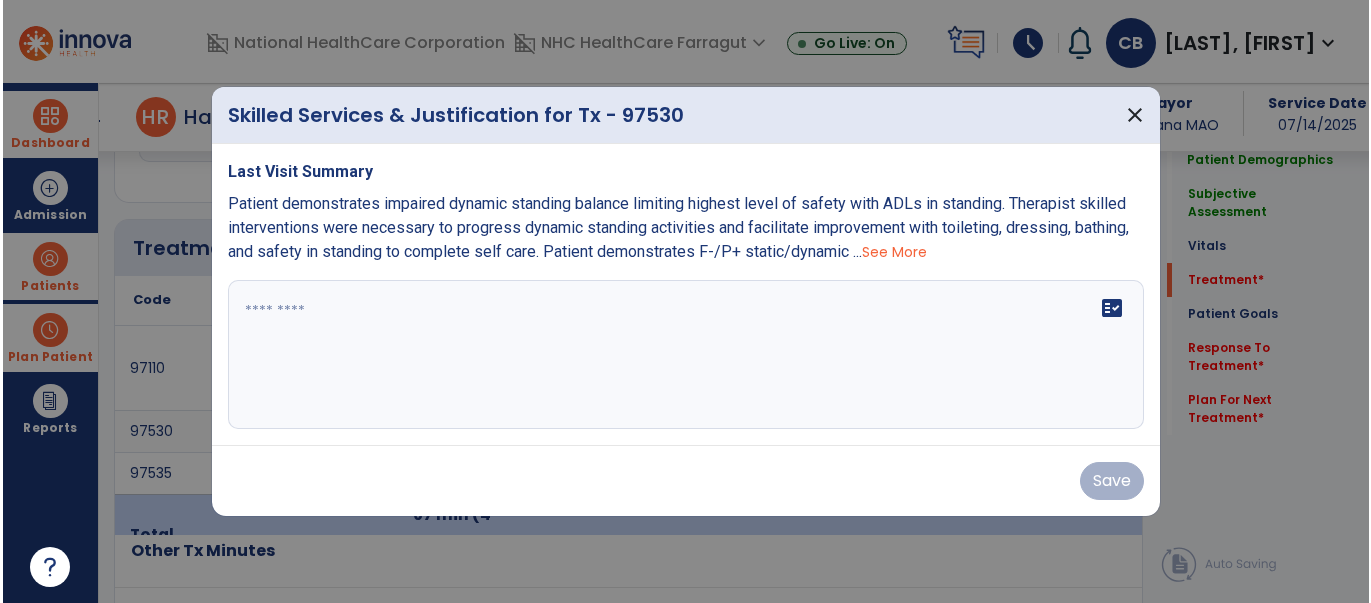 scroll, scrollTop: 1030, scrollLeft: 0, axis: vertical 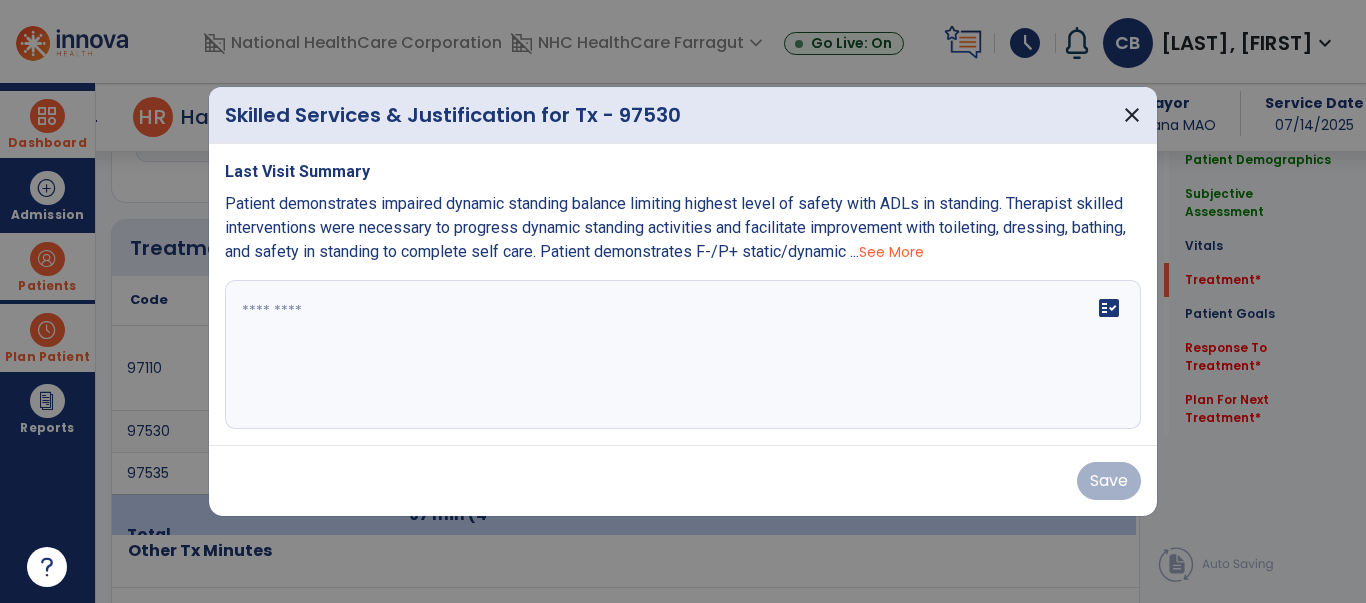 click on "fact_check" at bounding box center (683, 355) 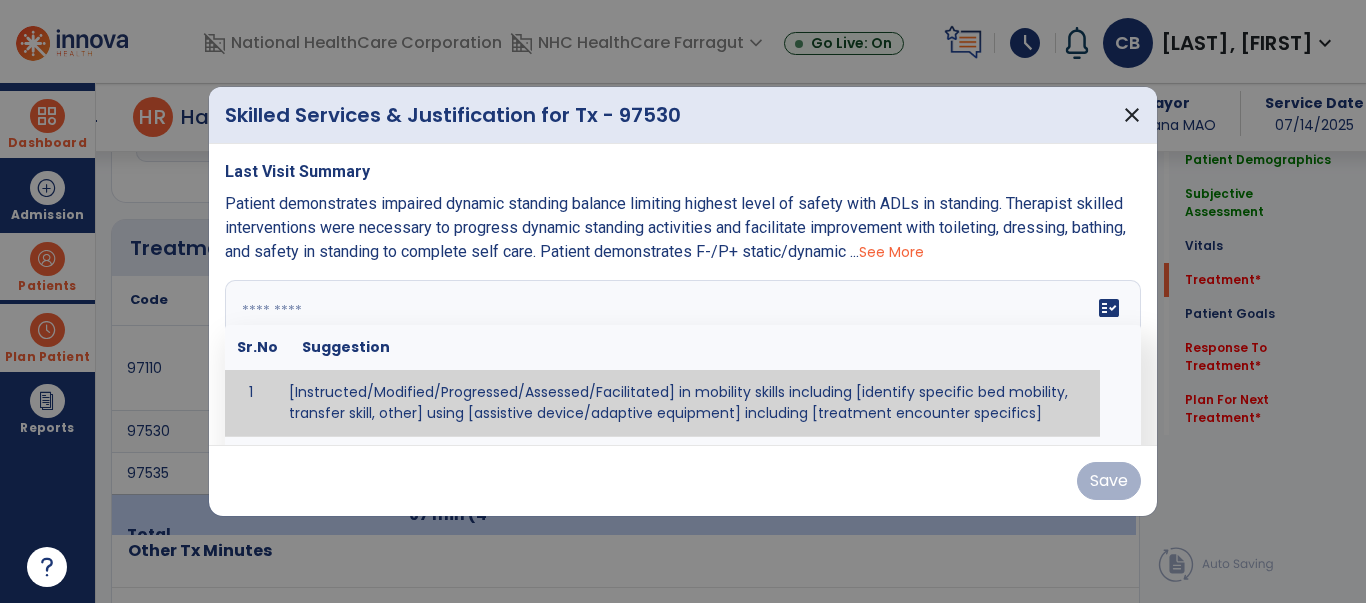 paste on "**********" 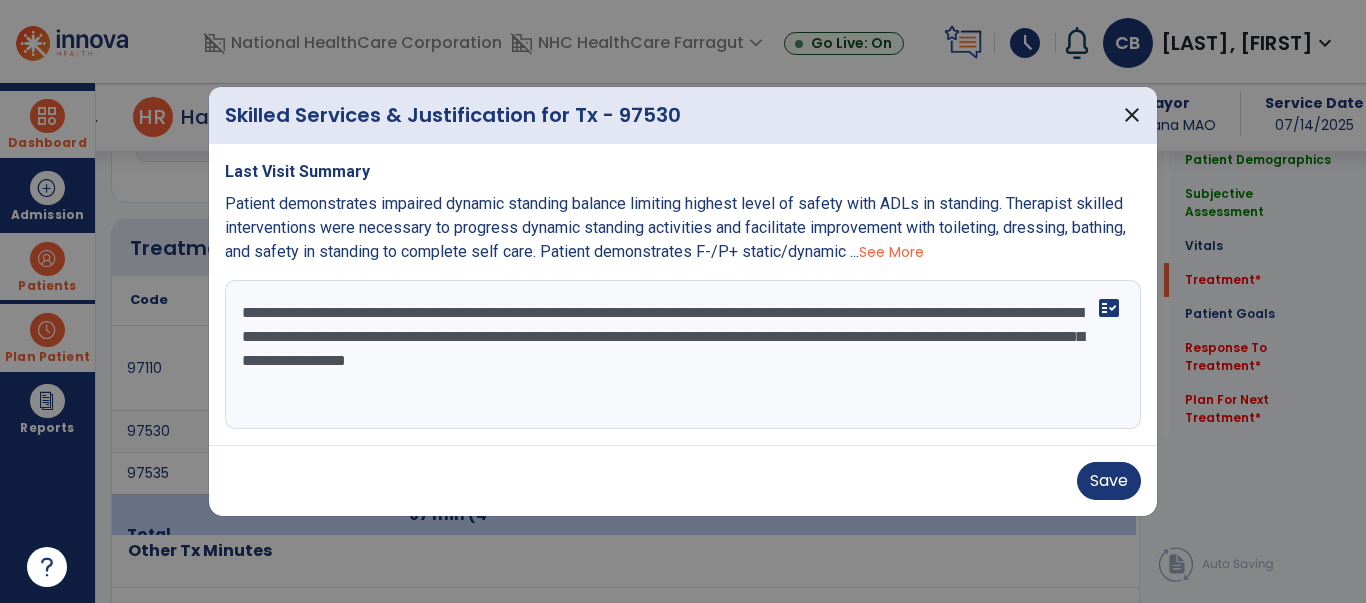click on "**********" at bounding box center (683, 355) 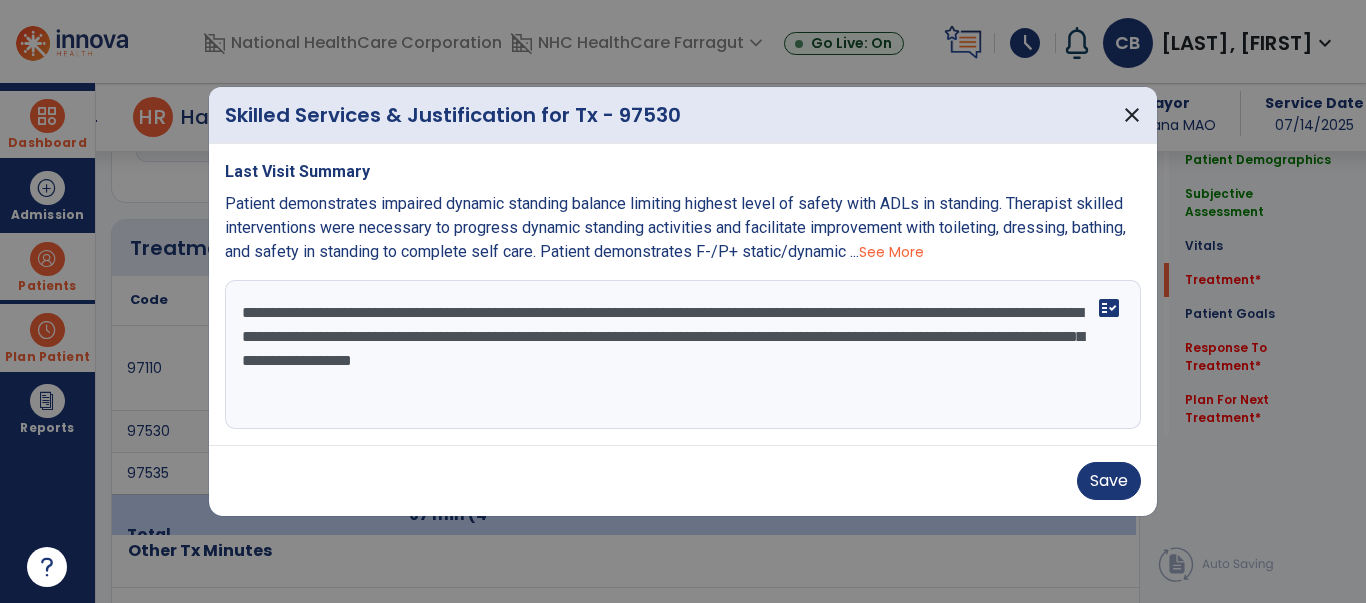 type on "**********" 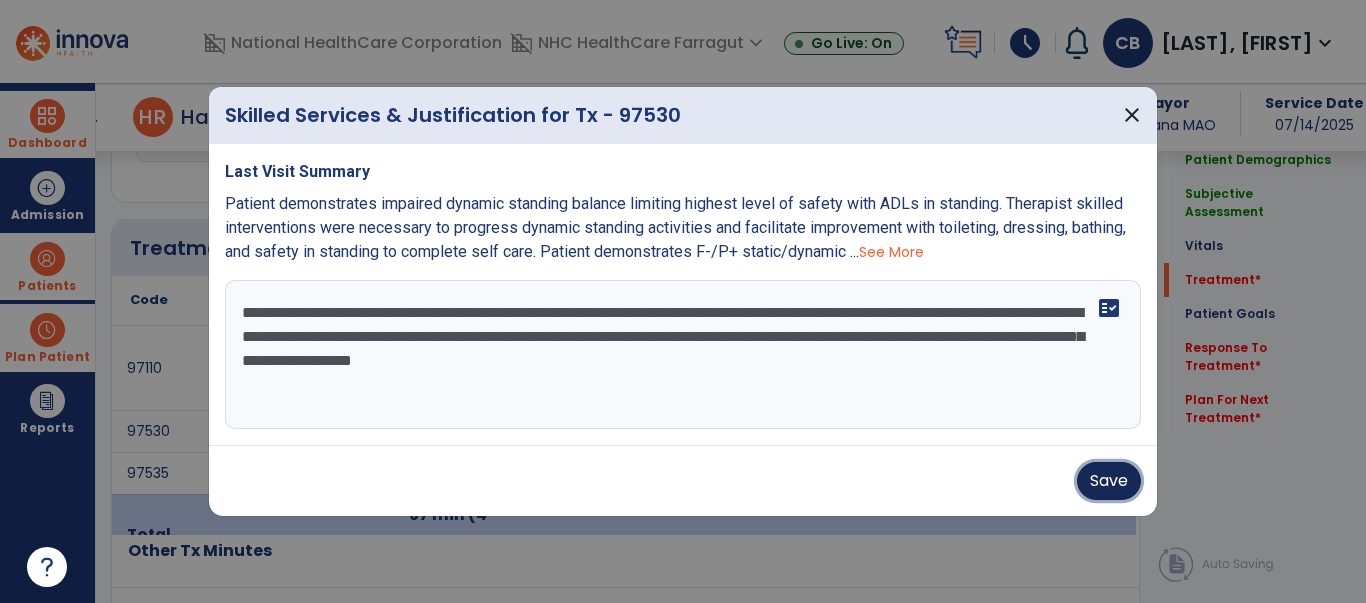 click on "Save" at bounding box center [1109, 481] 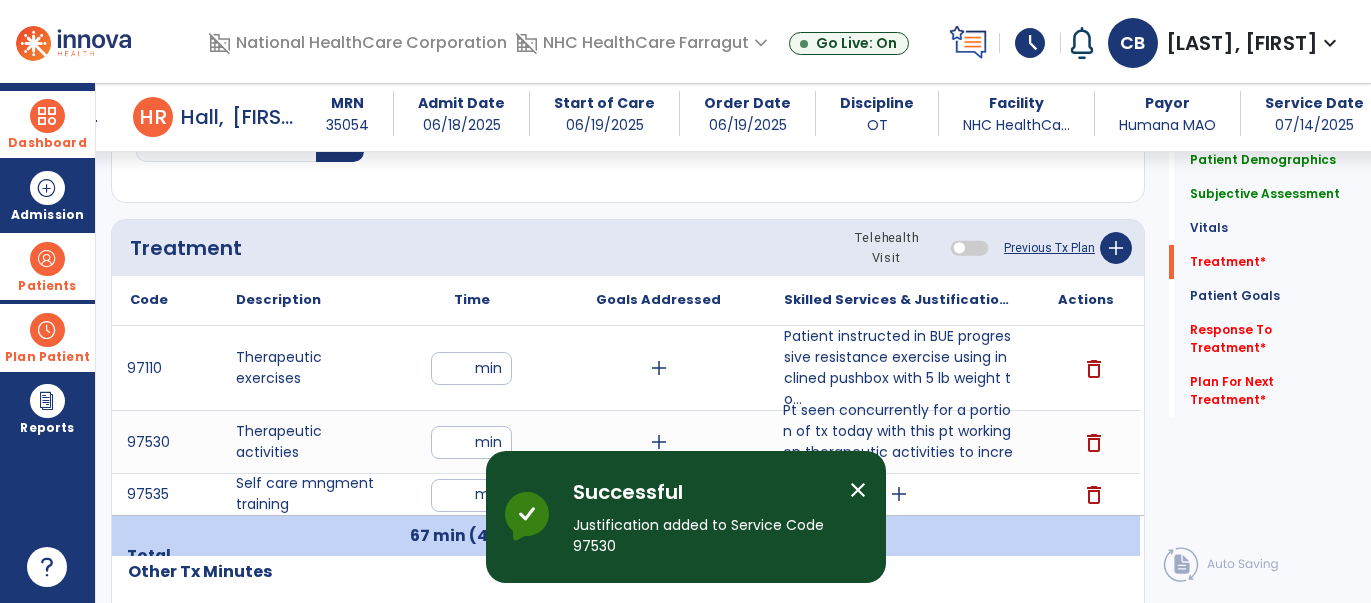 click at bounding box center (47, 330) 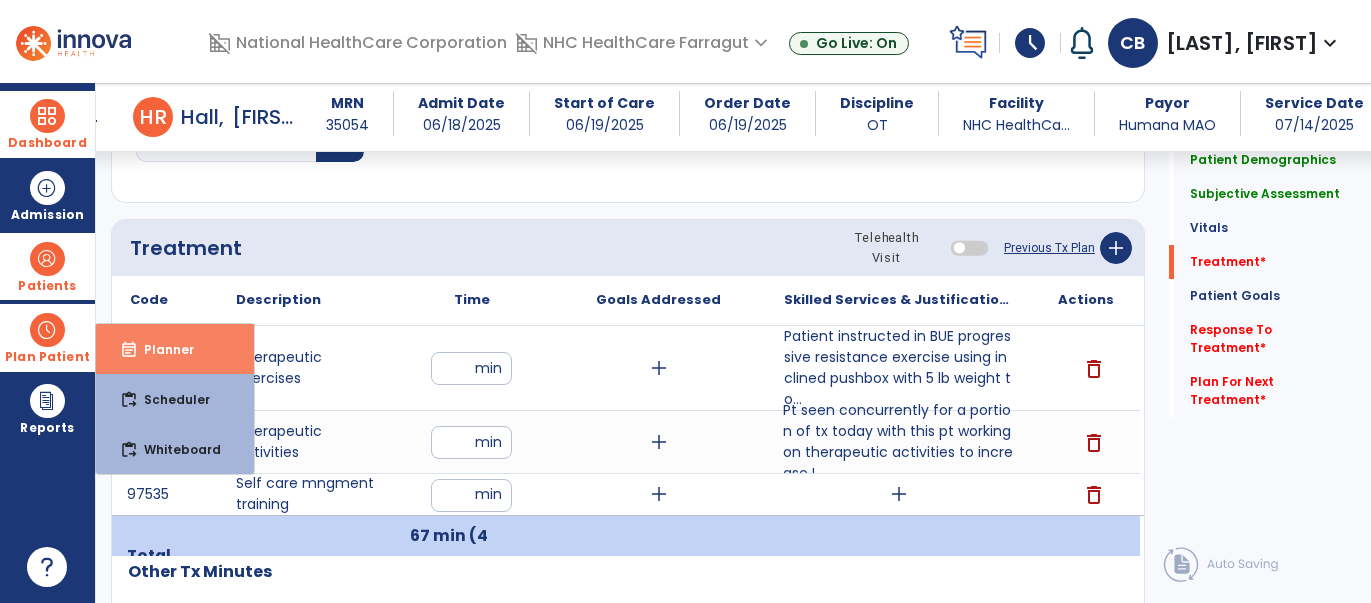 click on "Planner" at bounding box center [161, 349] 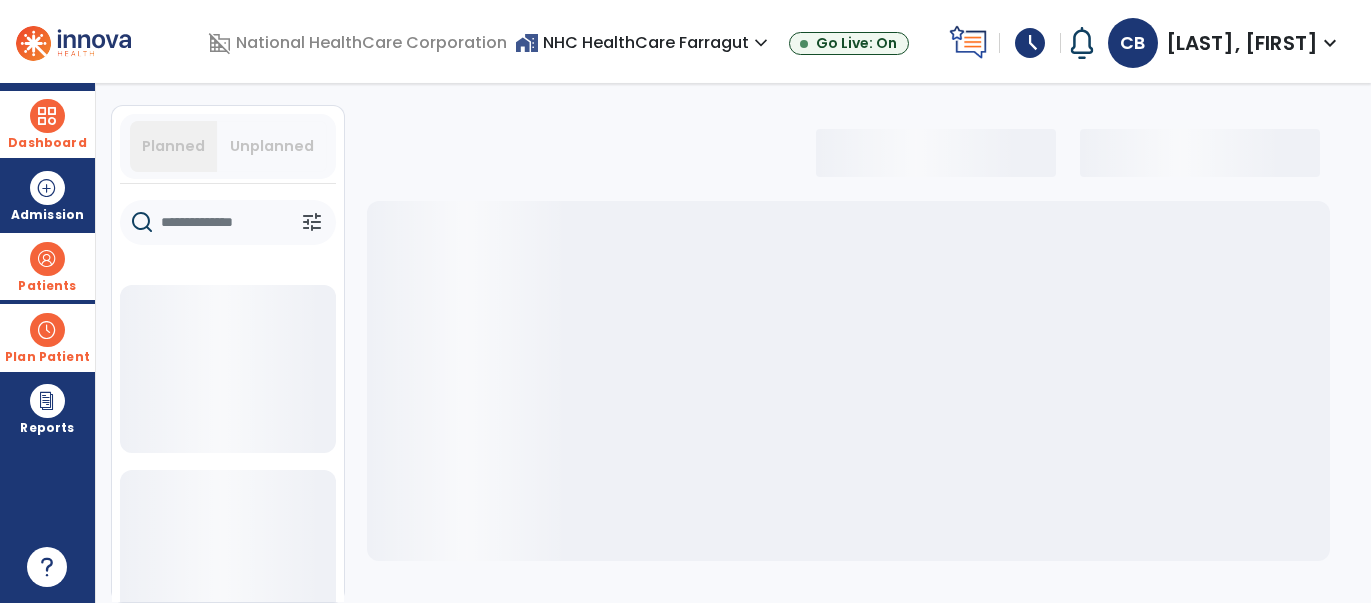 scroll, scrollTop: 51, scrollLeft: 0, axis: vertical 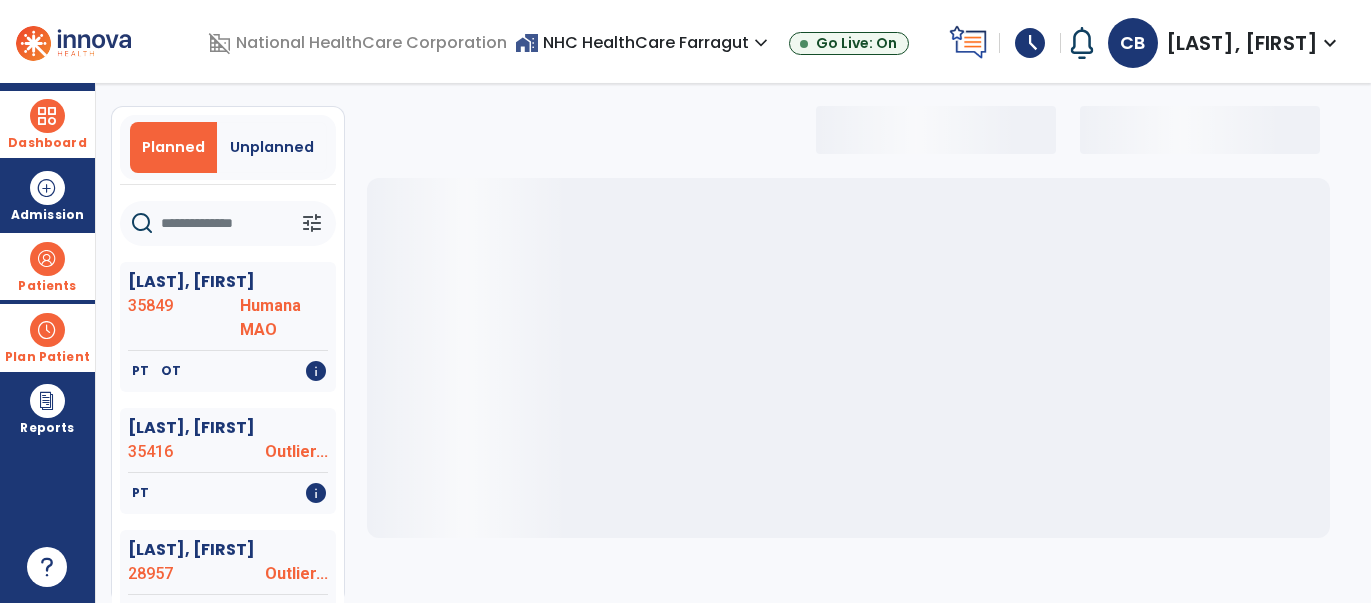 click 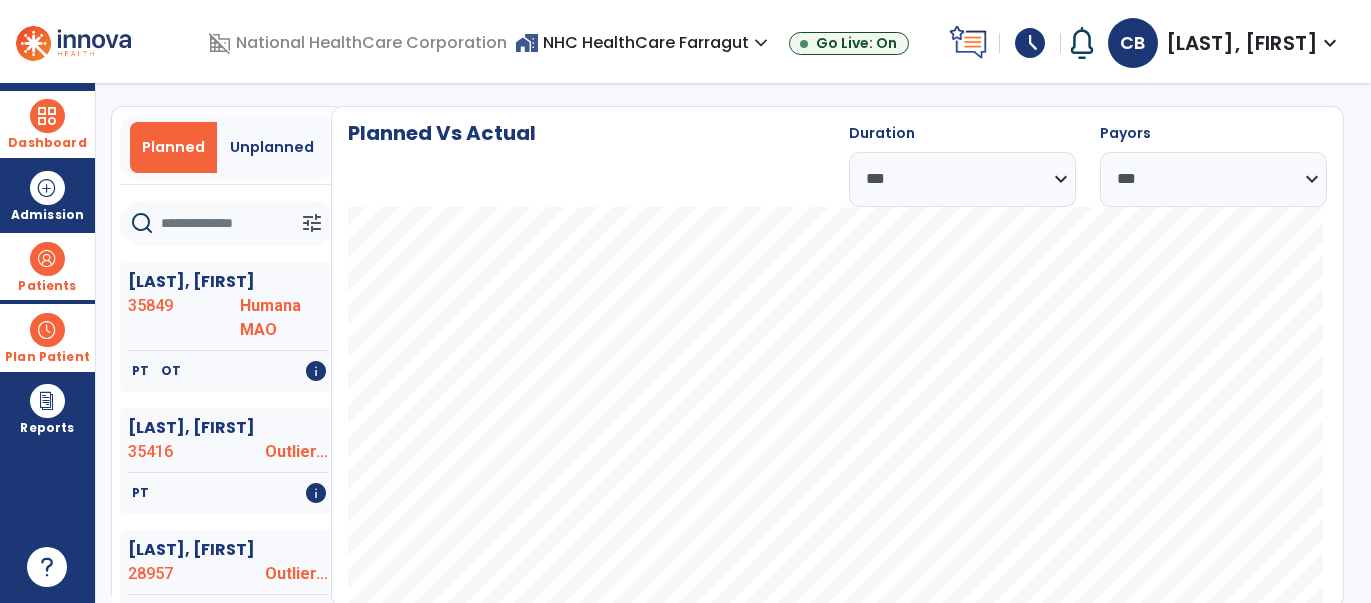 click 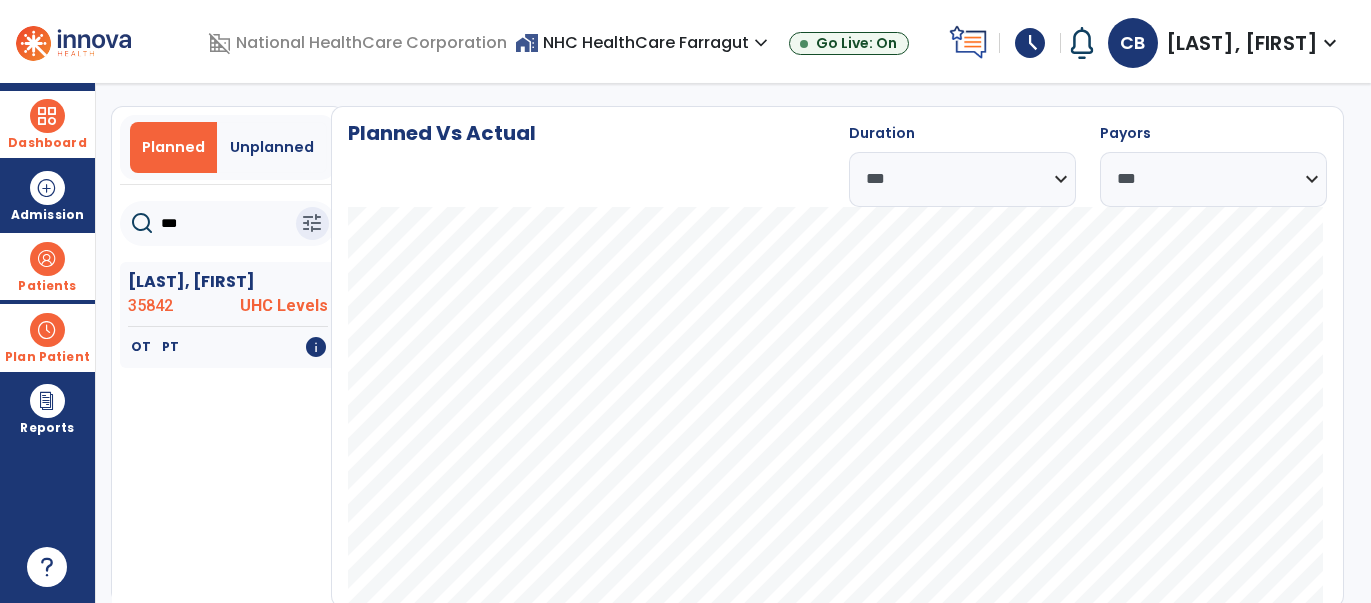 type on "***" 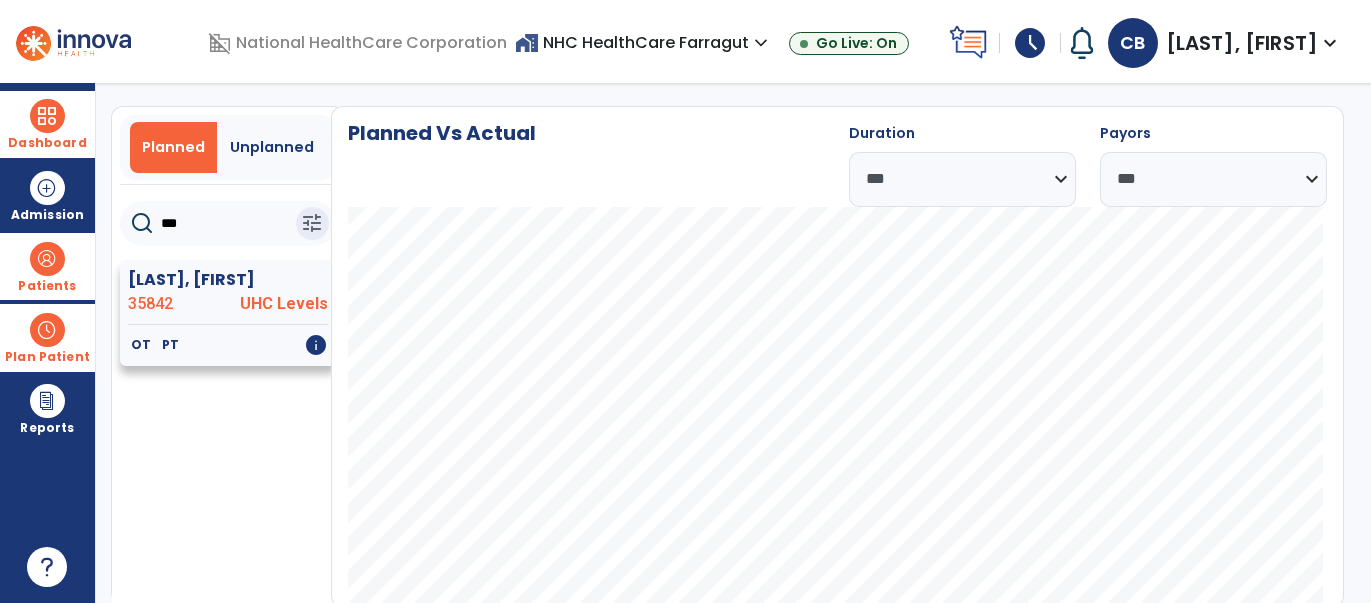click on "[LAST], [FIRST]" 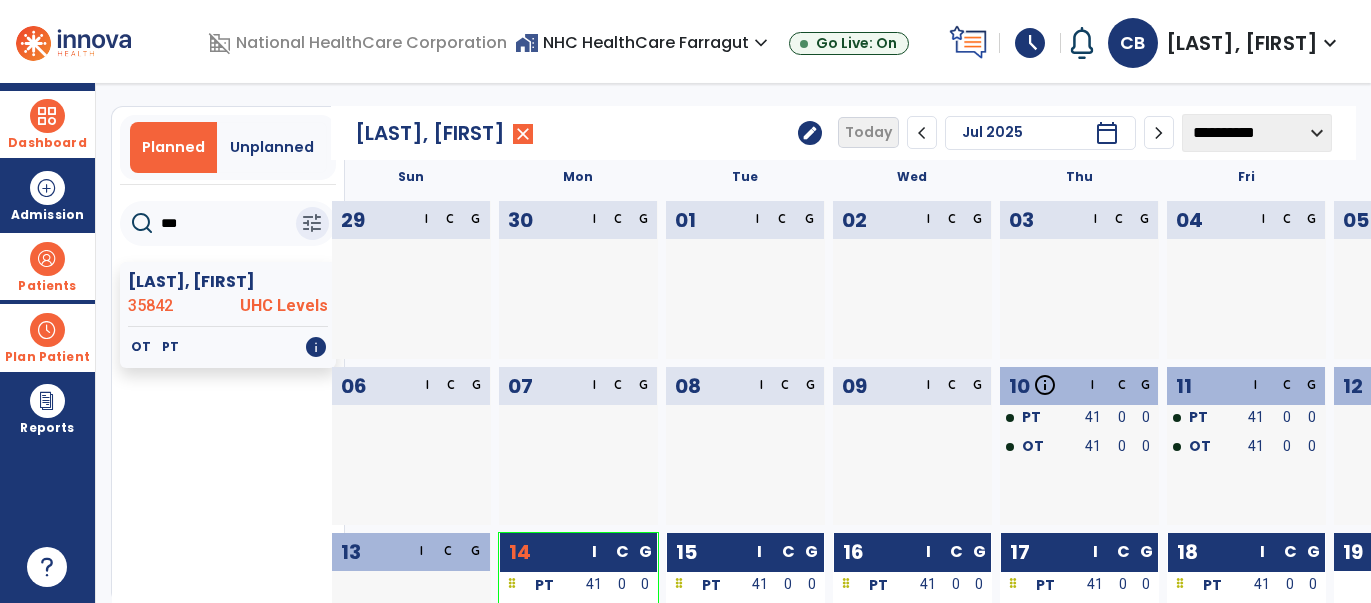 drag, startPoint x: 1221, startPoint y: 131, endPoint x: 1237, endPoint y: 149, distance: 24.083189 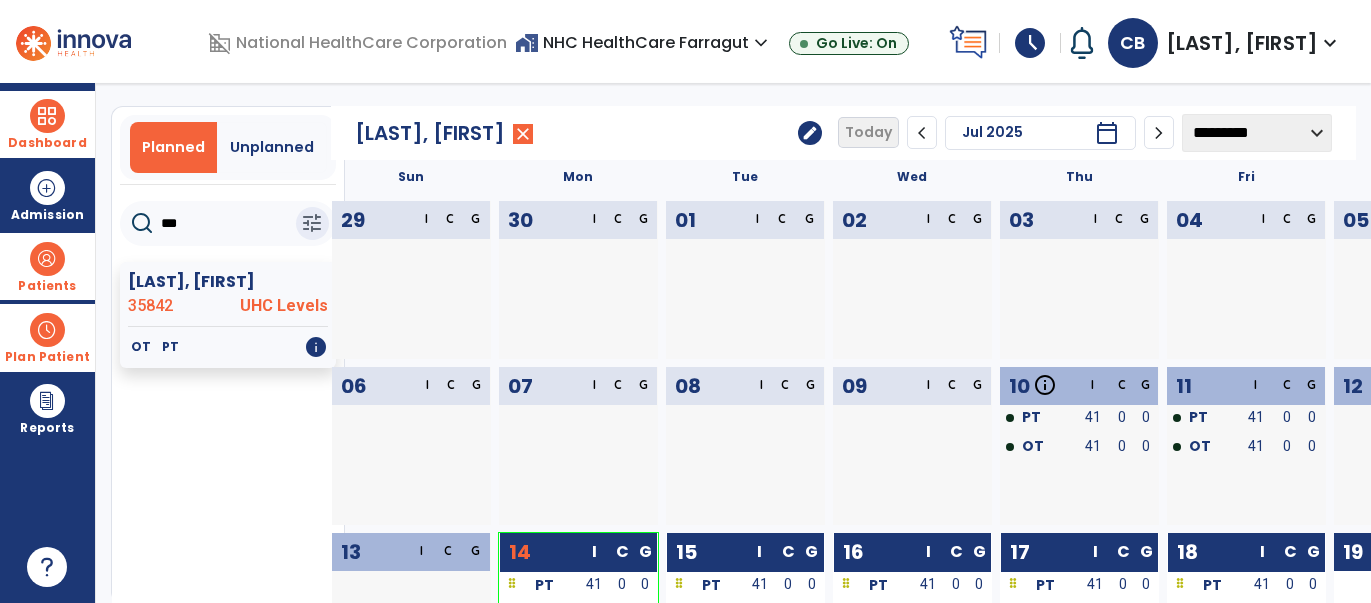 click on "**********" 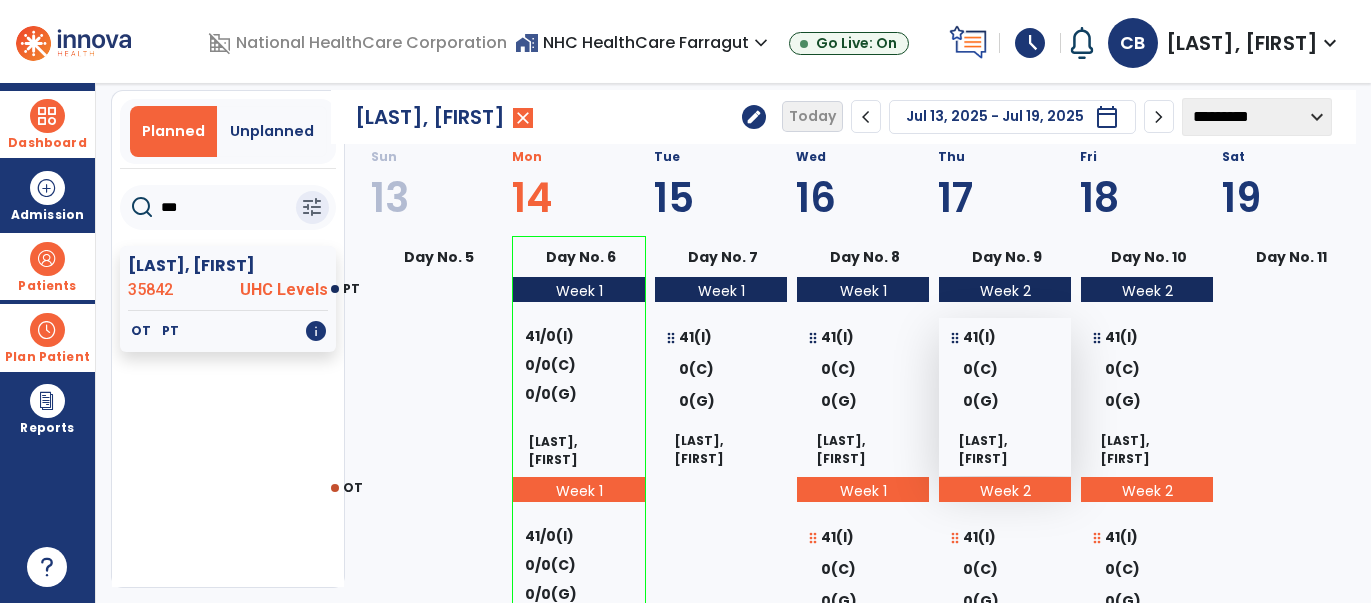 scroll, scrollTop: 0, scrollLeft: 0, axis: both 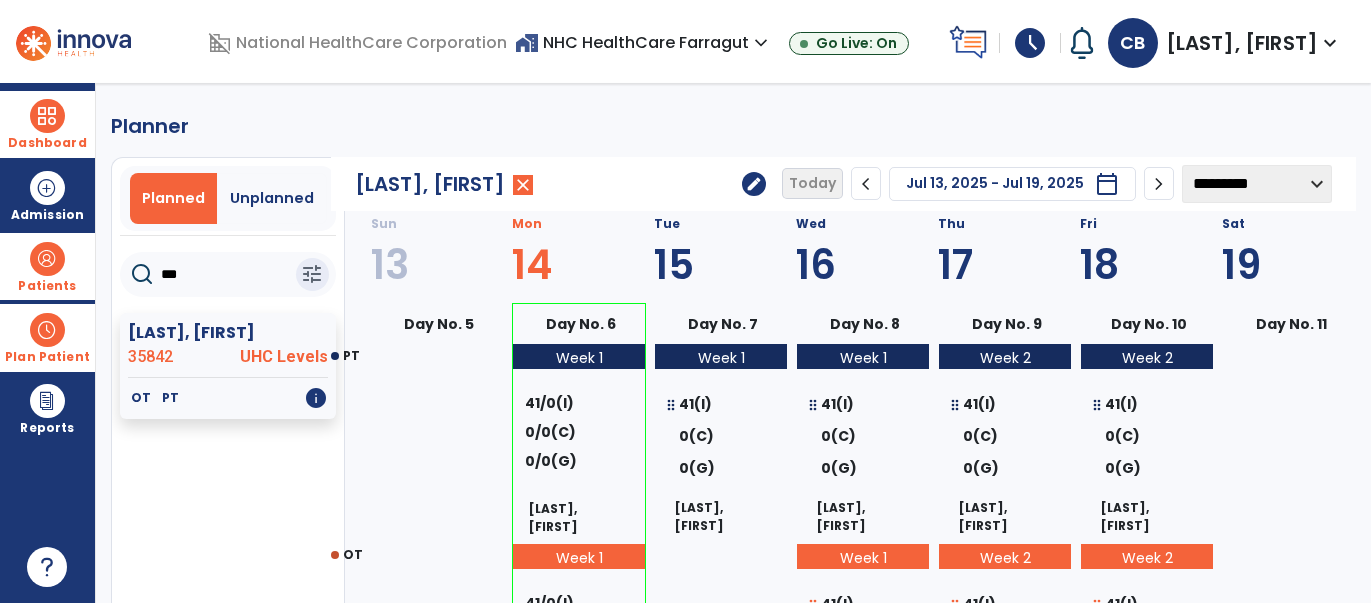 click on "edit" 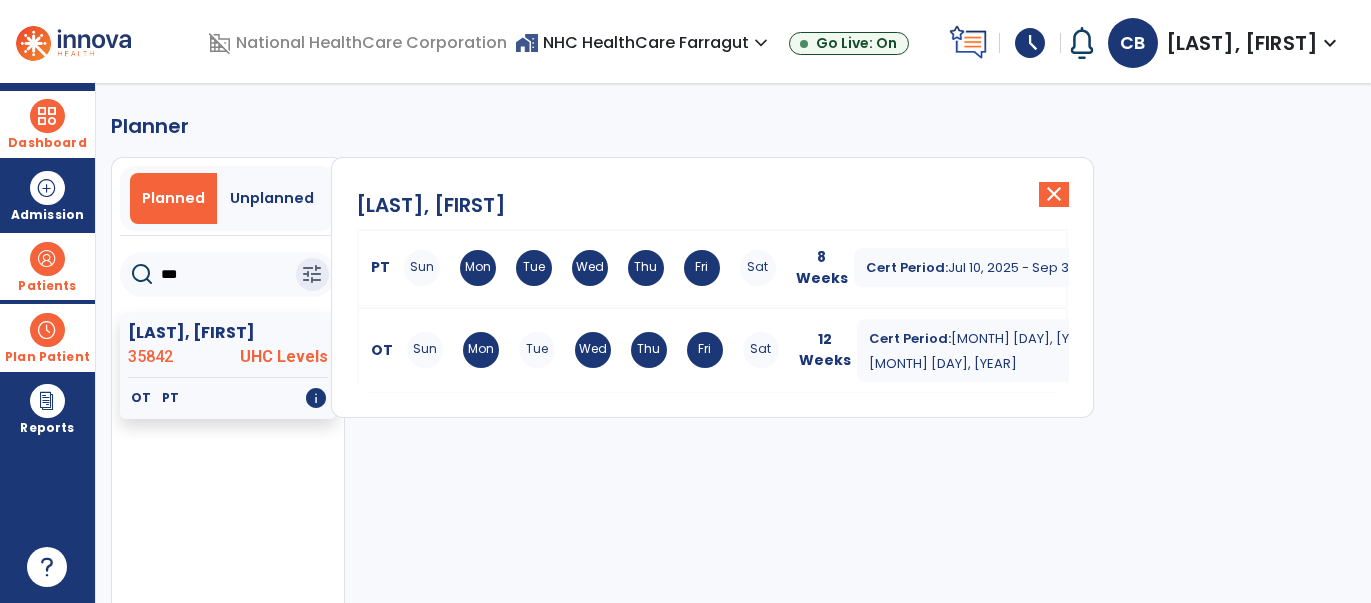 click on "Fri" at bounding box center [705, 350] 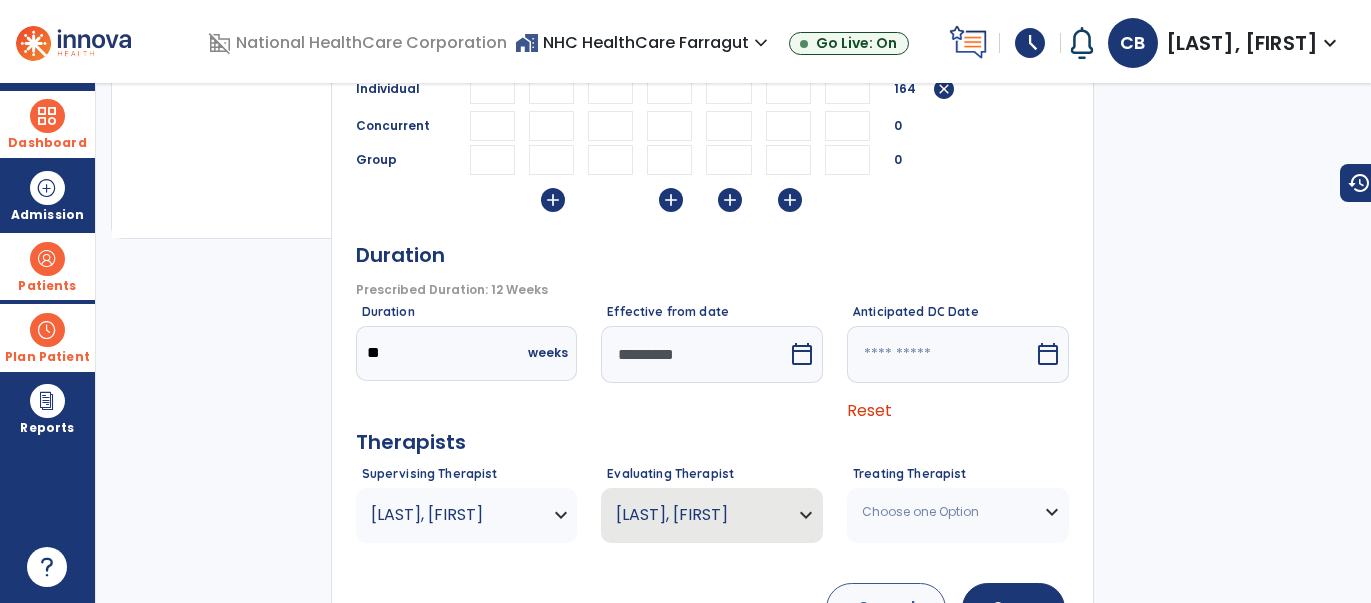 scroll, scrollTop: 0, scrollLeft: 0, axis: both 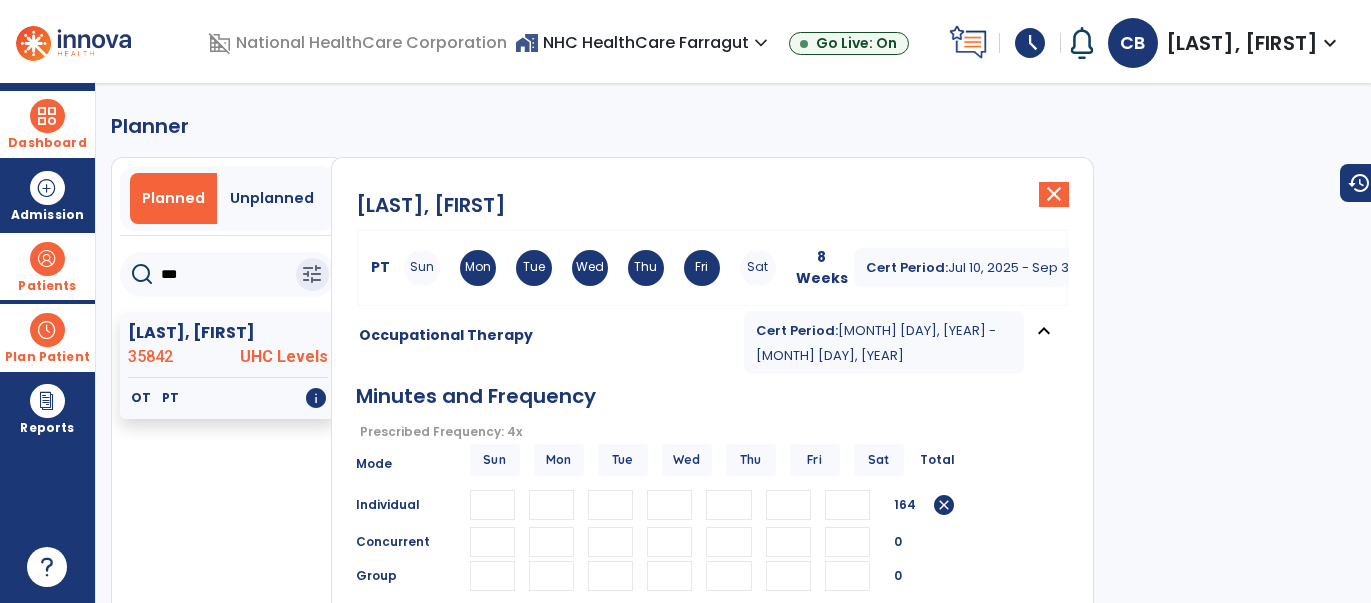 type 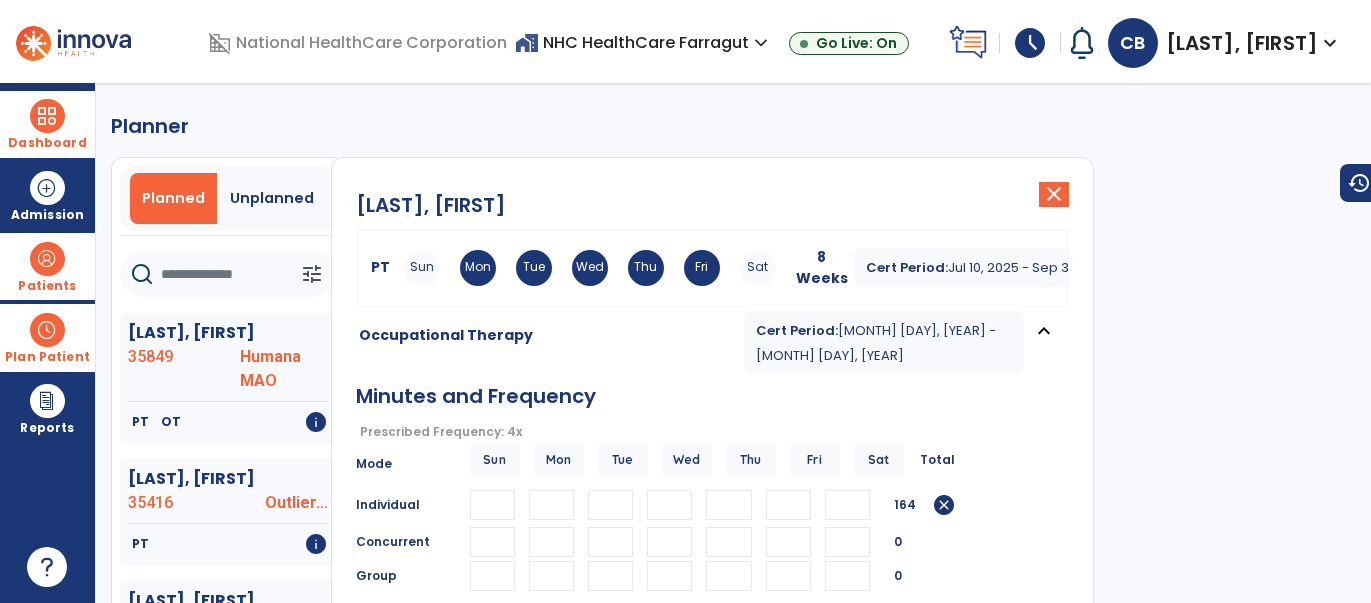type 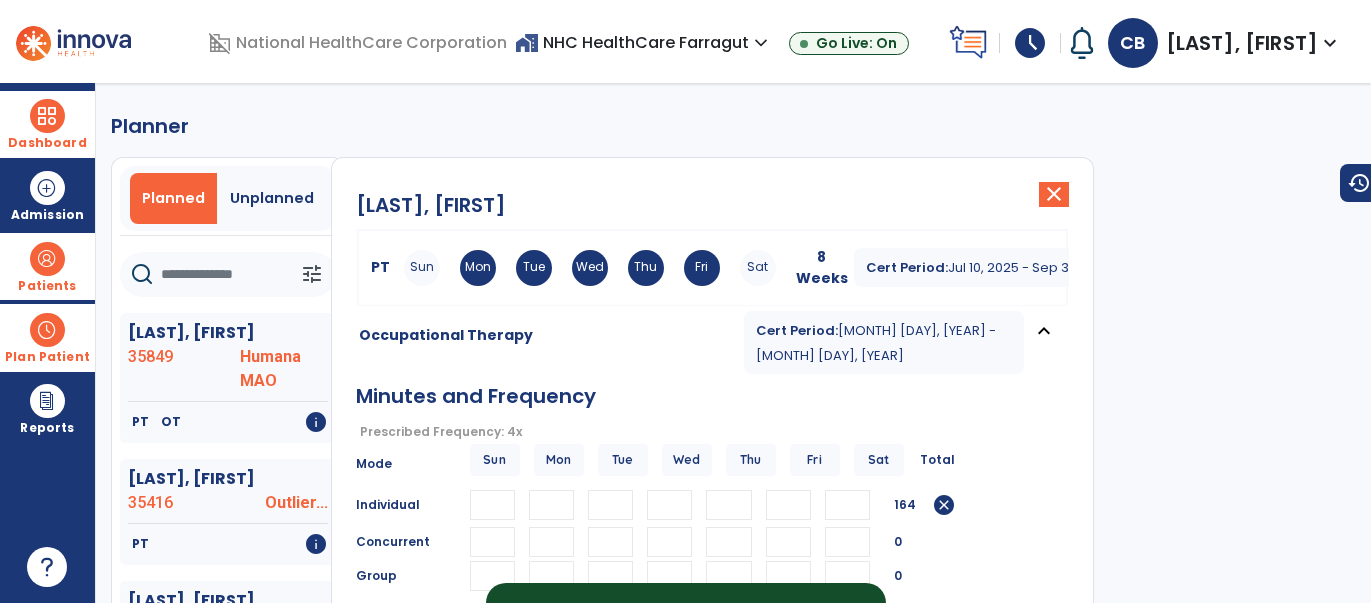 click at bounding box center [47, 116] 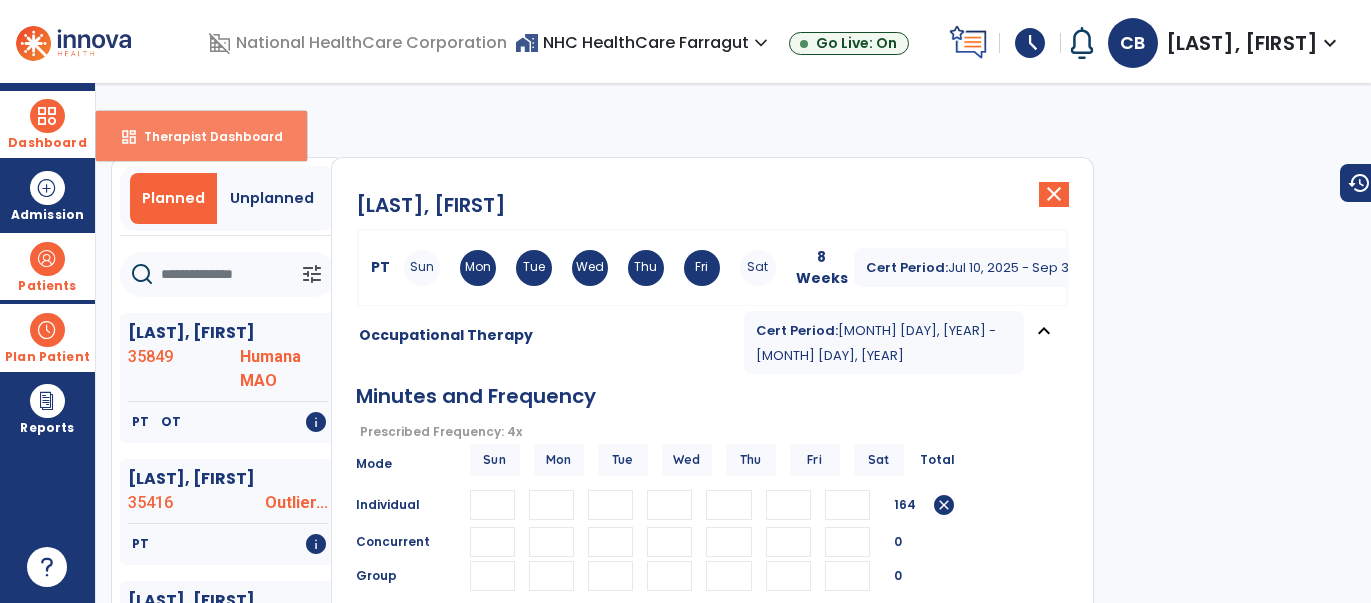 click on "Therapist Dashboard" at bounding box center (205, 136) 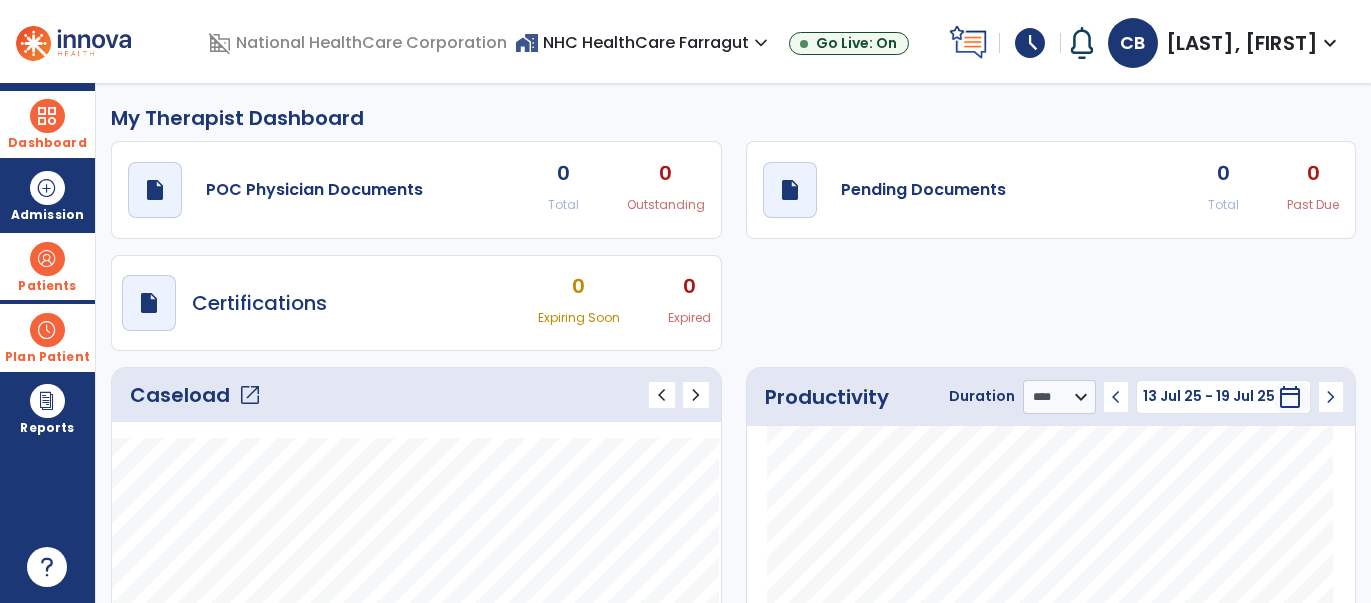 click on "open_in_new" 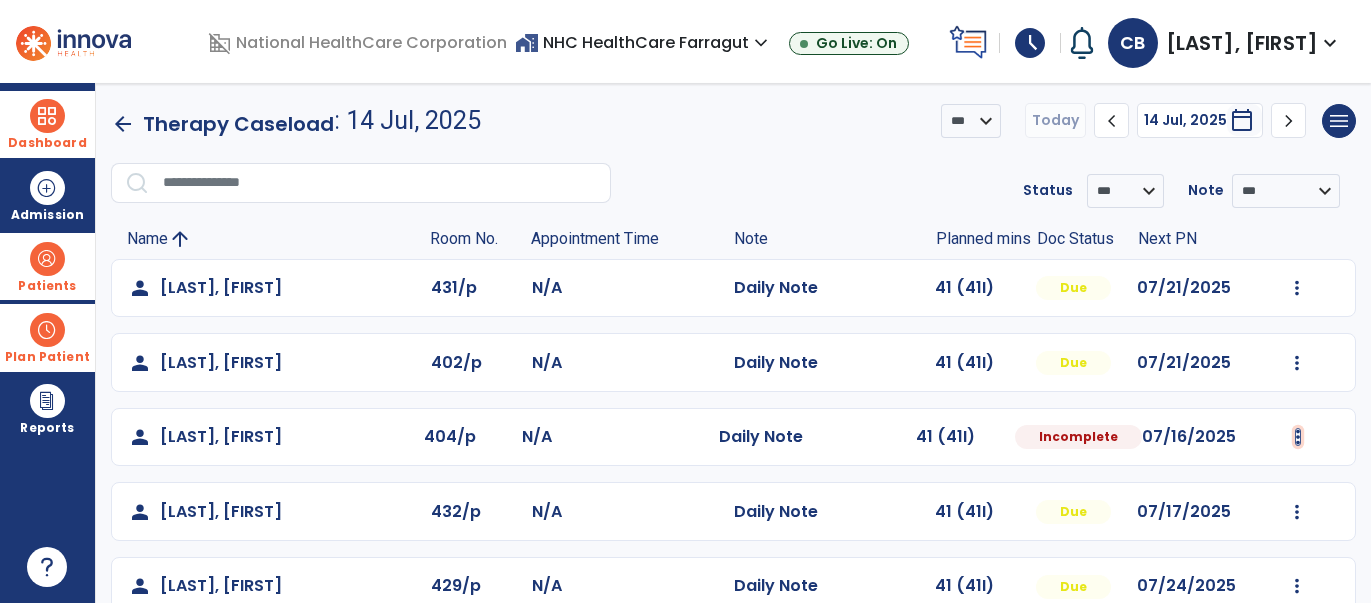 click at bounding box center (1297, 288) 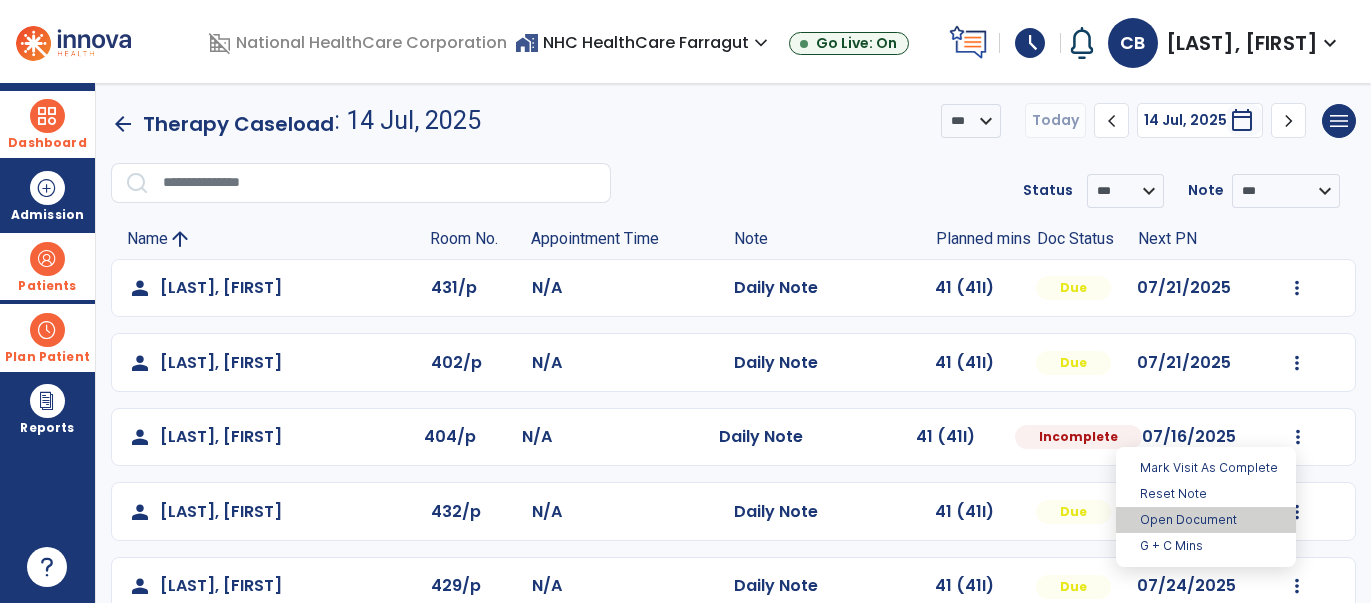 click on "Open Document" at bounding box center (1206, 520) 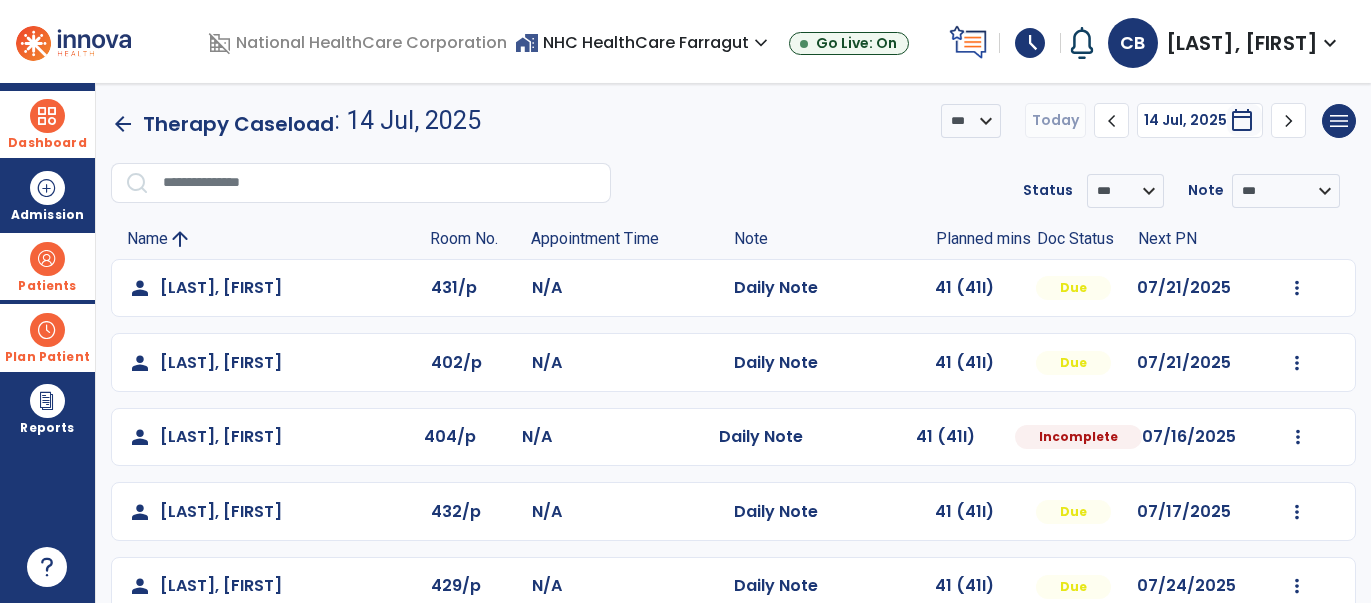 select on "*" 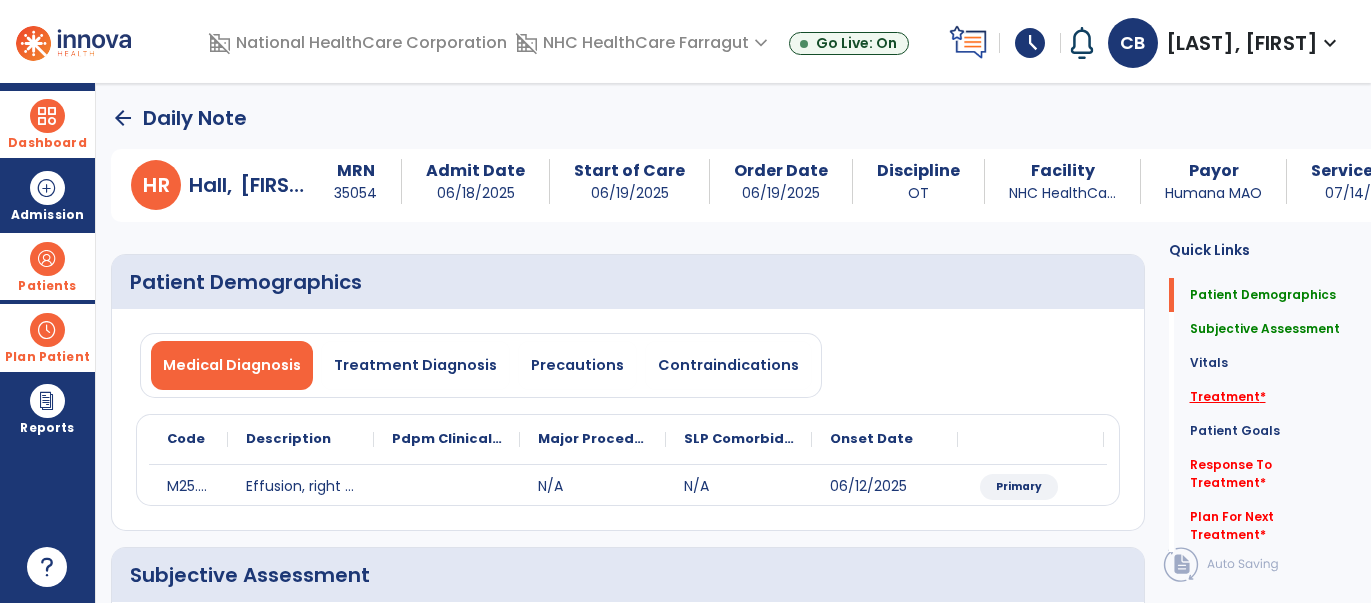 click on "Treatment   *" 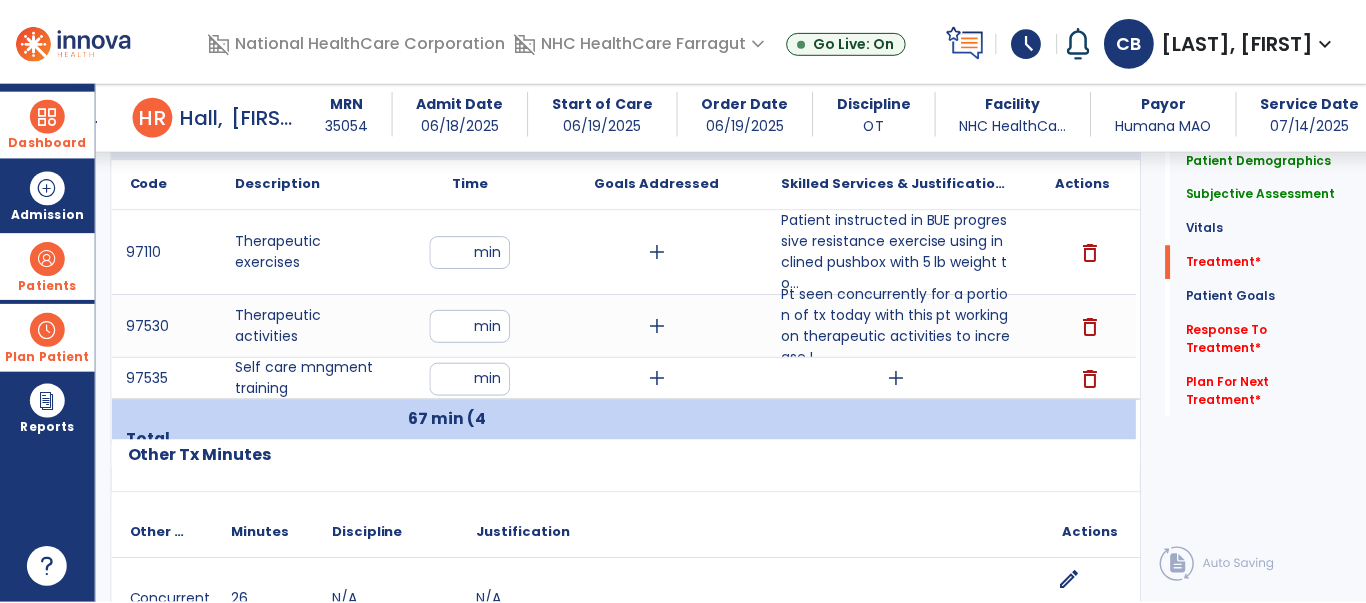 scroll, scrollTop: 1117, scrollLeft: 0, axis: vertical 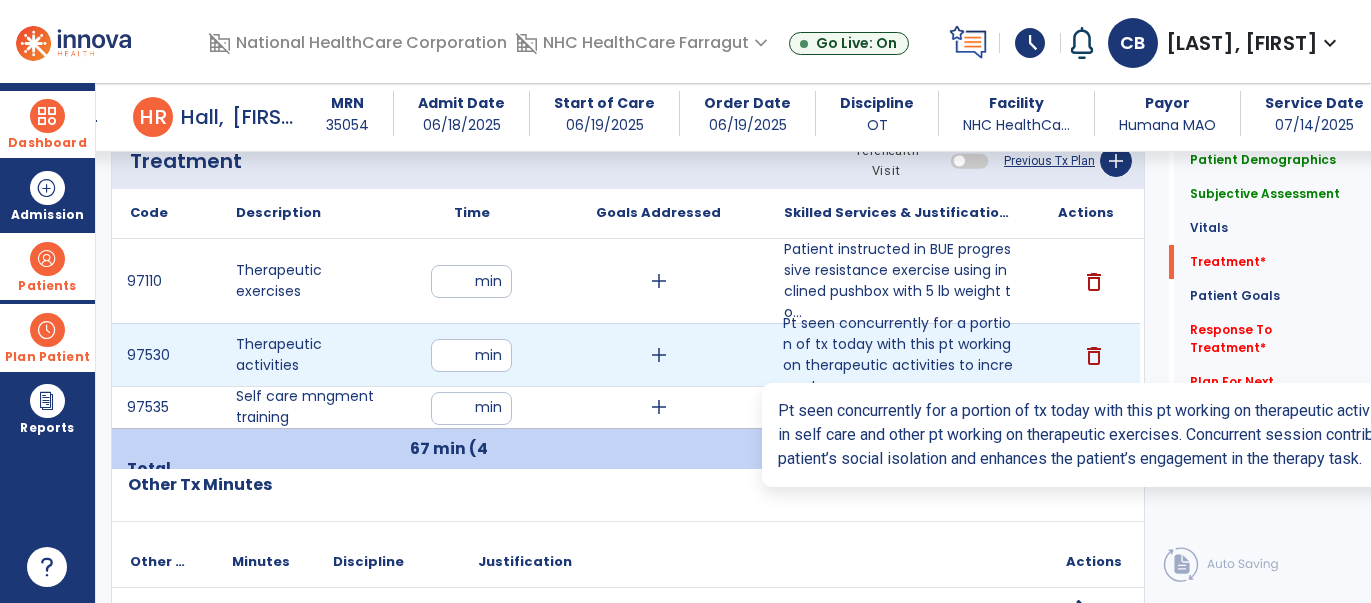 click on "Pt seen concurrently for a portion of tx today with this pt working on therapeutic activities to increase I..." at bounding box center [899, 355] 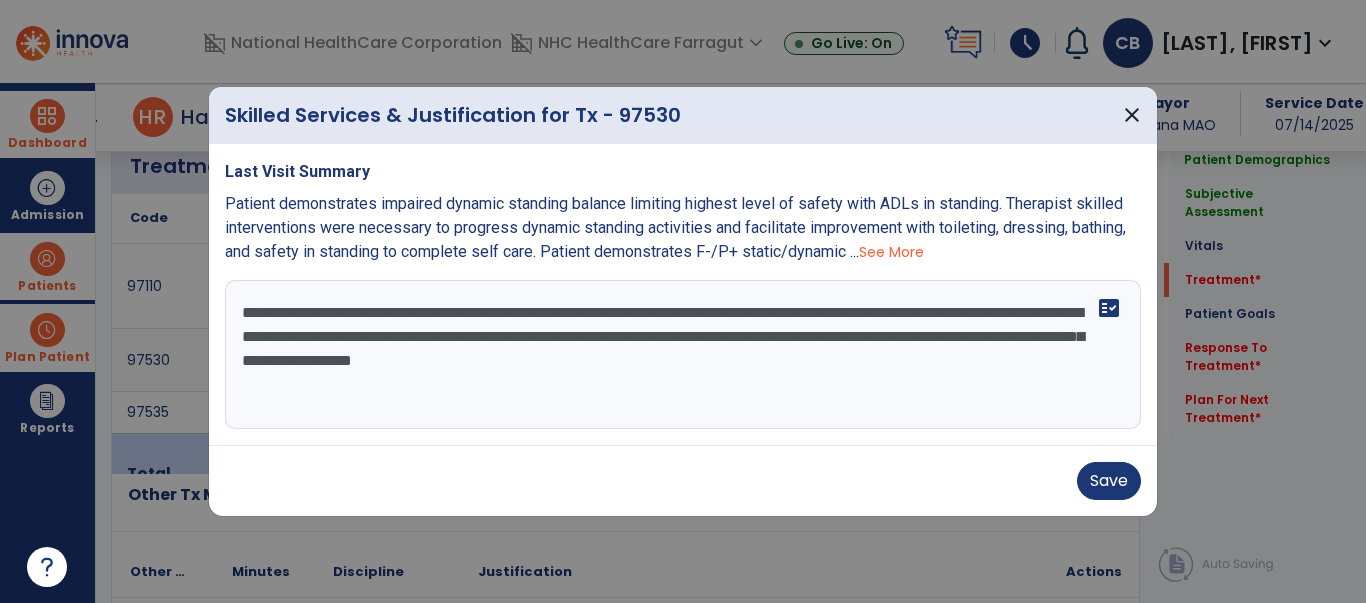 scroll, scrollTop: 1117, scrollLeft: 0, axis: vertical 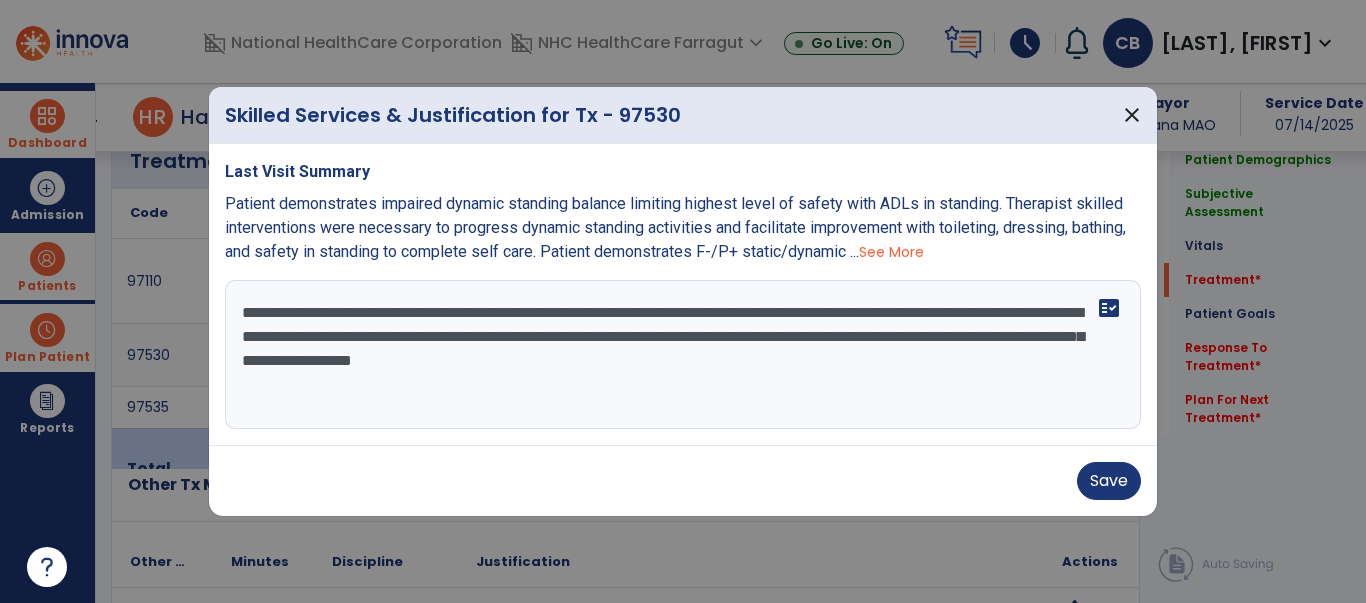 click on "**********" at bounding box center [683, 355] 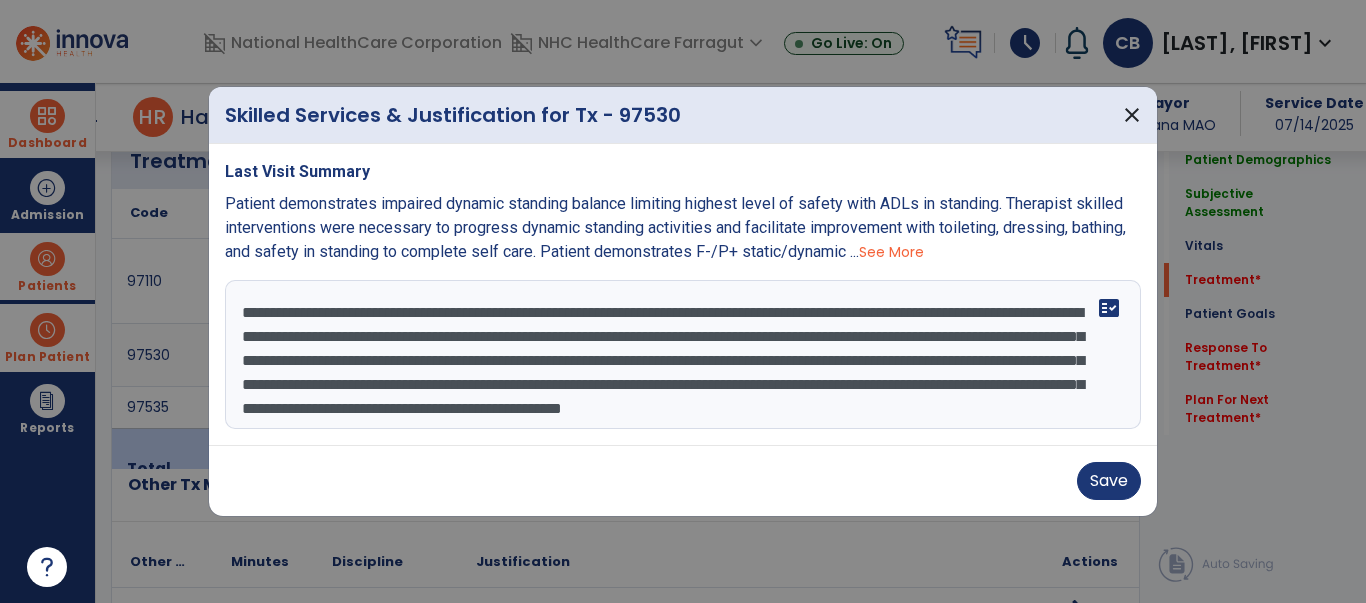 scroll, scrollTop: 39, scrollLeft: 0, axis: vertical 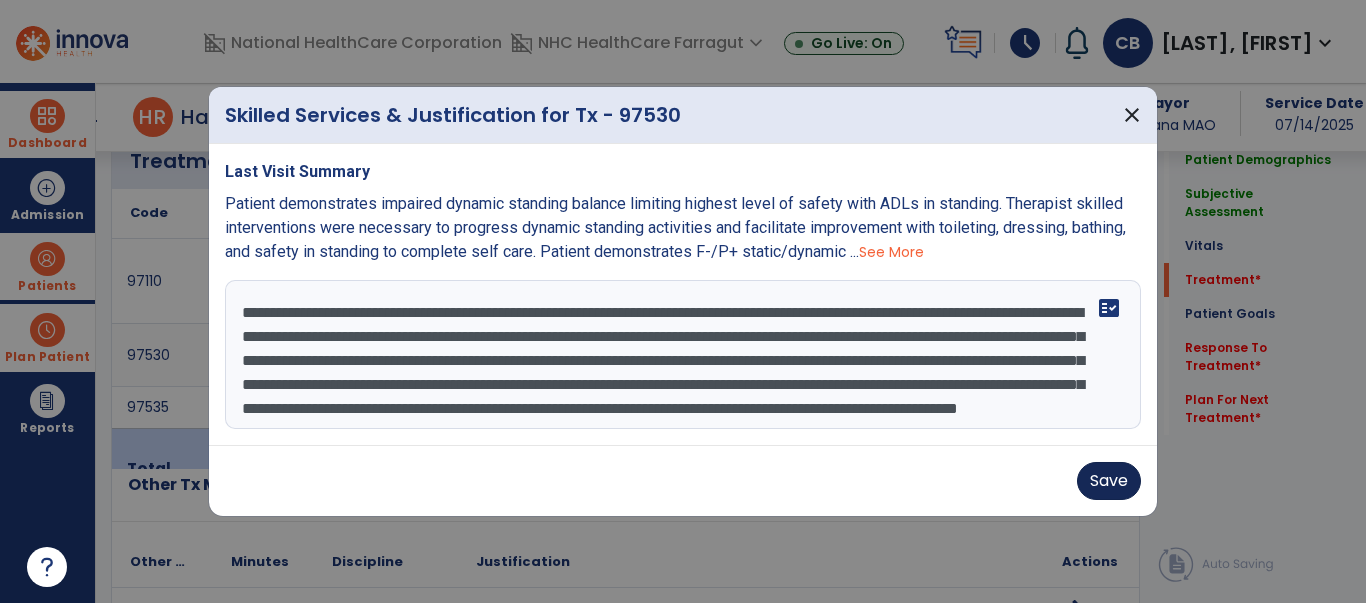 type on "**********" 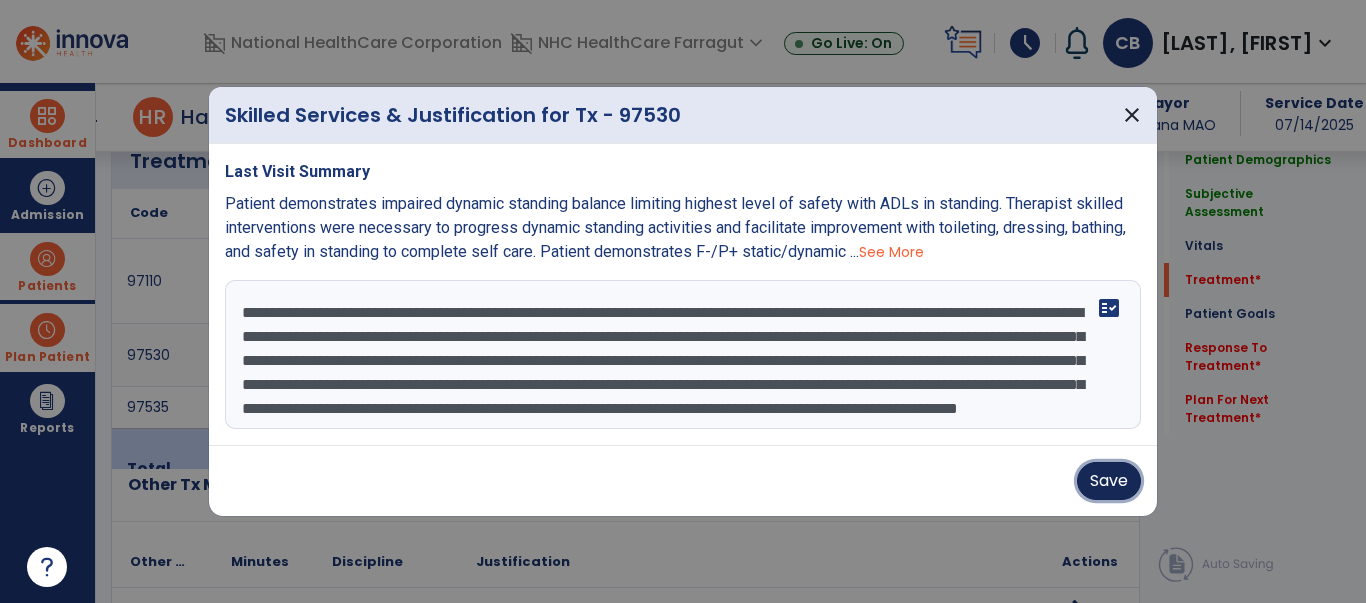 click on "Save" at bounding box center [1109, 481] 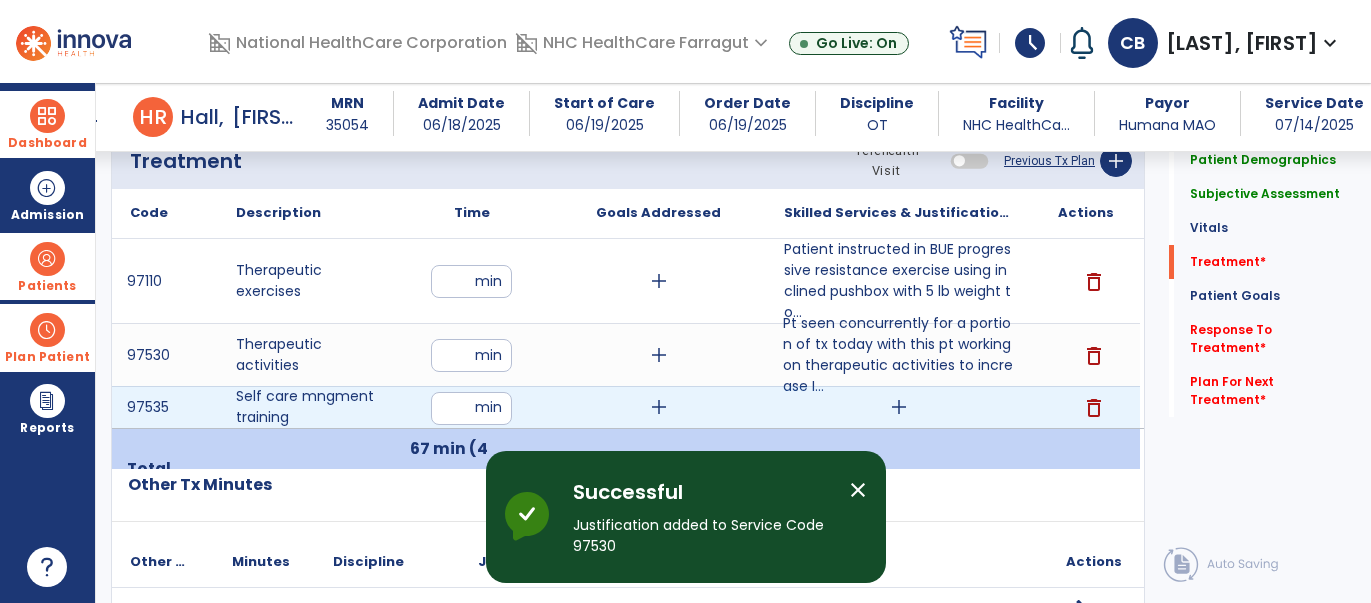 click on "add" at bounding box center (899, 407) 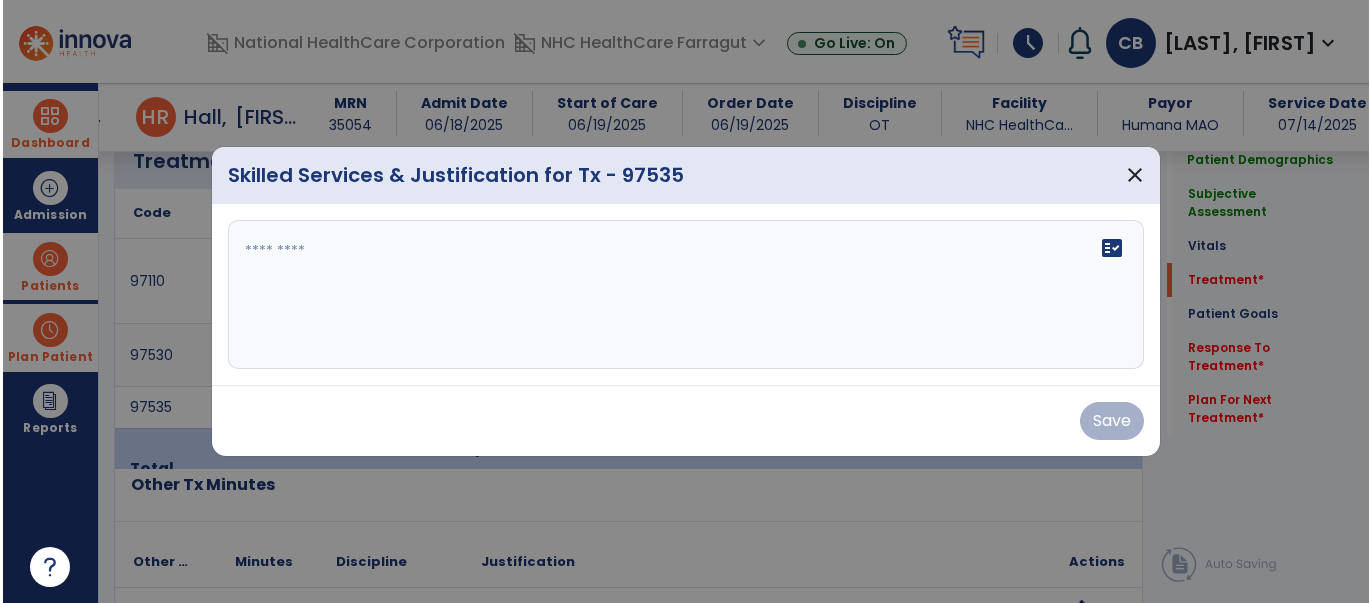 scroll, scrollTop: 1117, scrollLeft: 0, axis: vertical 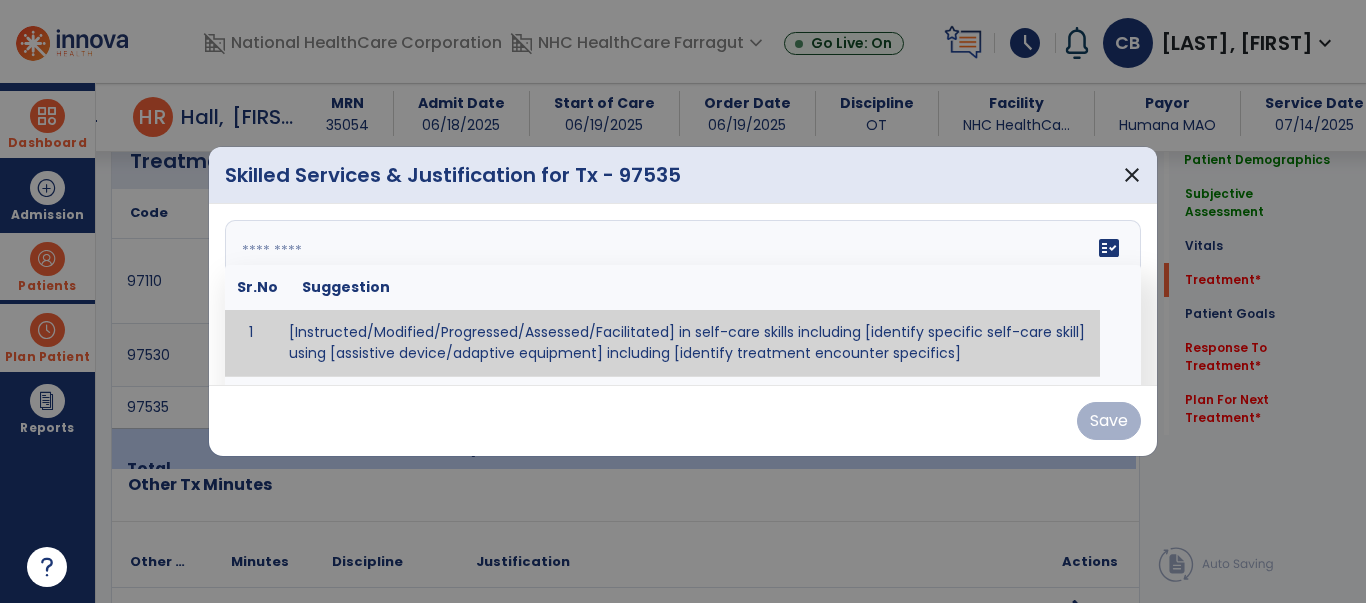 click at bounding box center [683, 295] 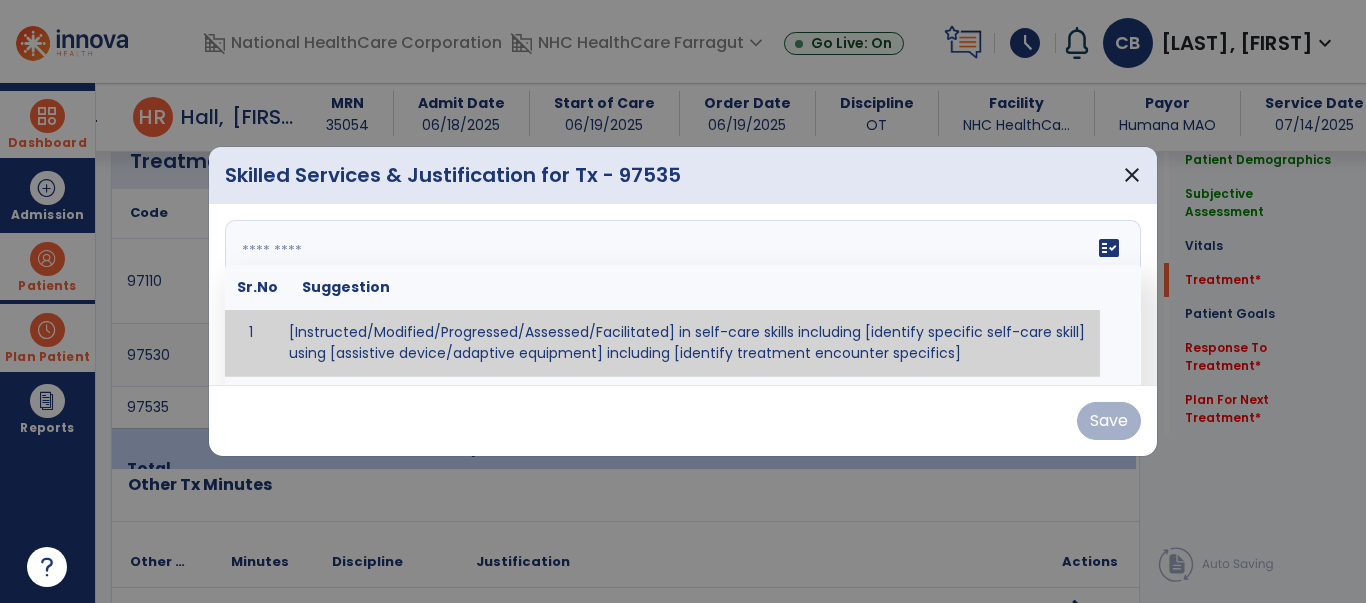 paste on "**********" 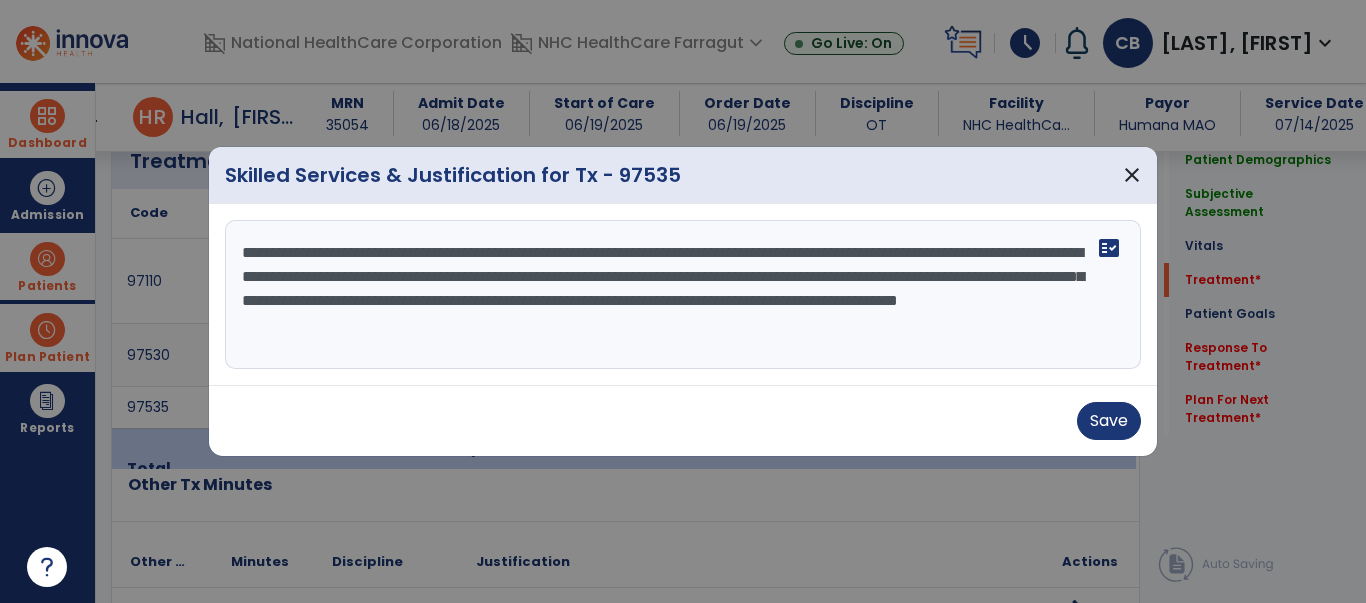 click on "**********" at bounding box center [683, 295] 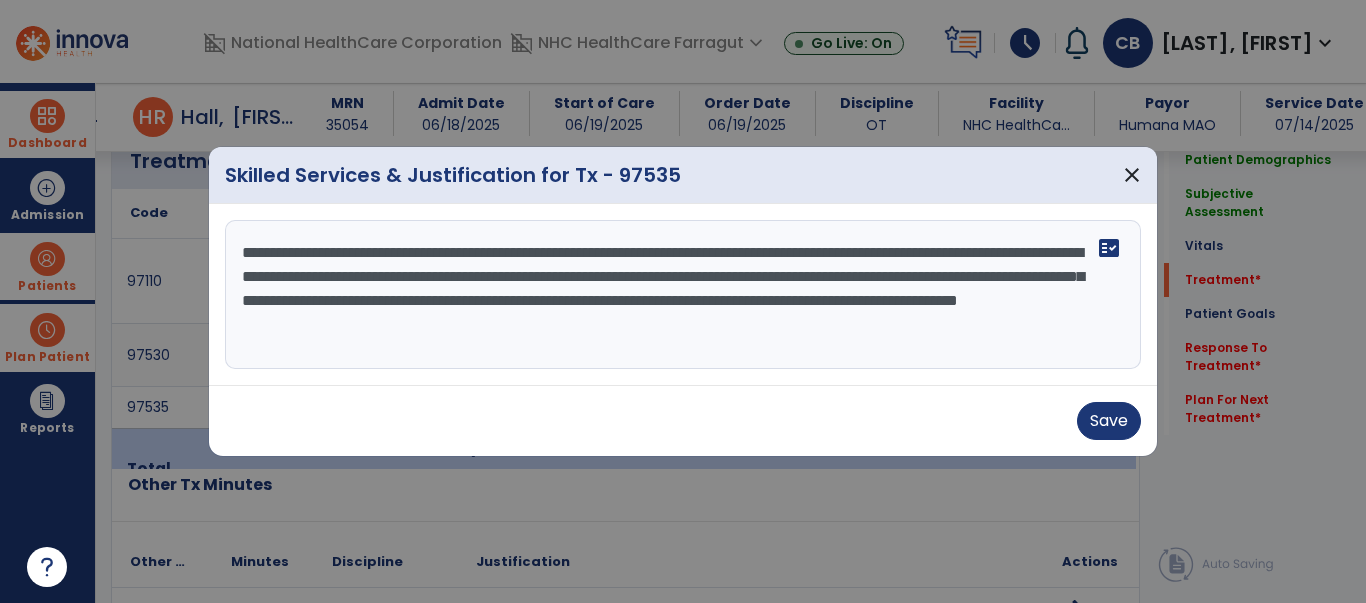click on "**********" at bounding box center [683, 295] 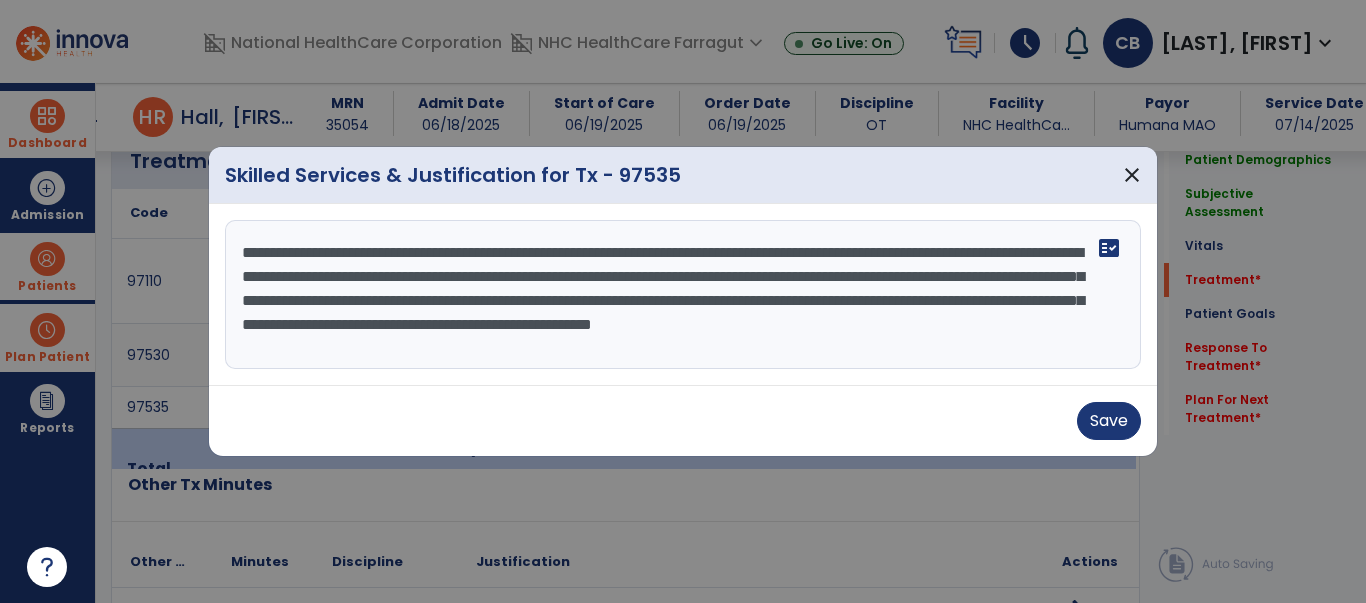 click on "**********" at bounding box center (683, 295) 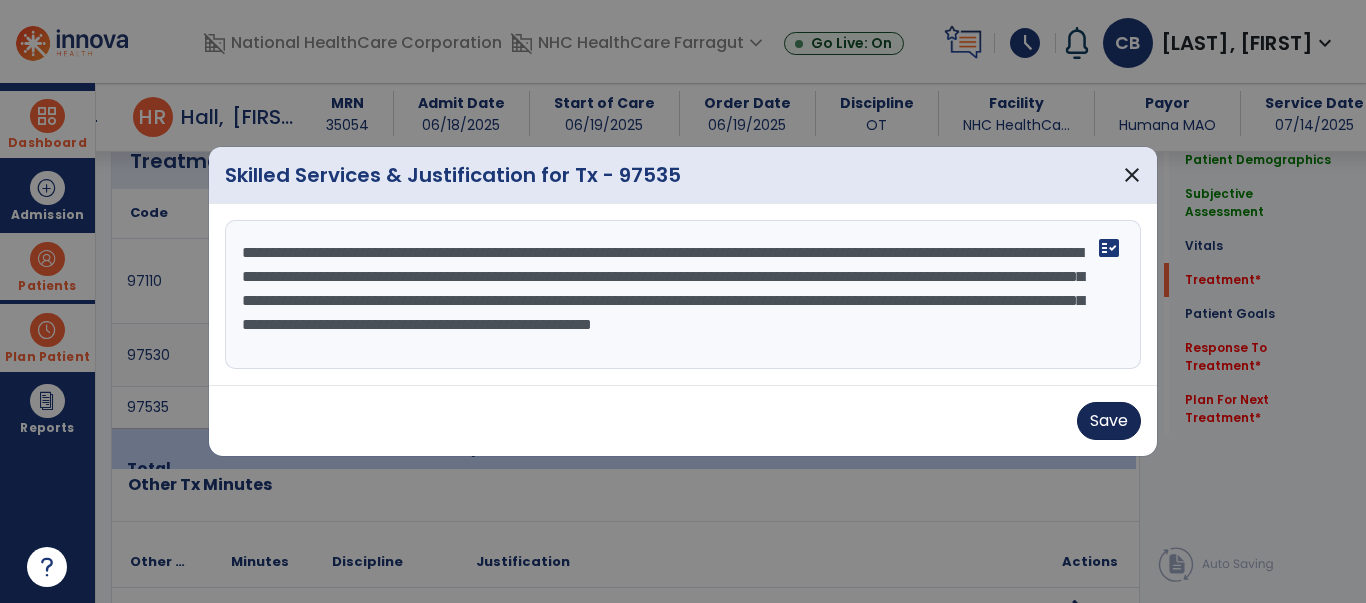 type on "**********" 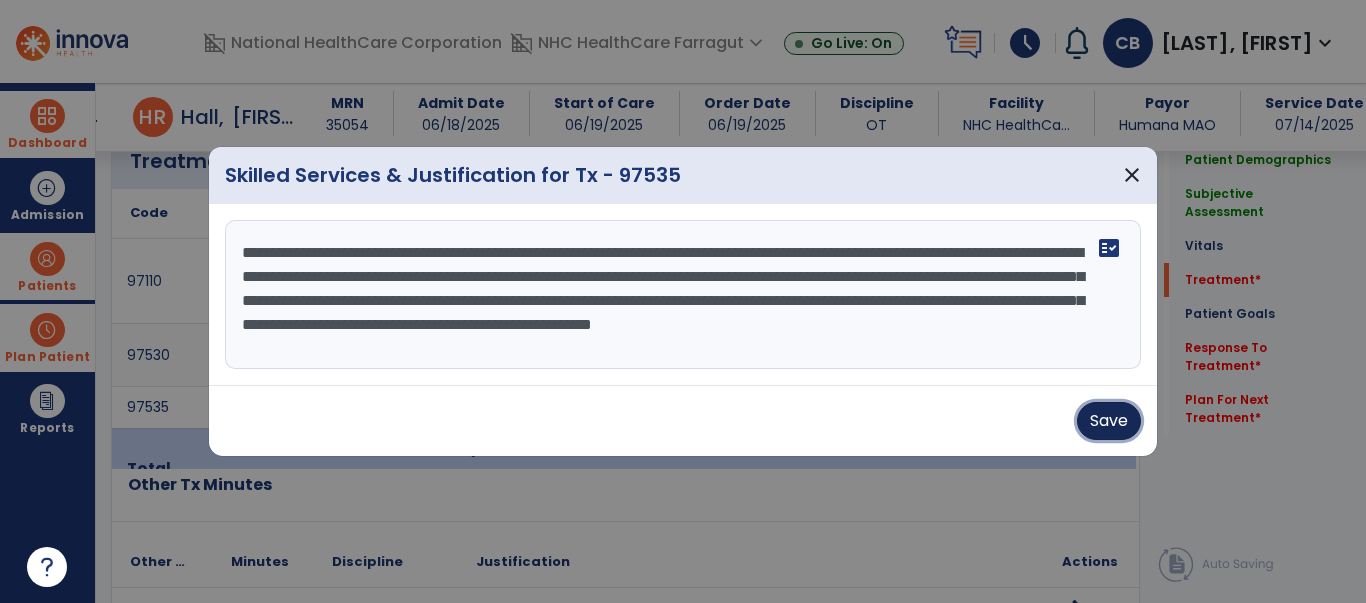 click on "Save" at bounding box center [1109, 421] 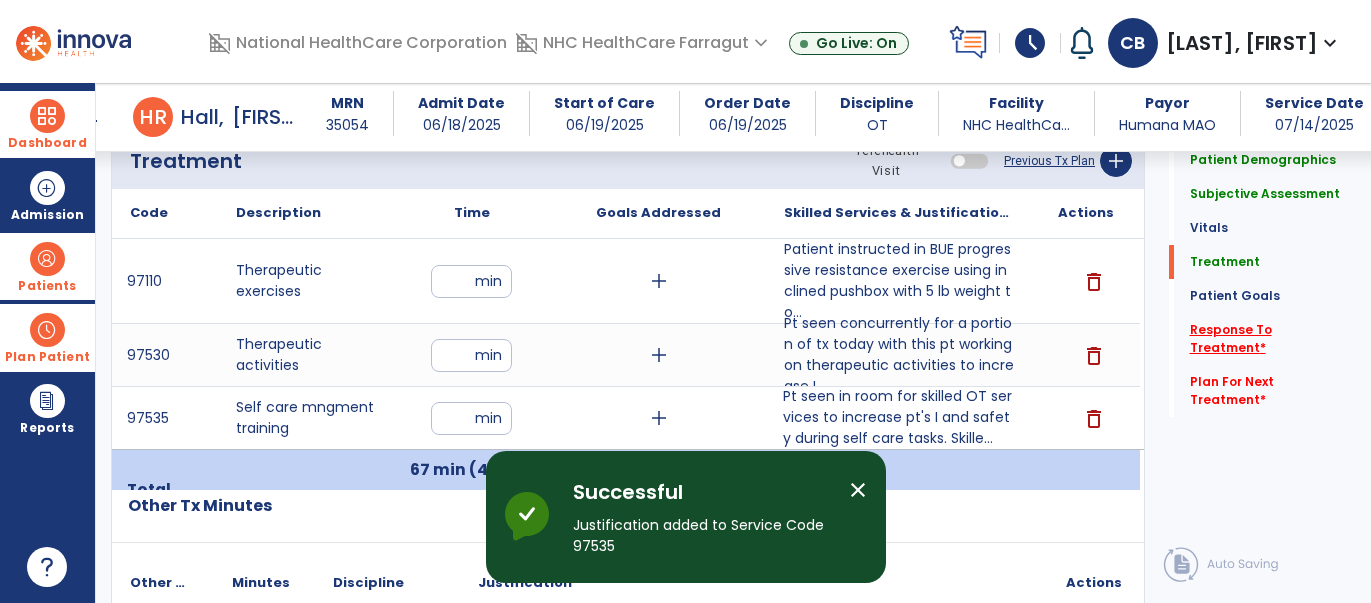 click on "Response To Treatment   *" 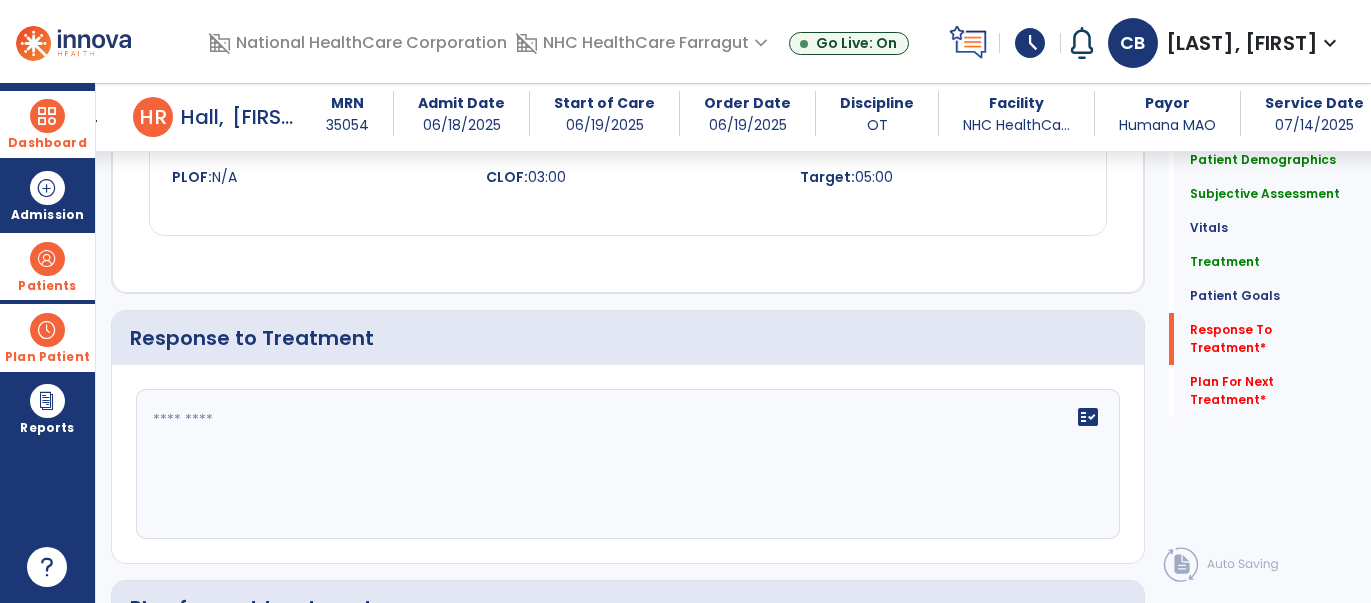 scroll, scrollTop: 2637, scrollLeft: 0, axis: vertical 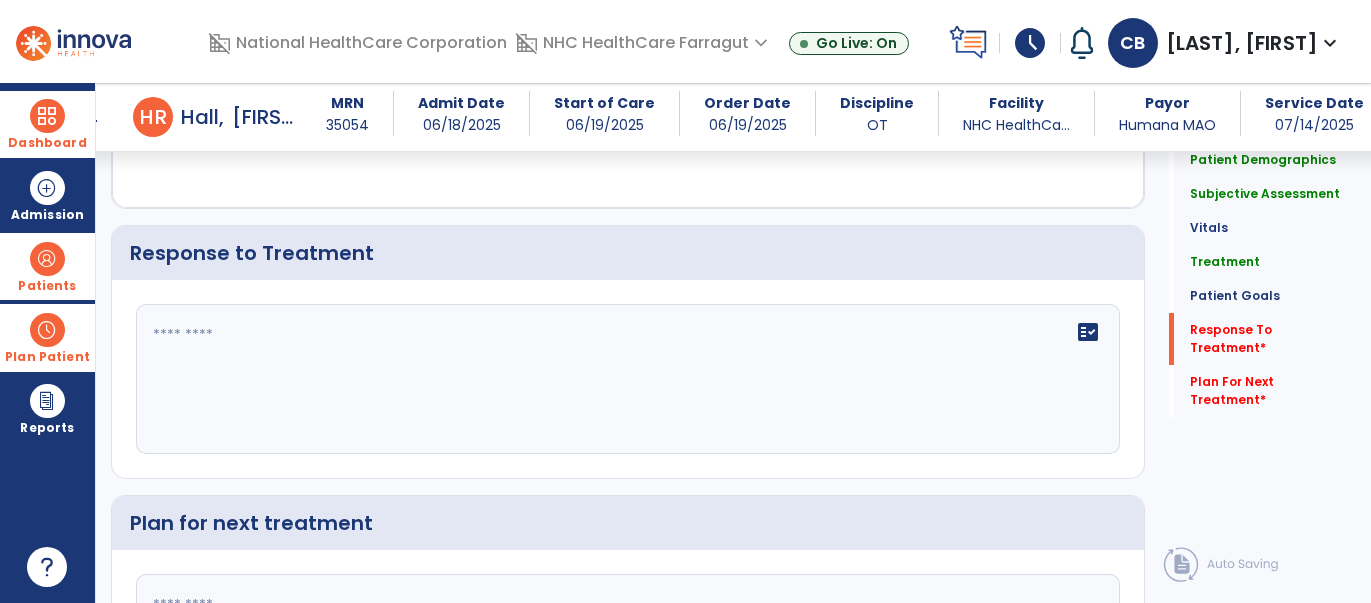 click 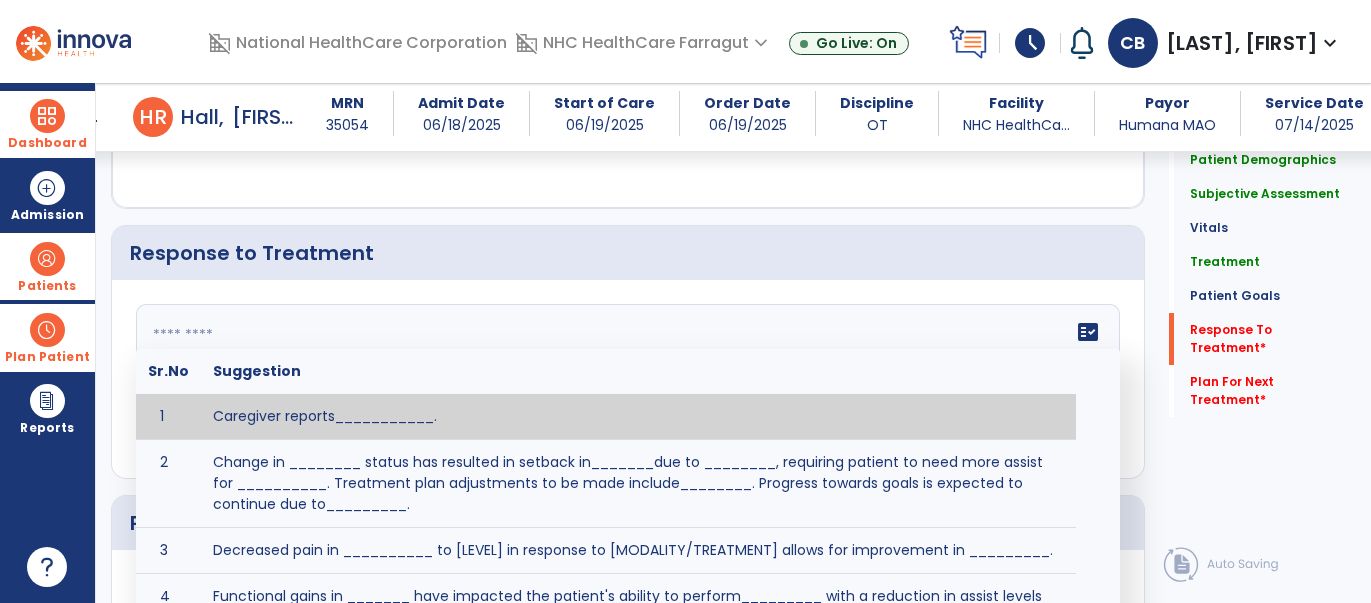 paste on "**********" 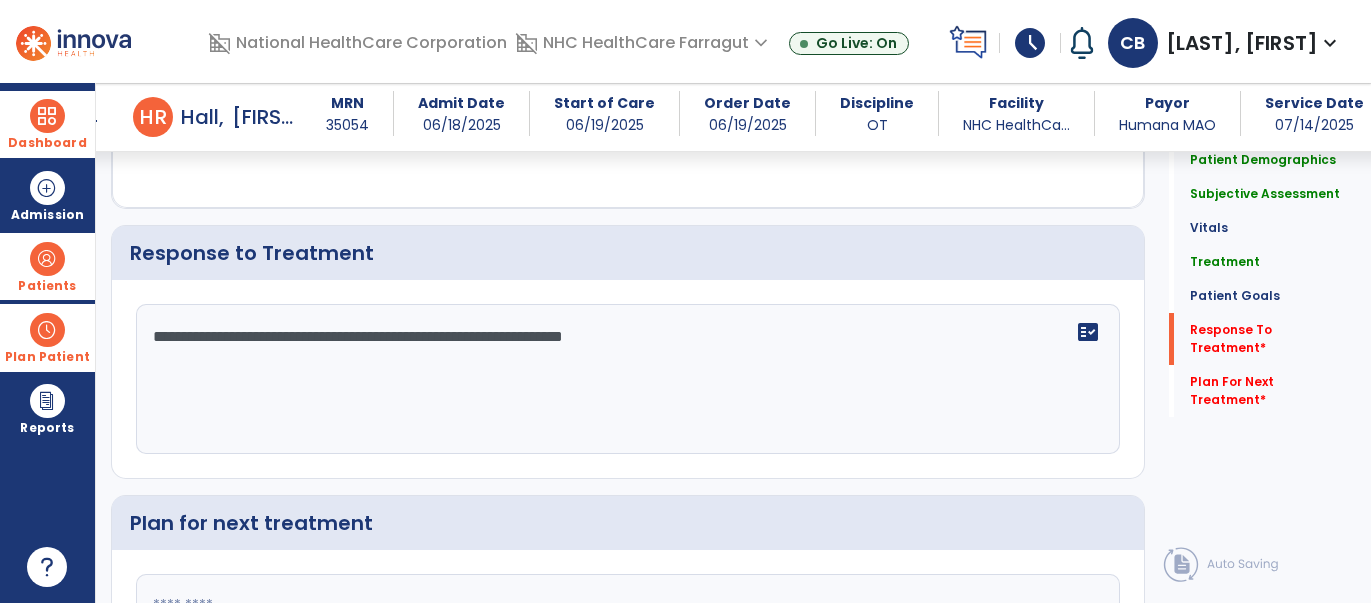 type on "**********" 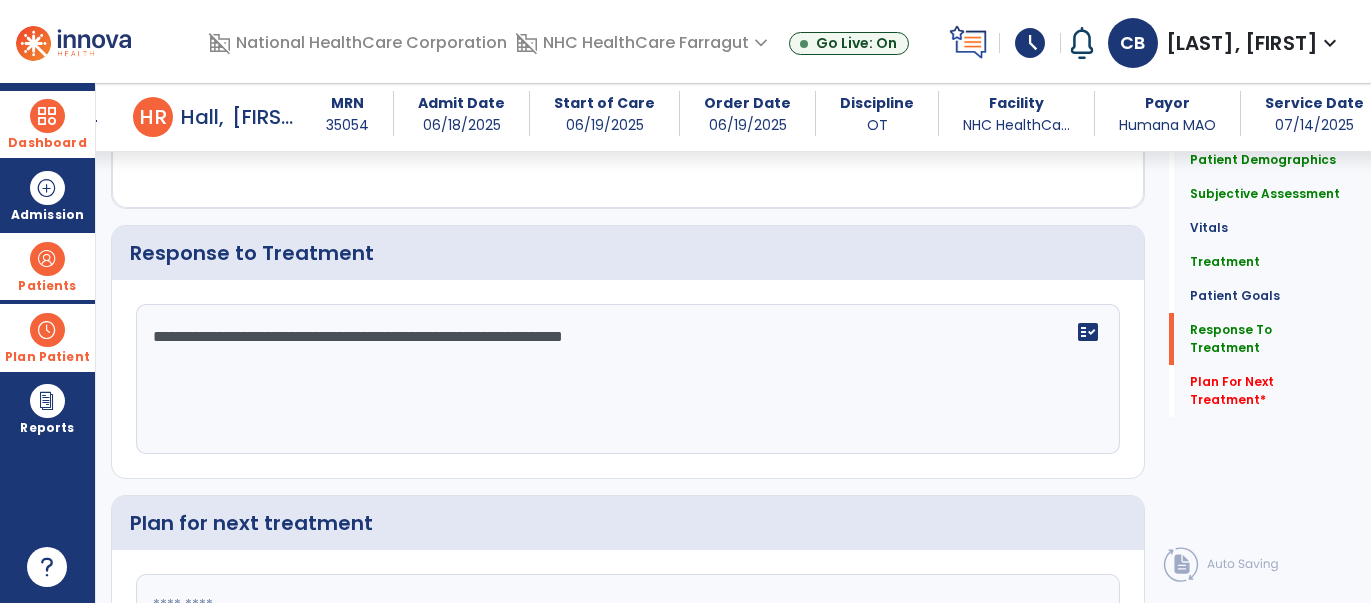 paste on "**********" 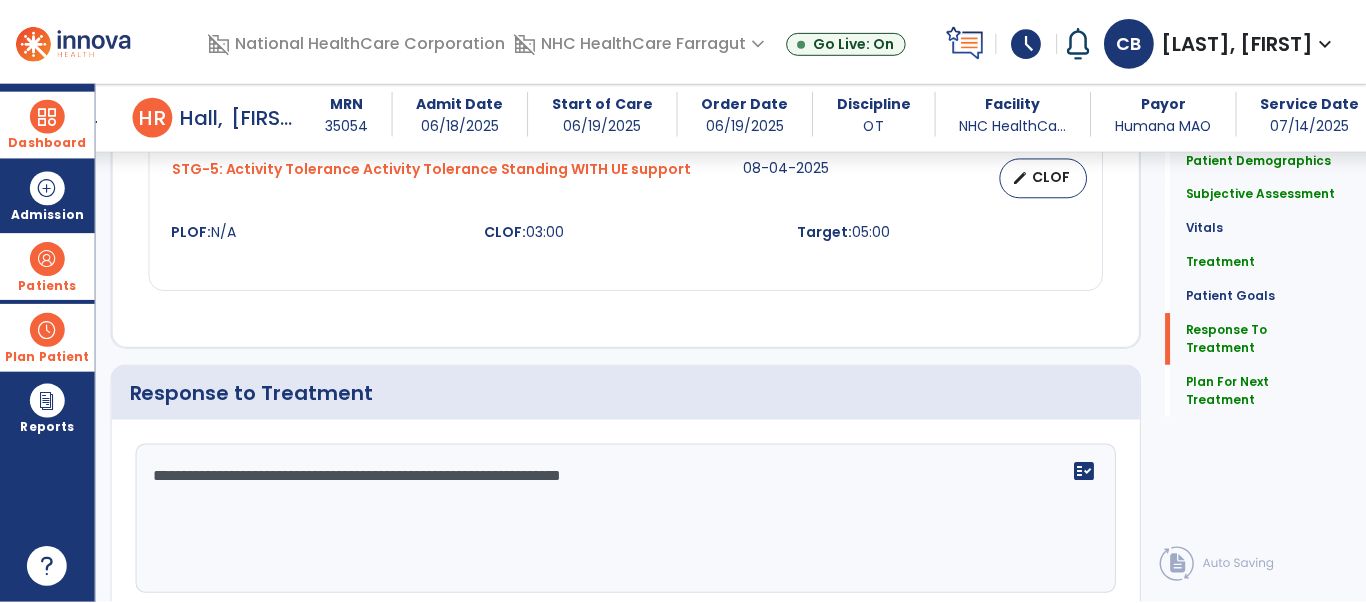 scroll, scrollTop: 2839, scrollLeft: 0, axis: vertical 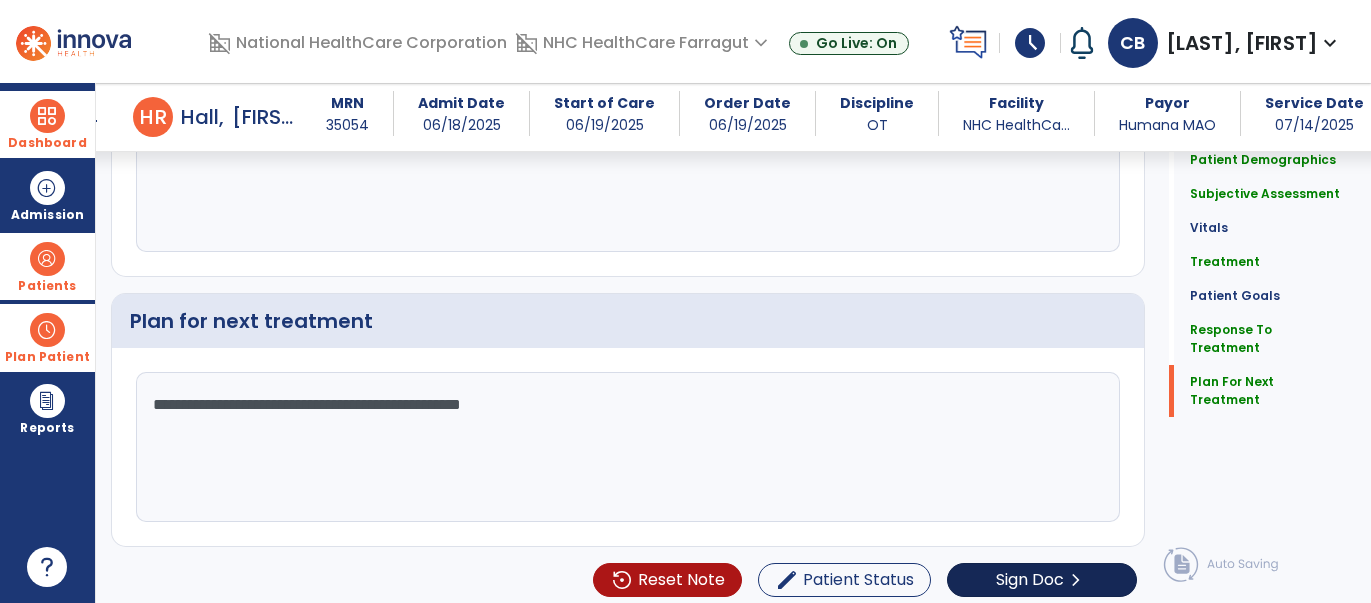 type on "**********" 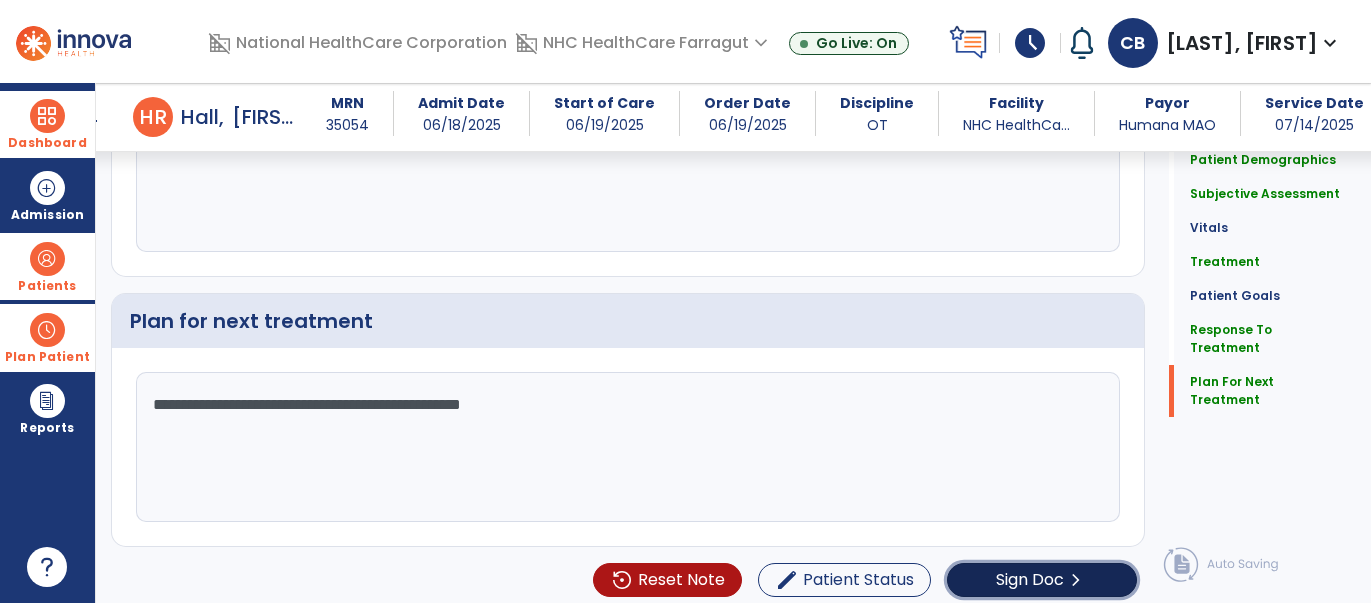 click on "chevron_right" 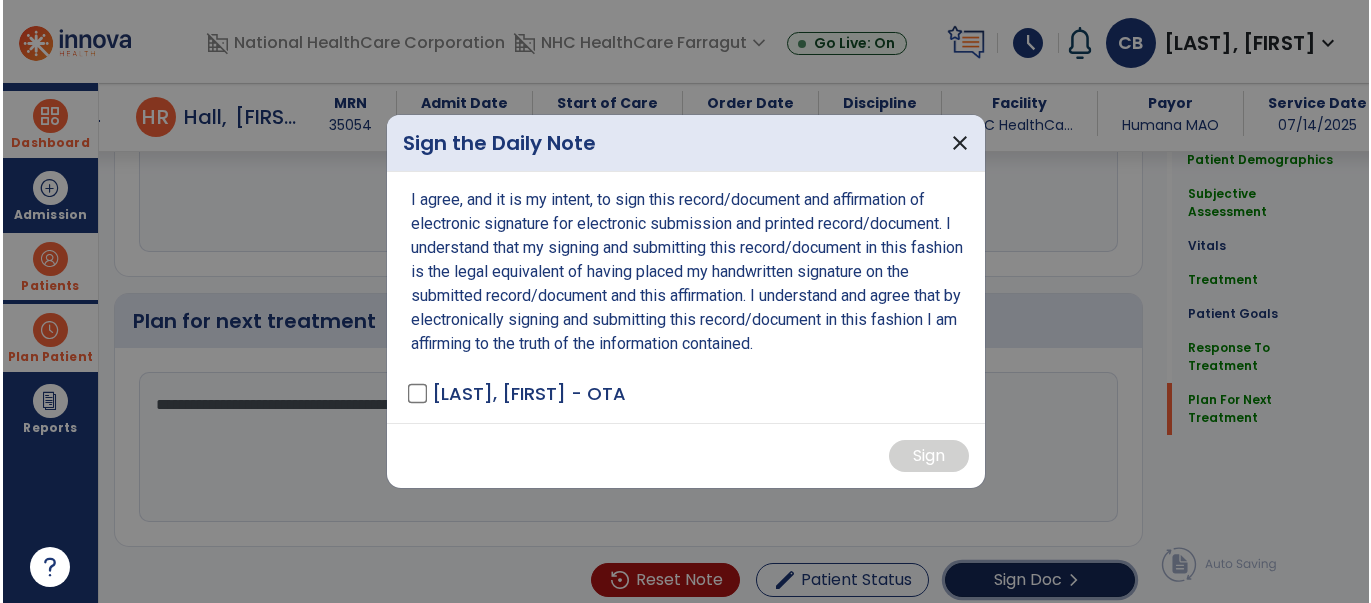 scroll, scrollTop: 2839, scrollLeft: 0, axis: vertical 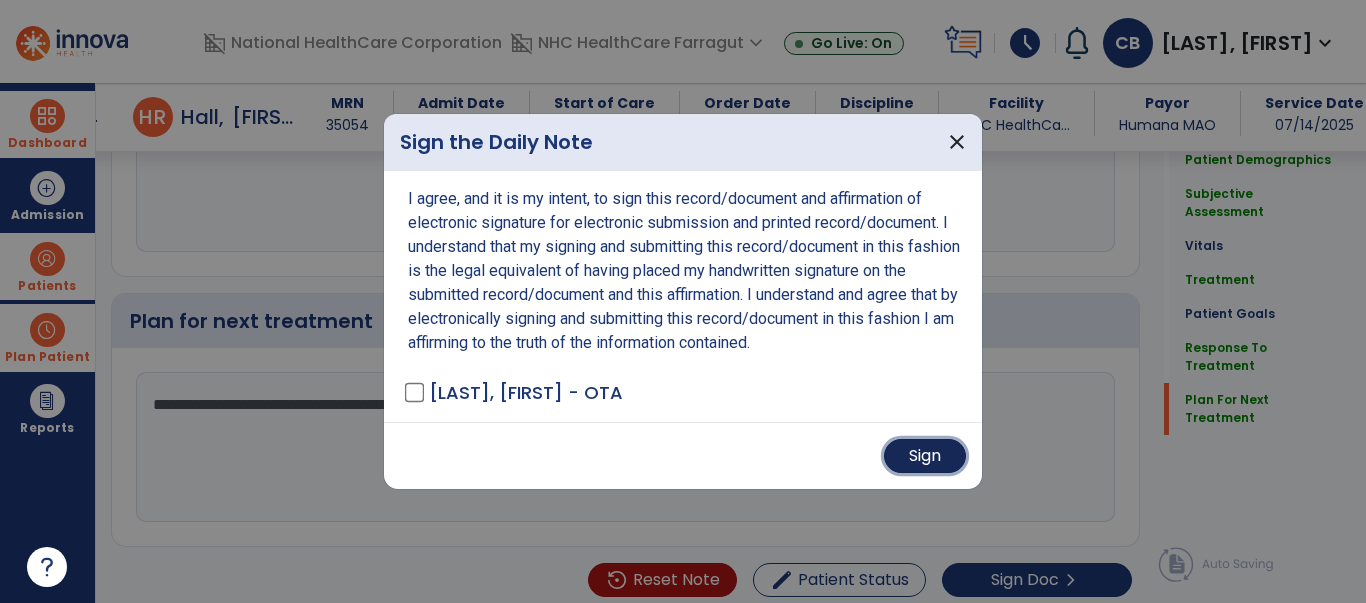 click on "Sign" at bounding box center (925, 456) 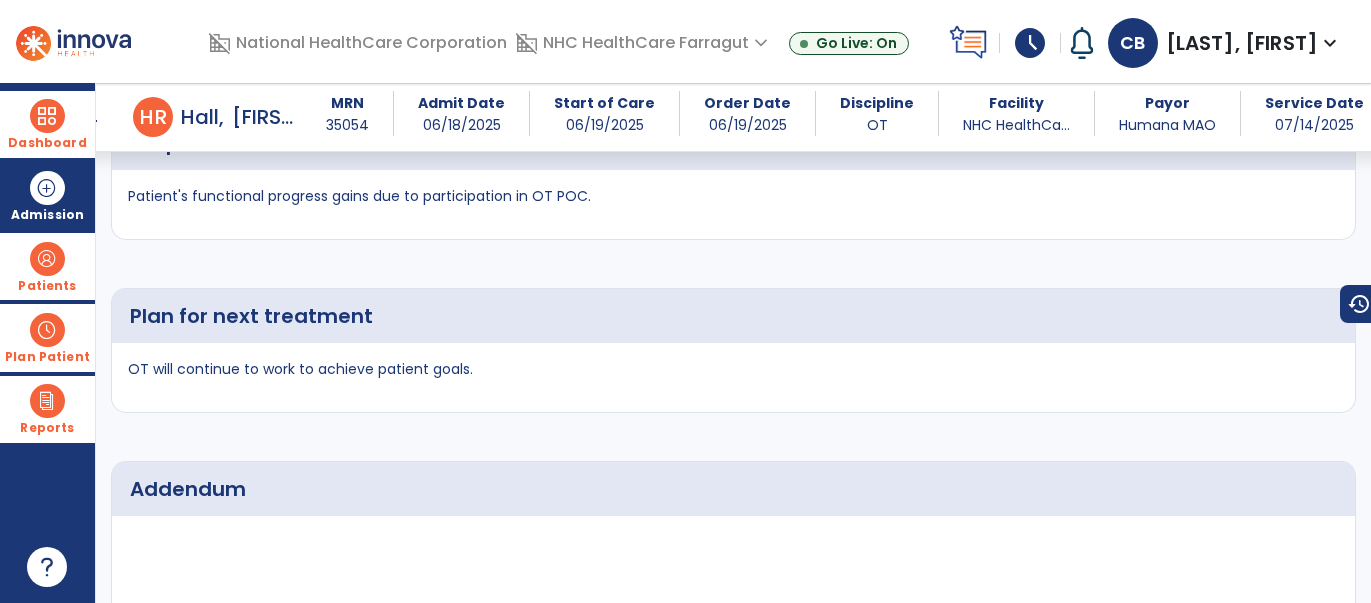 scroll, scrollTop: 3793, scrollLeft: 0, axis: vertical 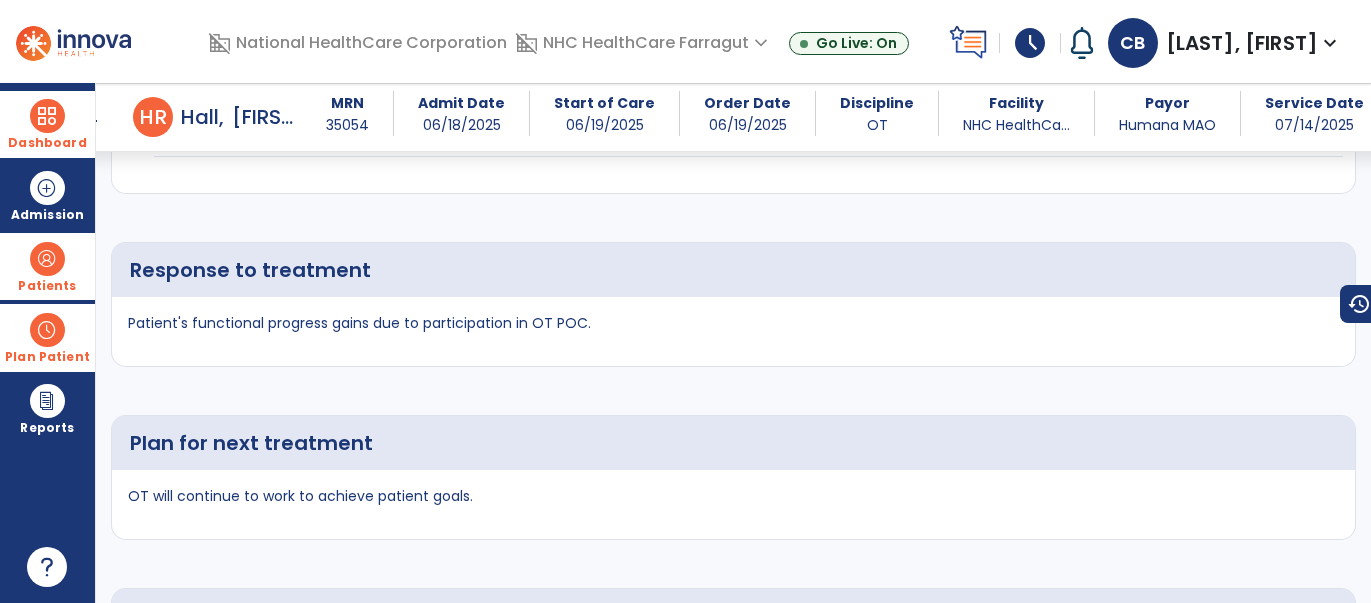 click at bounding box center [47, 116] 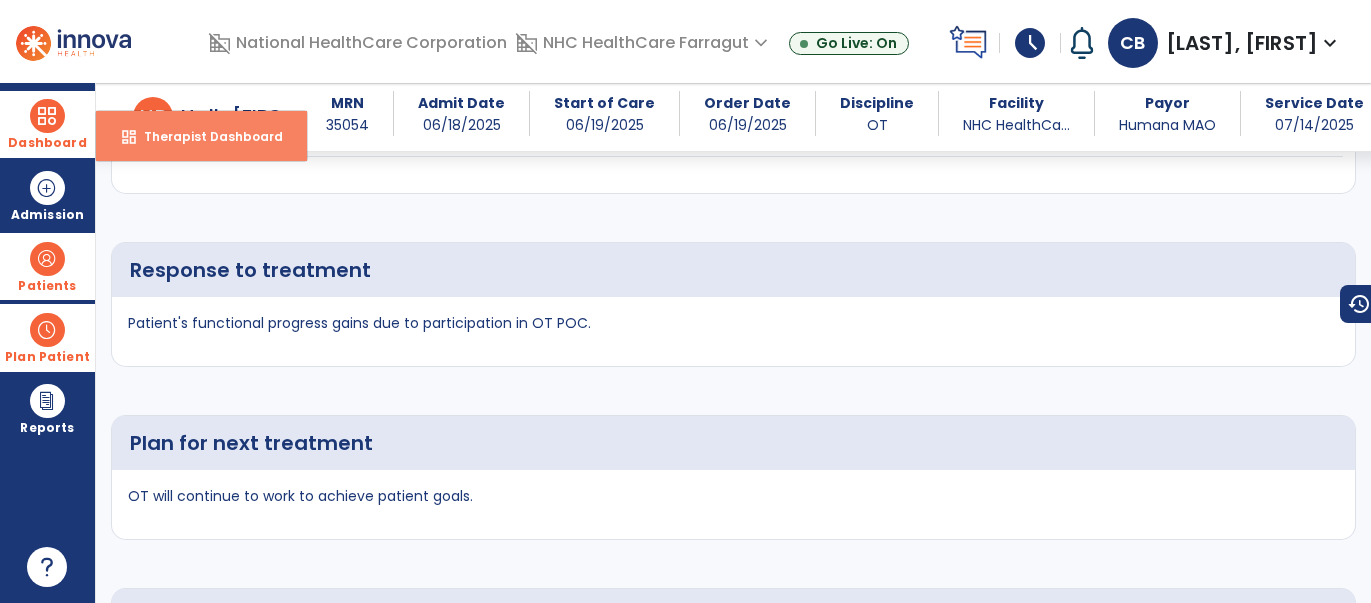 click on "Therapist Dashboard" at bounding box center (205, 136) 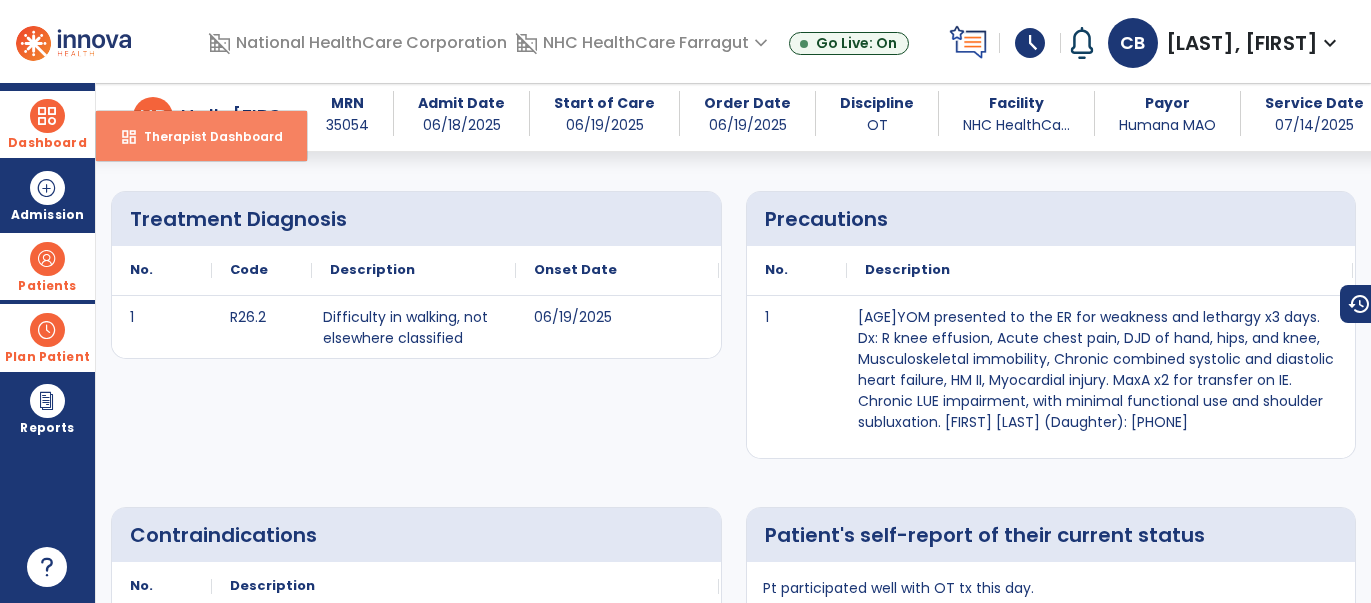 select on "****" 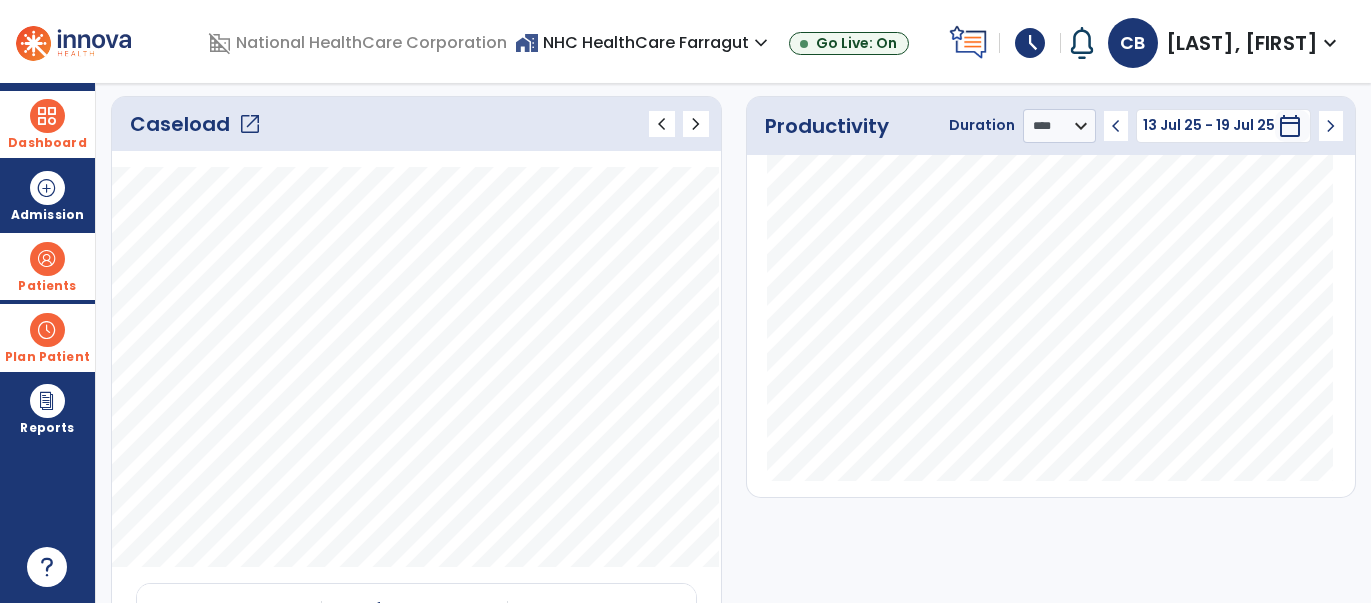 click on "open_in_new" 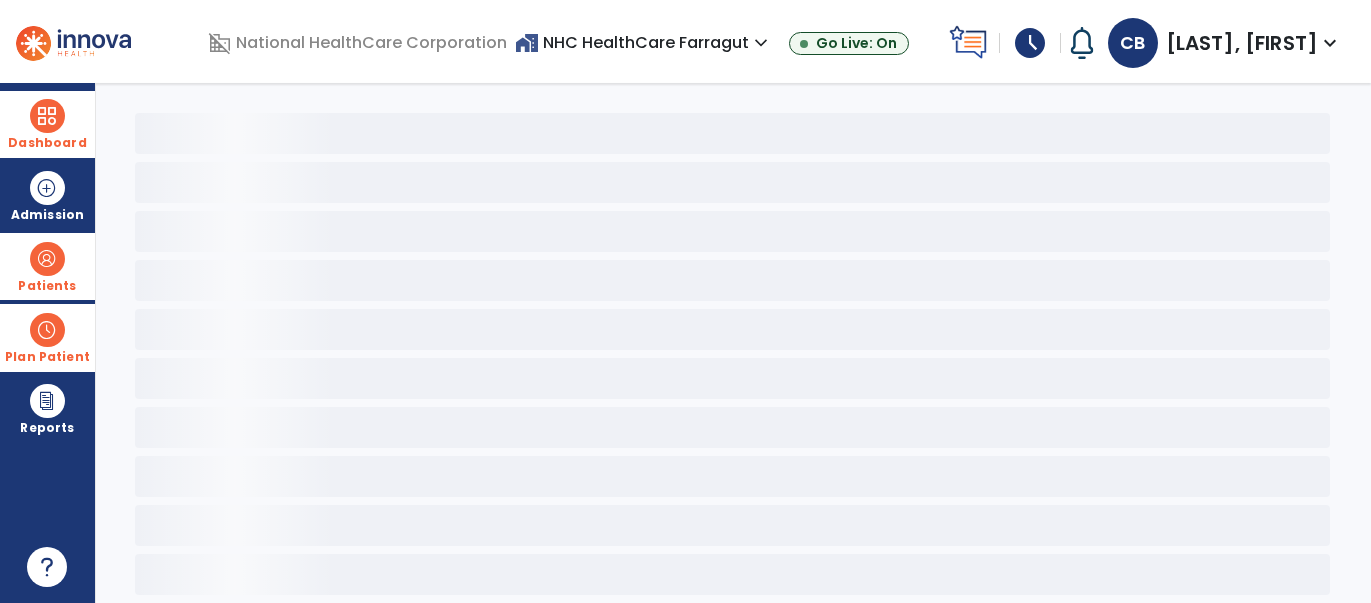 scroll, scrollTop: 79, scrollLeft: 0, axis: vertical 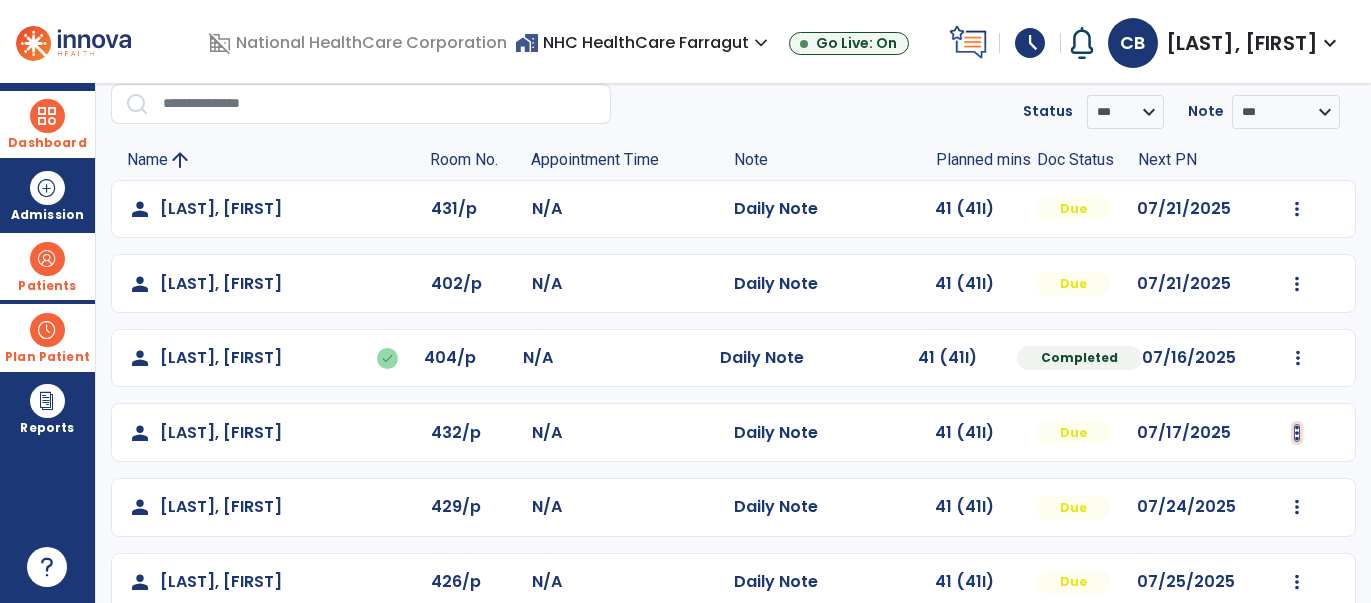 click at bounding box center [1297, 209] 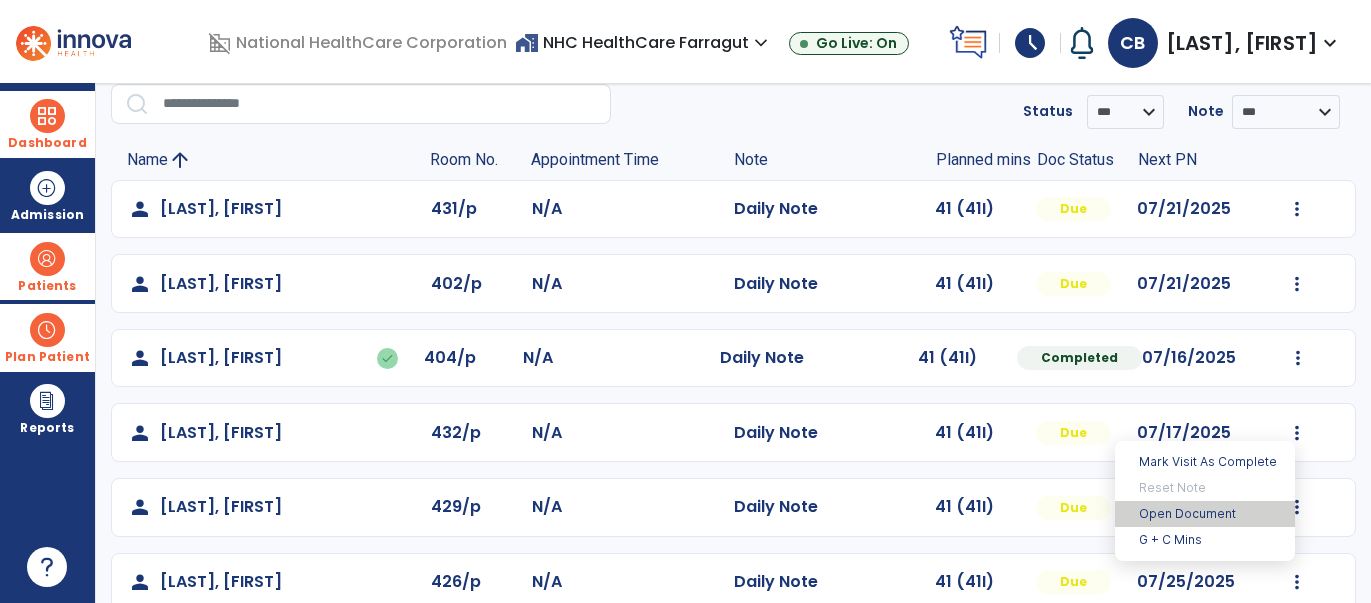 click on "Open Document" at bounding box center [1205, 514] 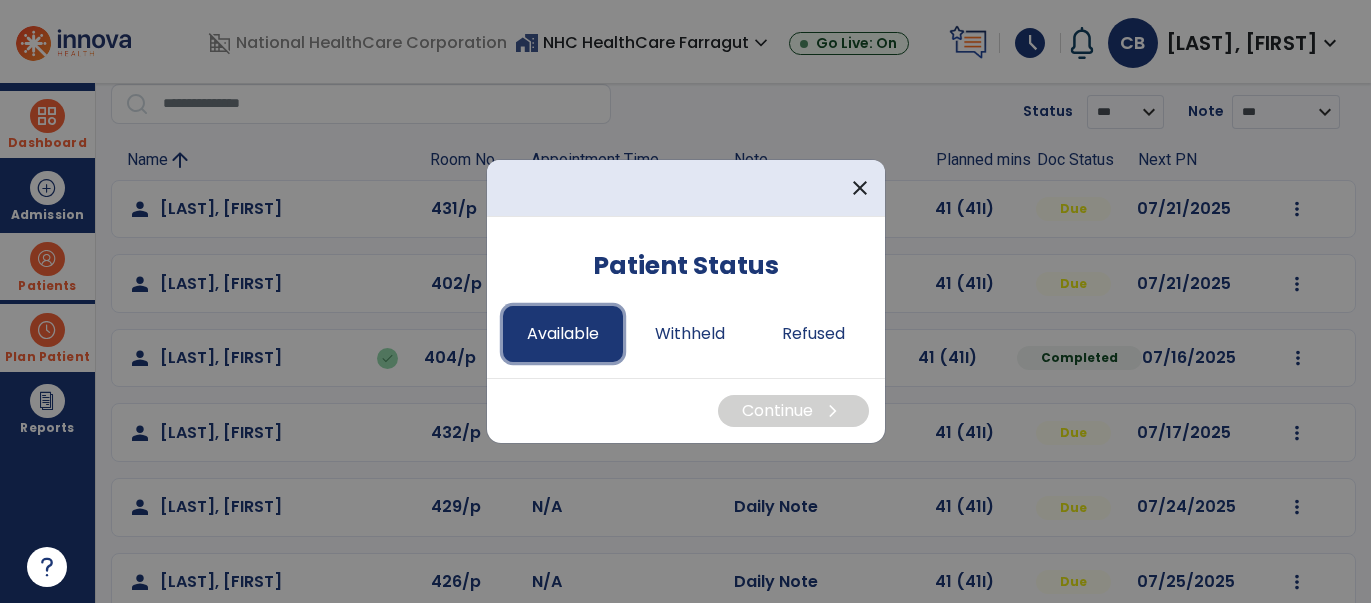 drag, startPoint x: 525, startPoint y: 329, endPoint x: 561, endPoint y: 341, distance: 37.94733 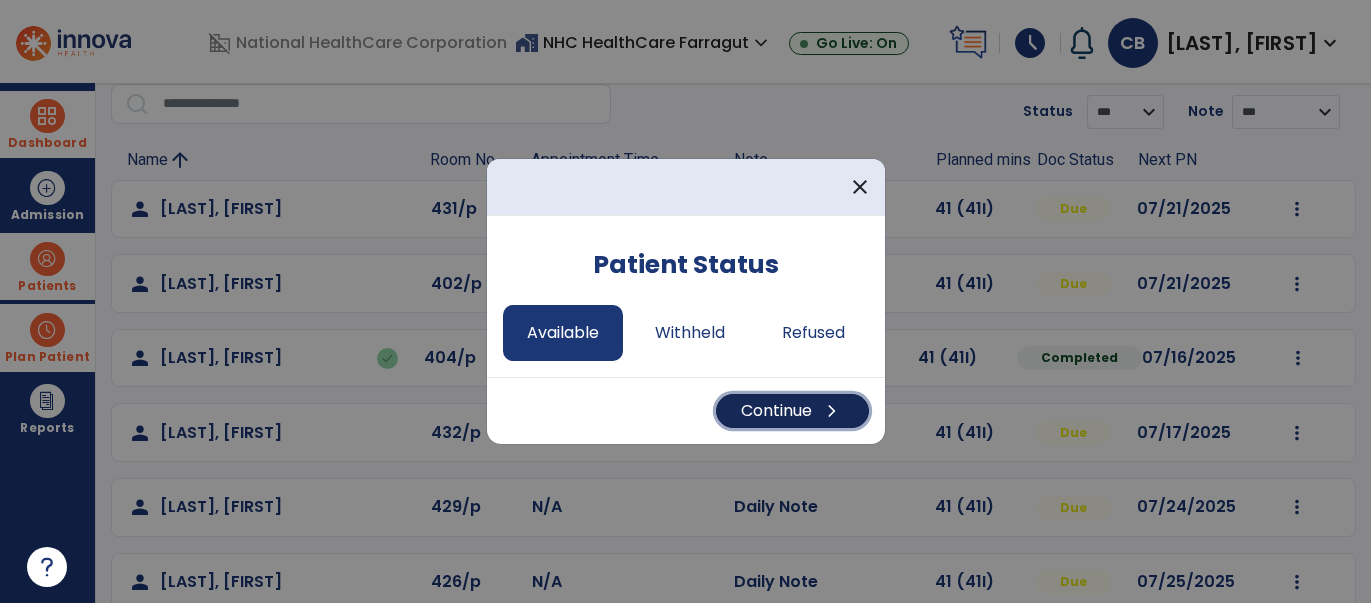 click on "Continue   chevron_right" at bounding box center [792, 411] 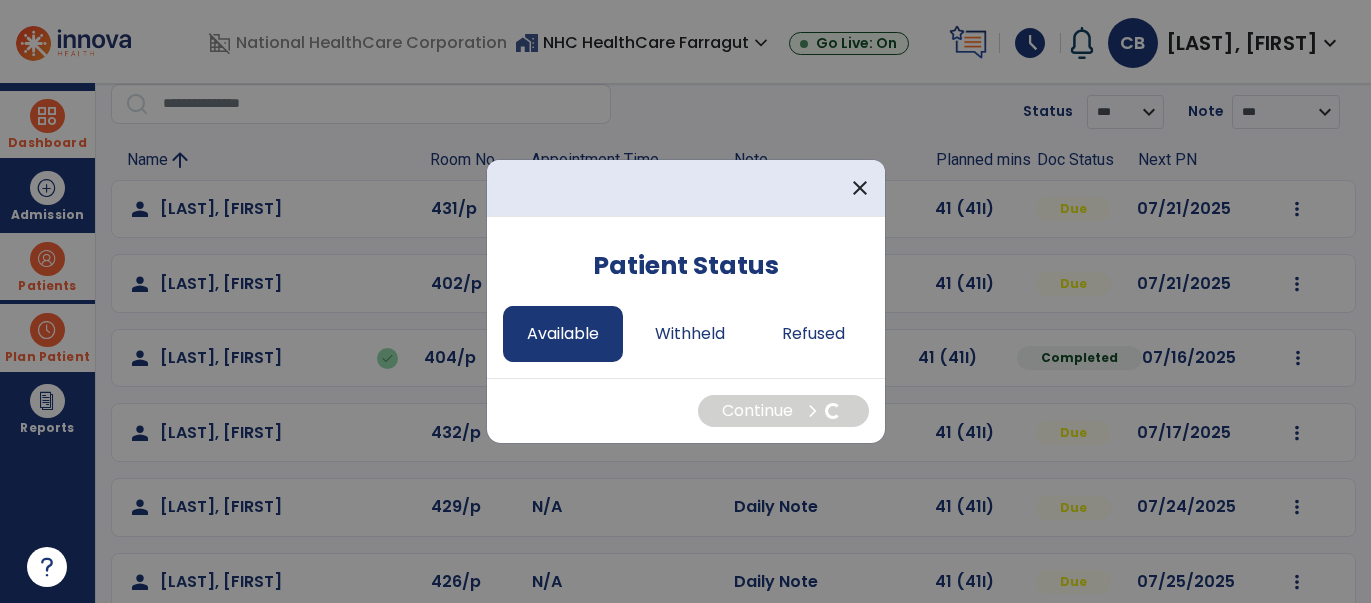 select on "*" 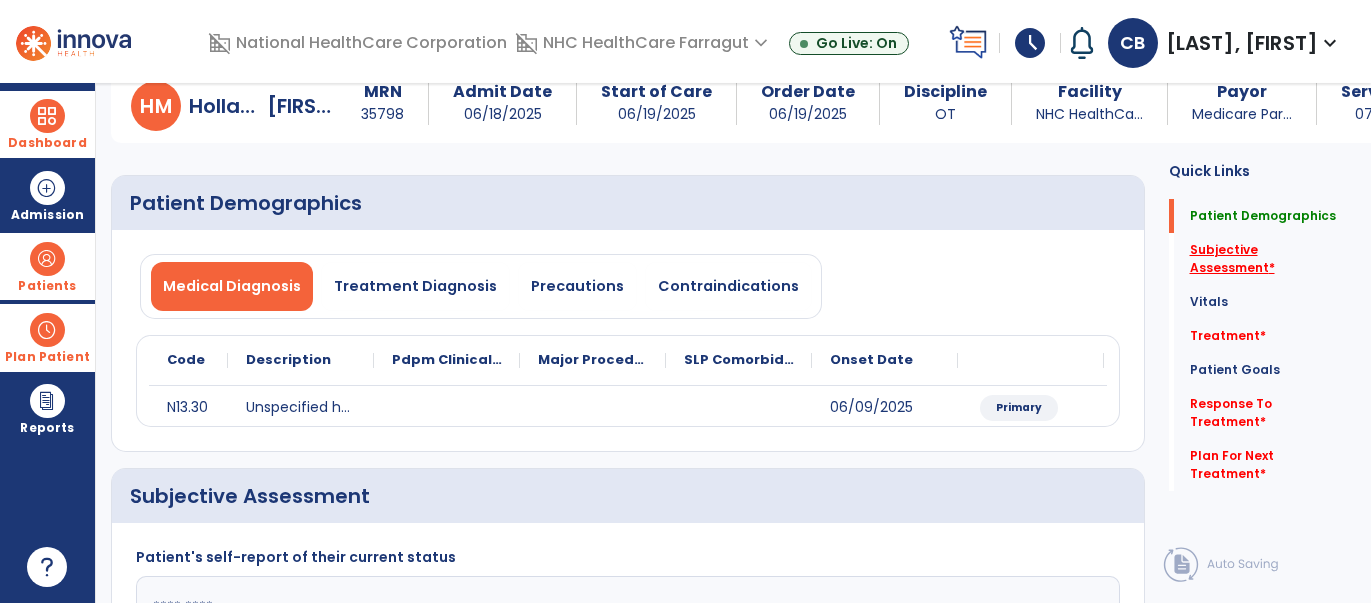 click on "Subjective Assessment   *" 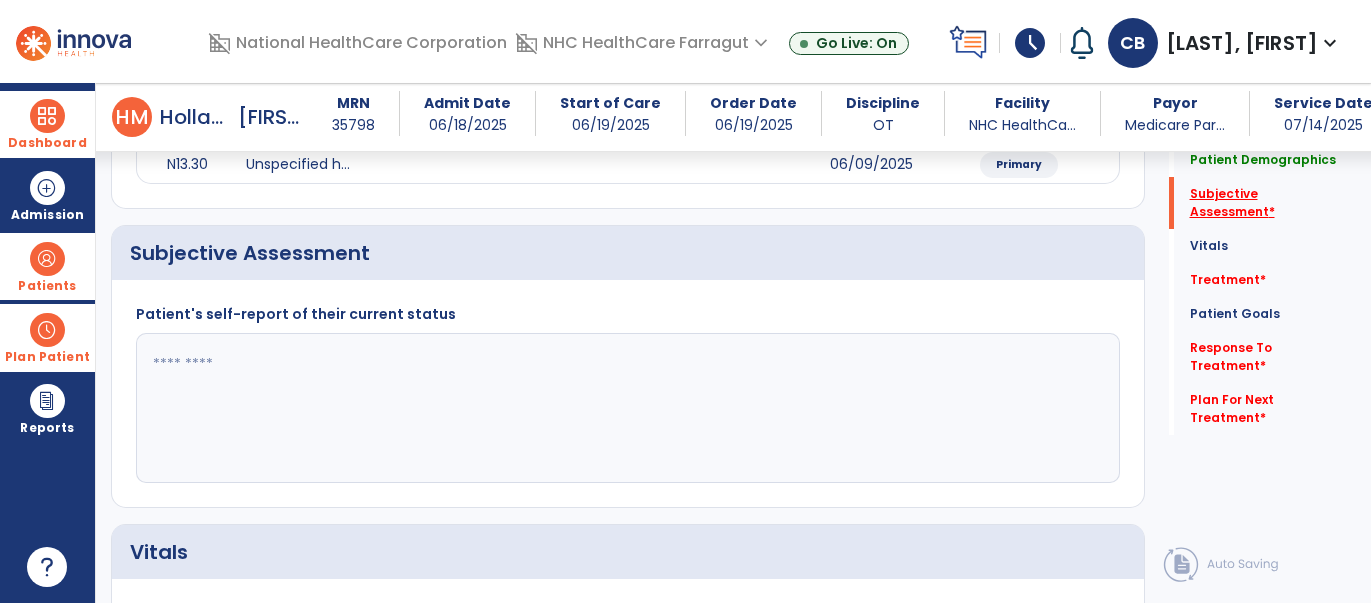 scroll, scrollTop: 343, scrollLeft: 0, axis: vertical 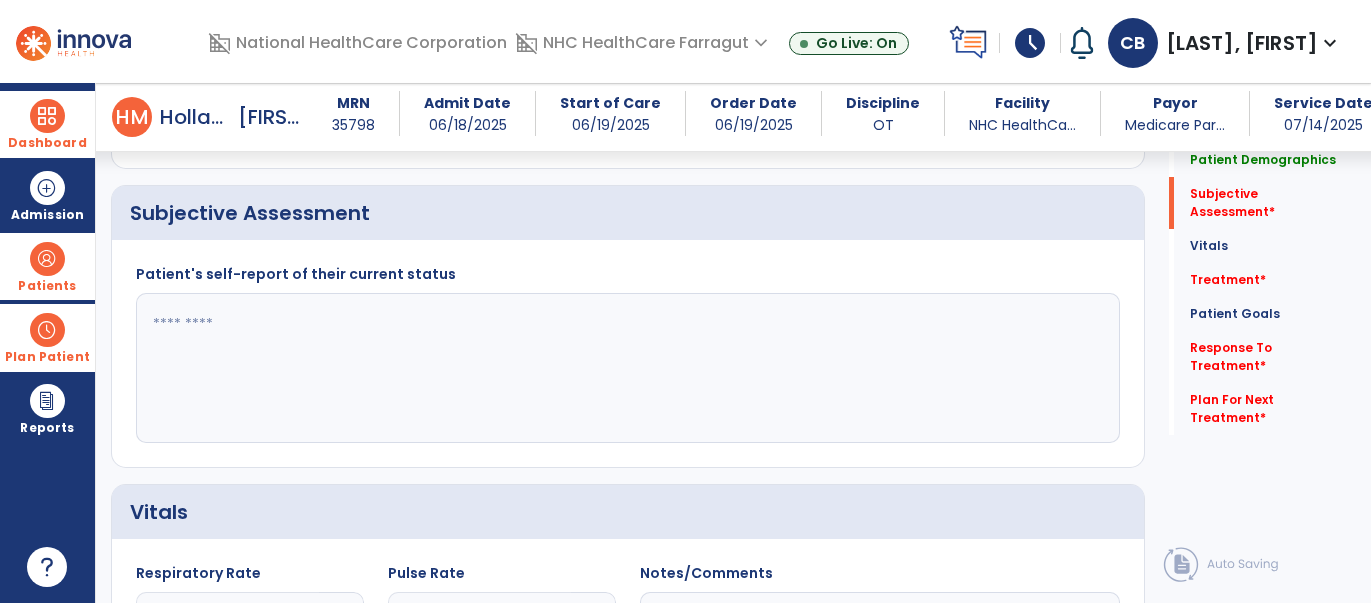 click 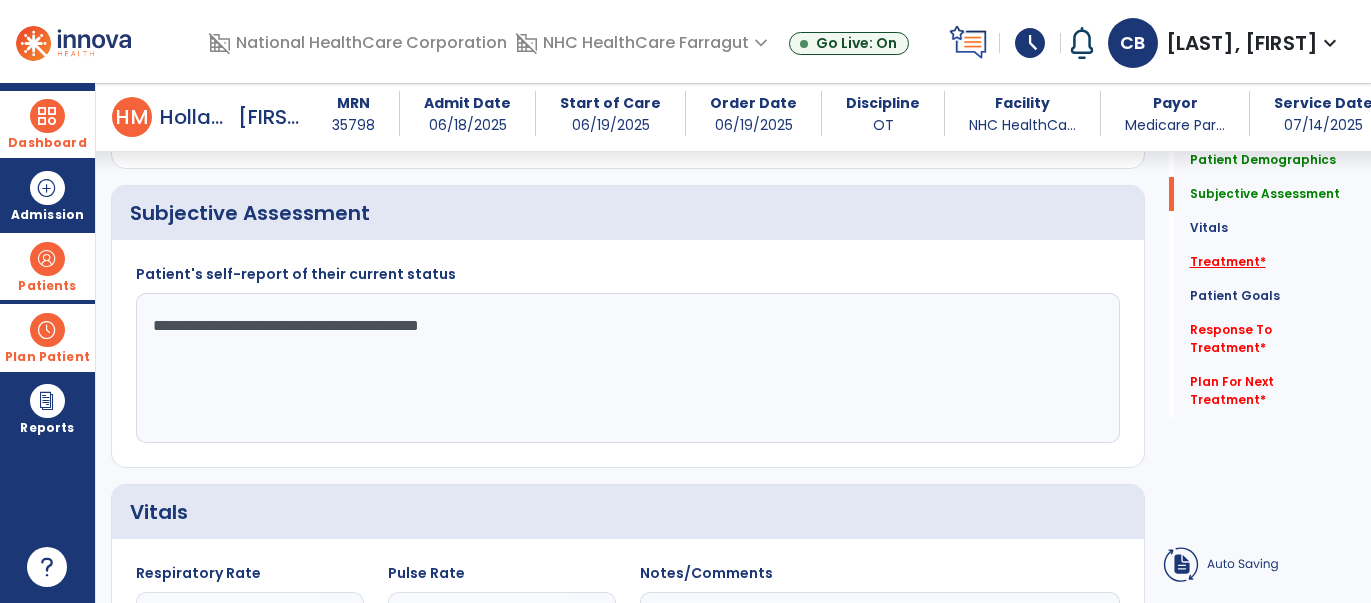 type on "**********" 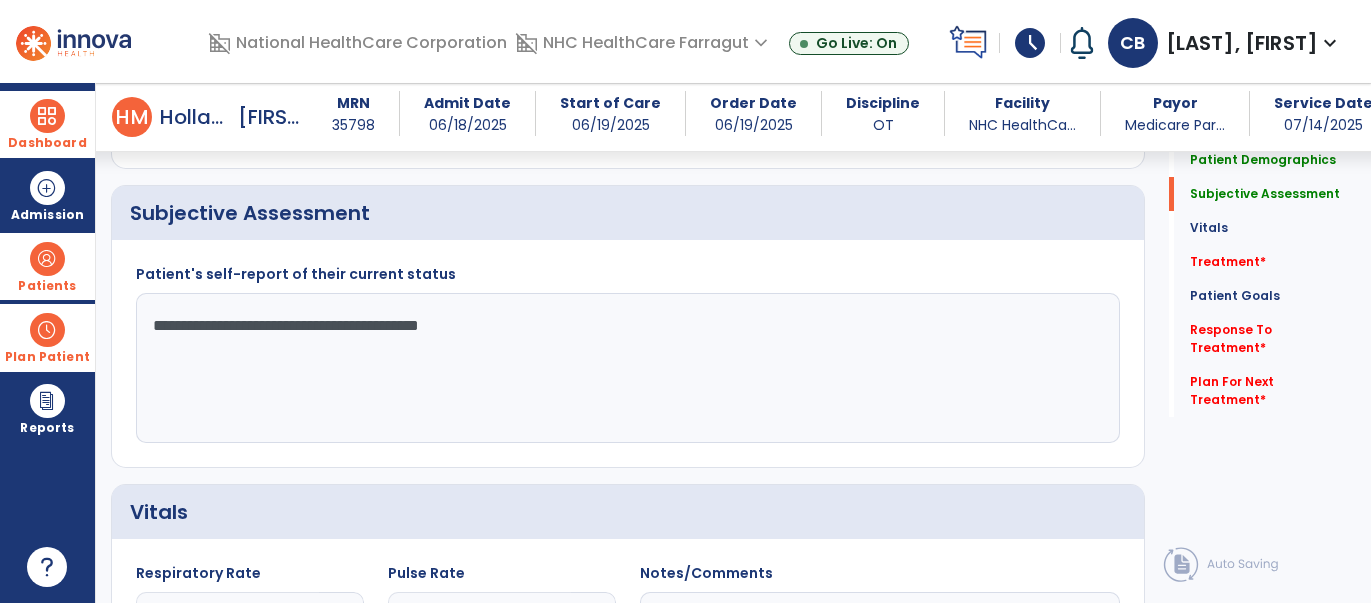 click at bounding box center (47, 116) 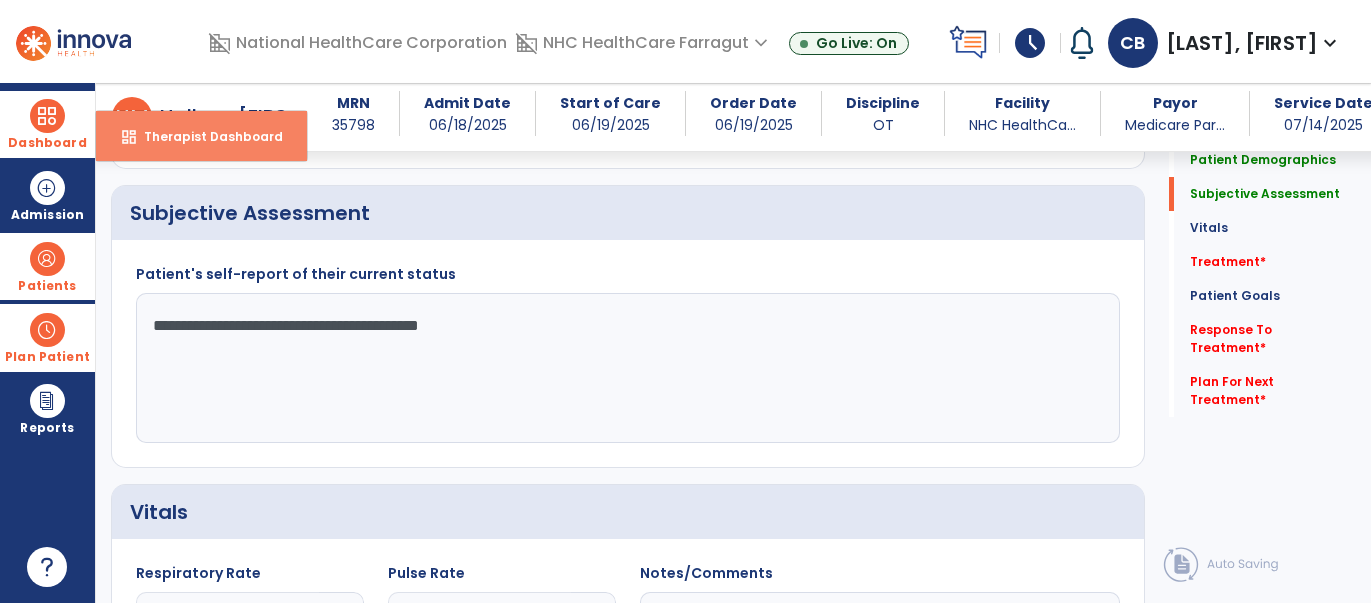 click on "Therapist Dashboard" at bounding box center [205, 136] 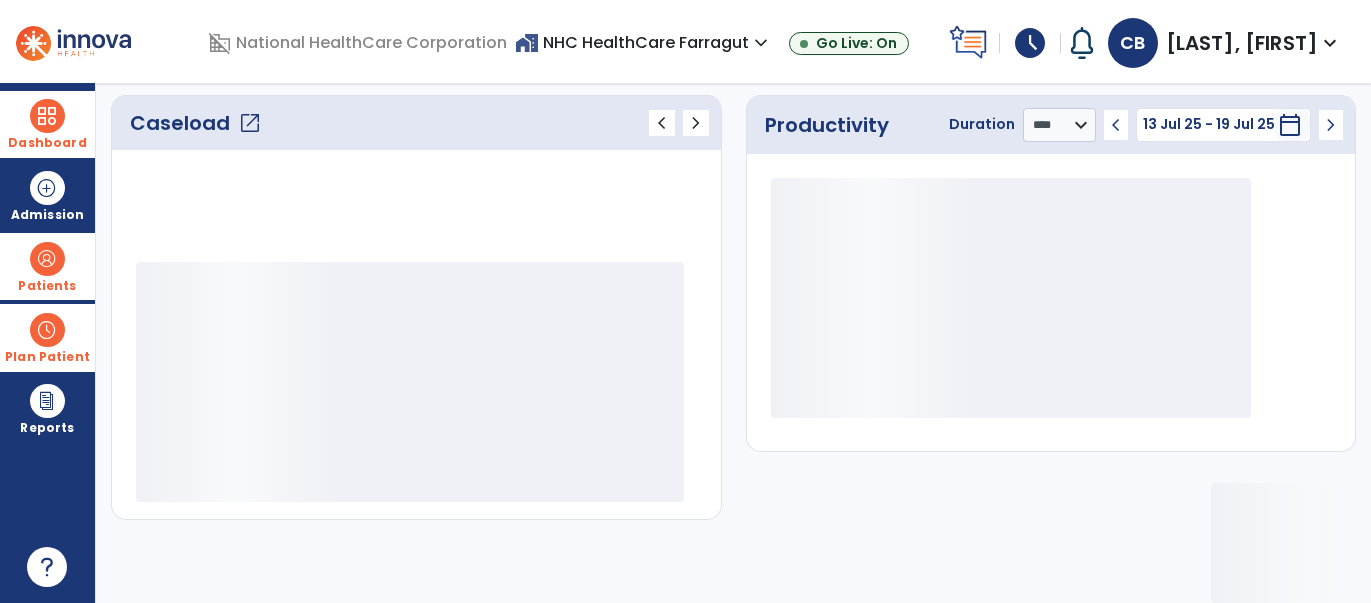 scroll, scrollTop: 271, scrollLeft: 0, axis: vertical 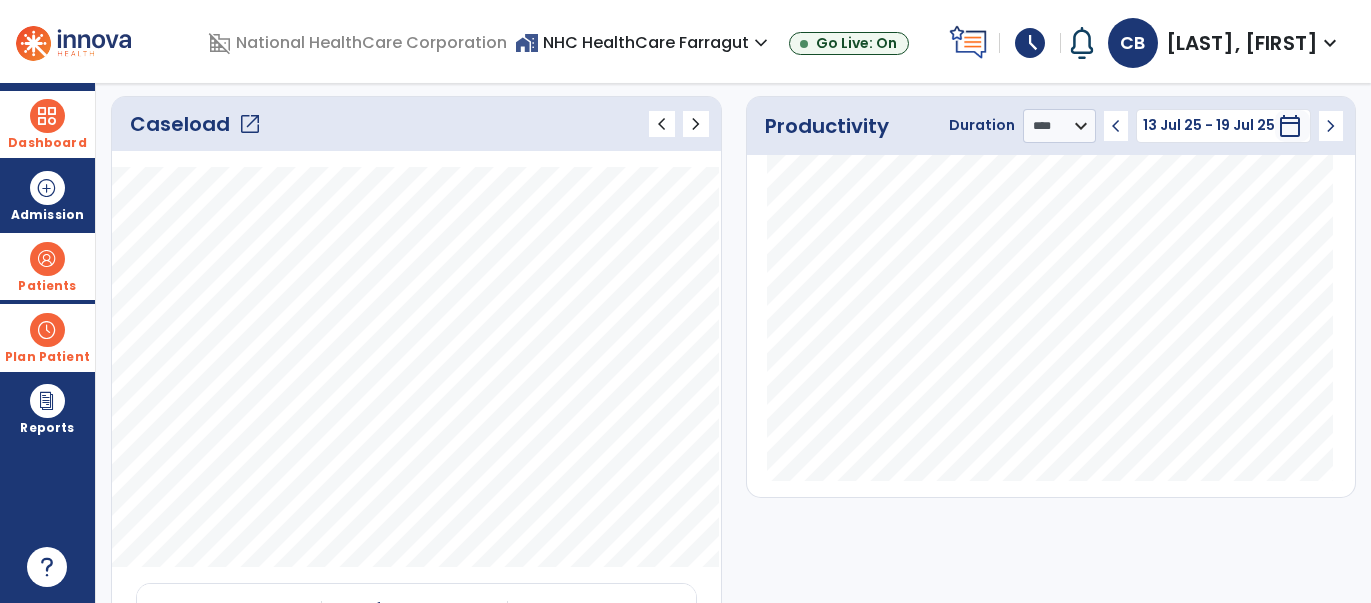 click on "open_in_new" 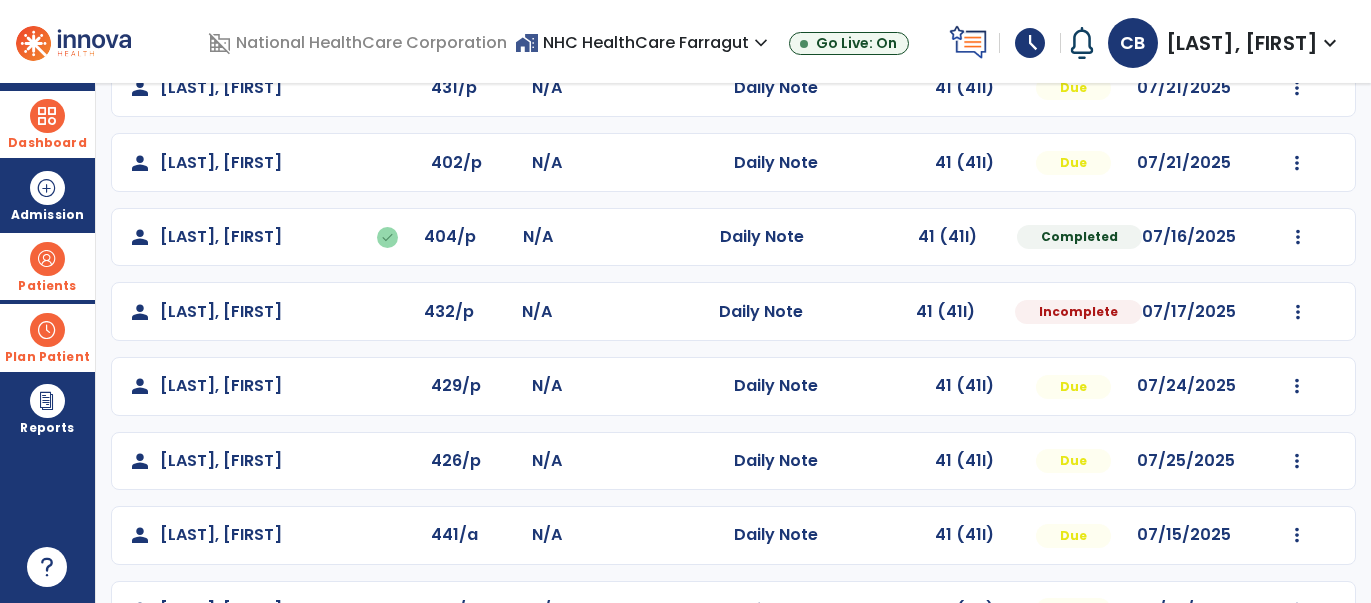 scroll, scrollTop: 331, scrollLeft: 0, axis: vertical 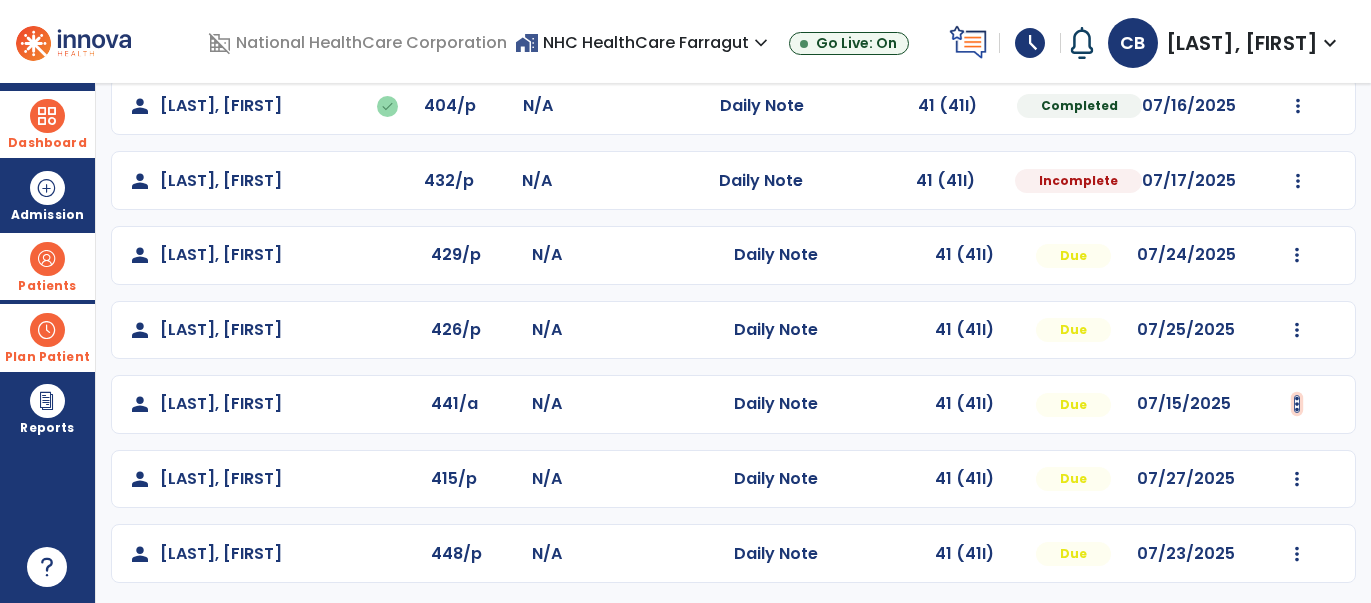 click at bounding box center [1297, -43] 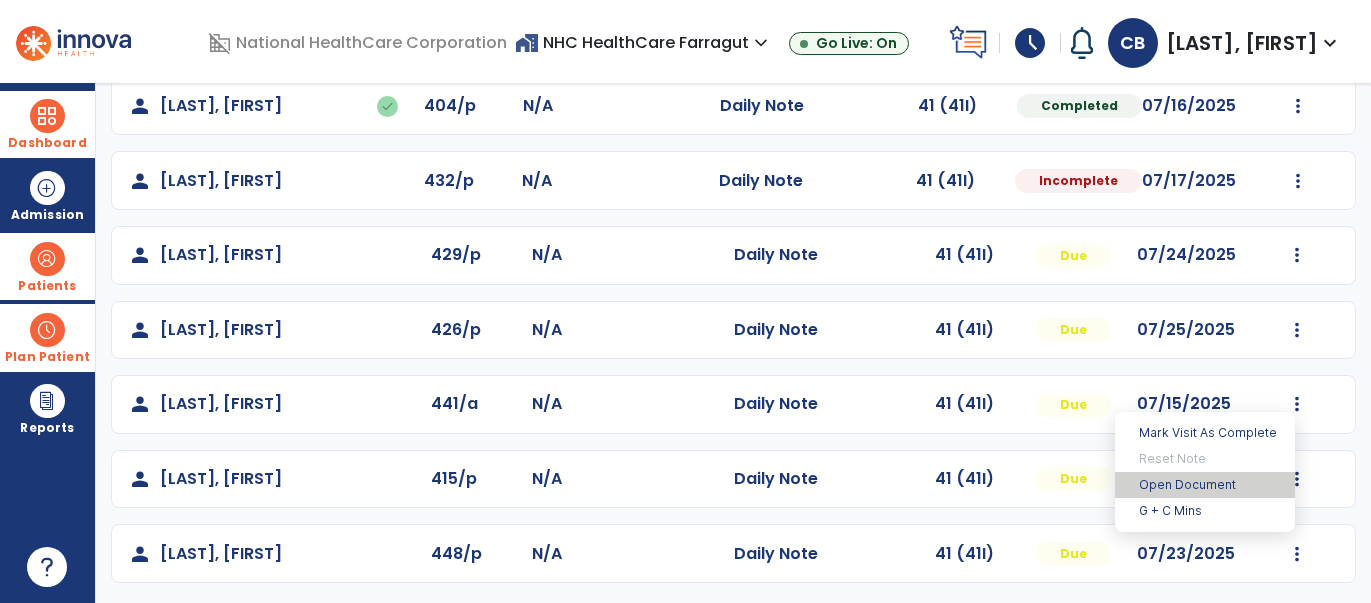 click on "Open Document" at bounding box center [1205, 485] 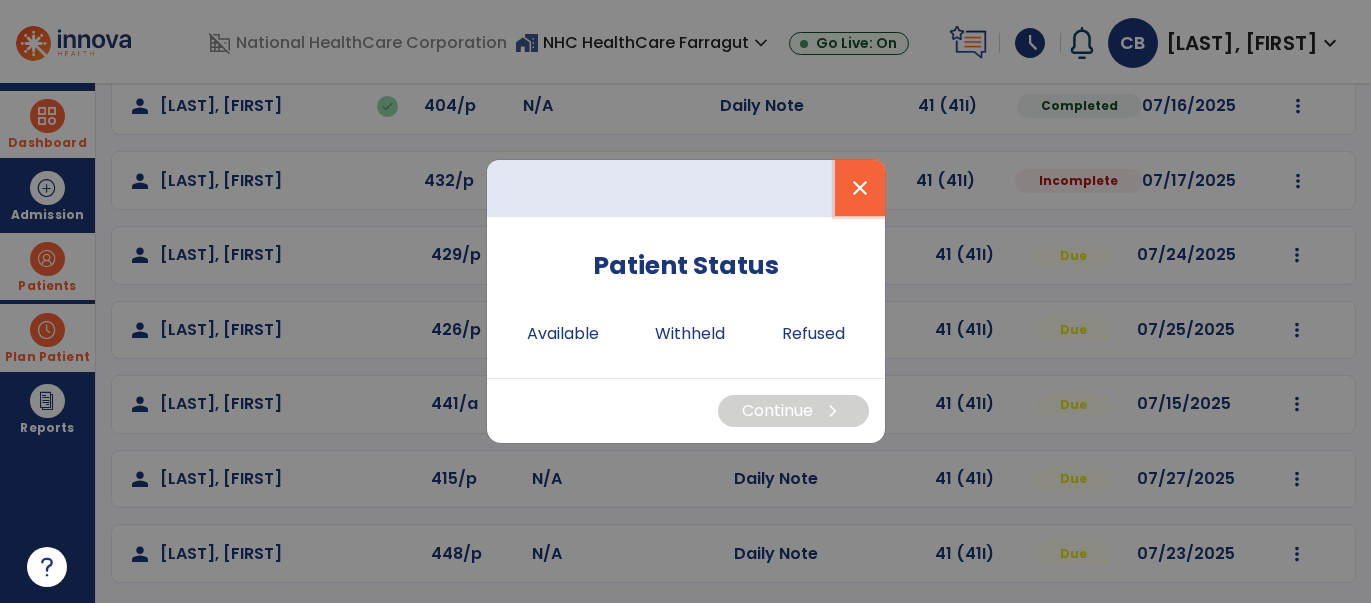 click on "close" at bounding box center (860, 188) 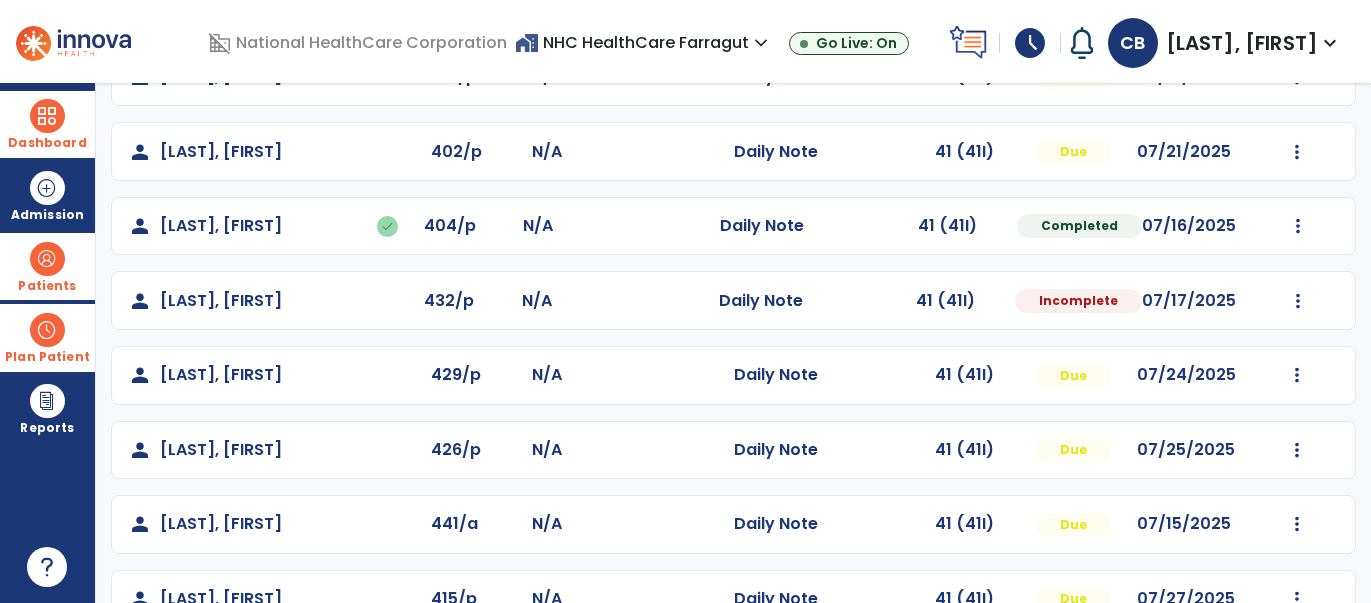 scroll, scrollTop: 0, scrollLeft: 0, axis: both 